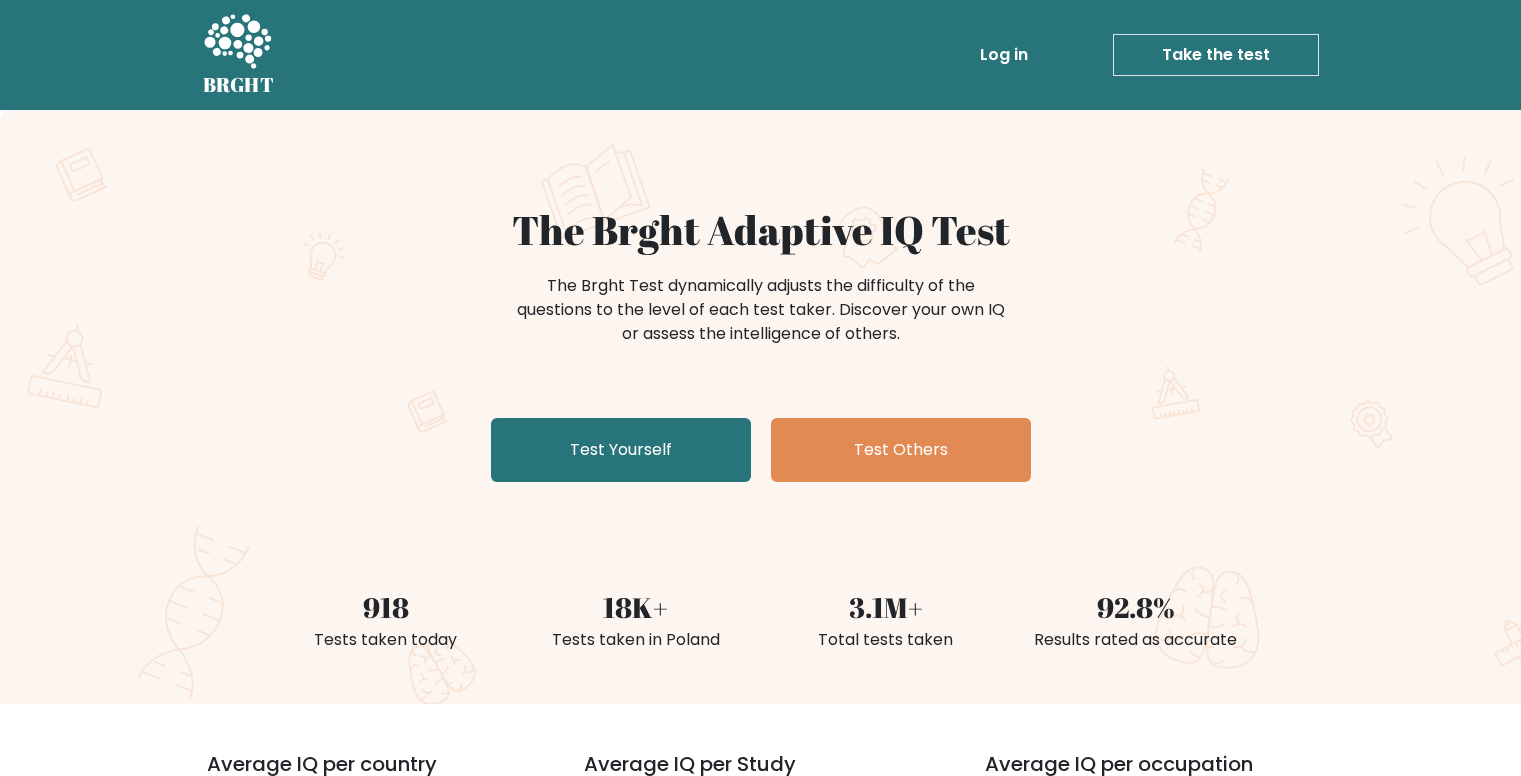 scroll, scrollTop: 0, scrollLeft: 0, axis: both 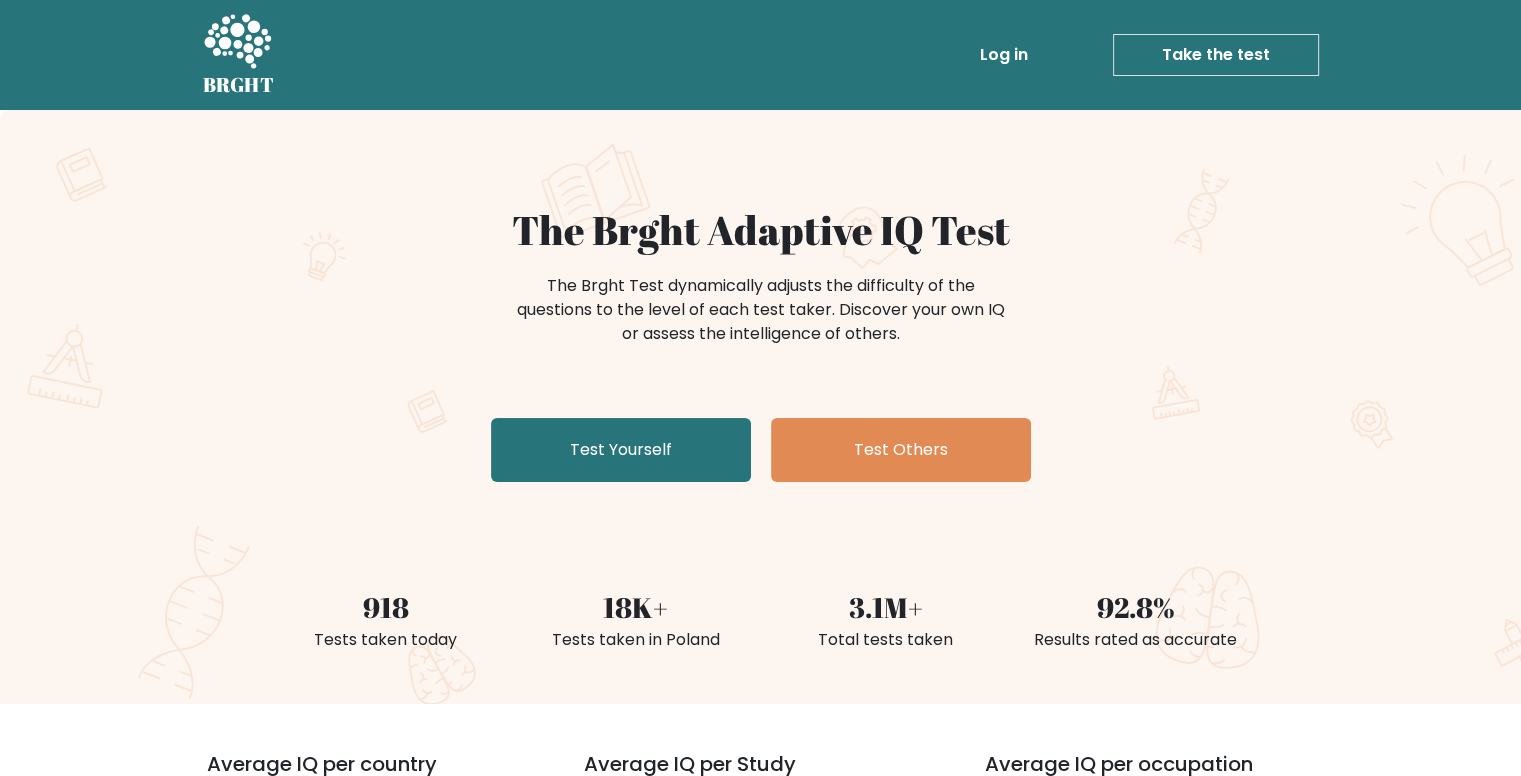 click on "Take the test" at bounding box center [1216, 55] 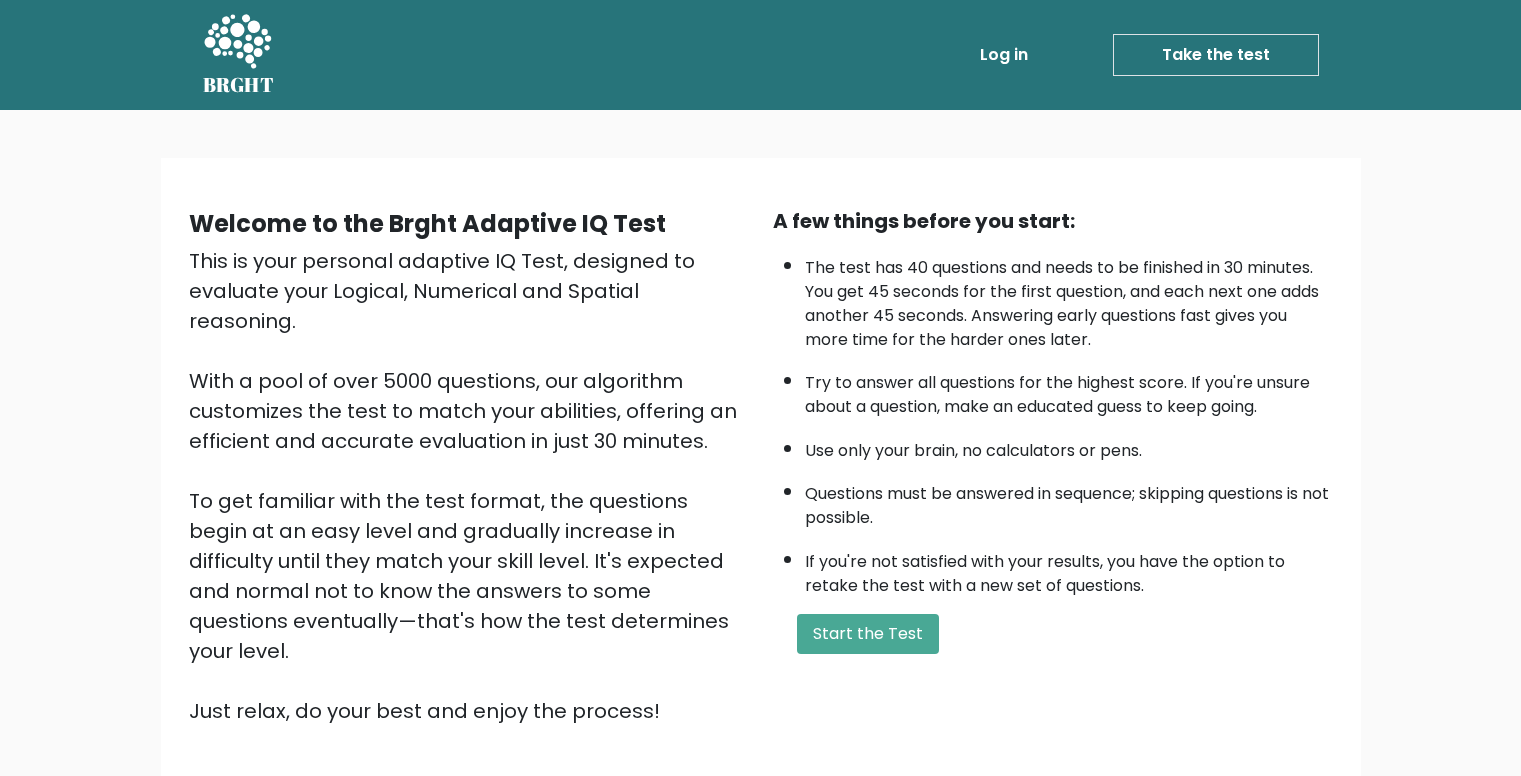 scroll, scrollTop: 0, scrollLeft: 0, axis: both 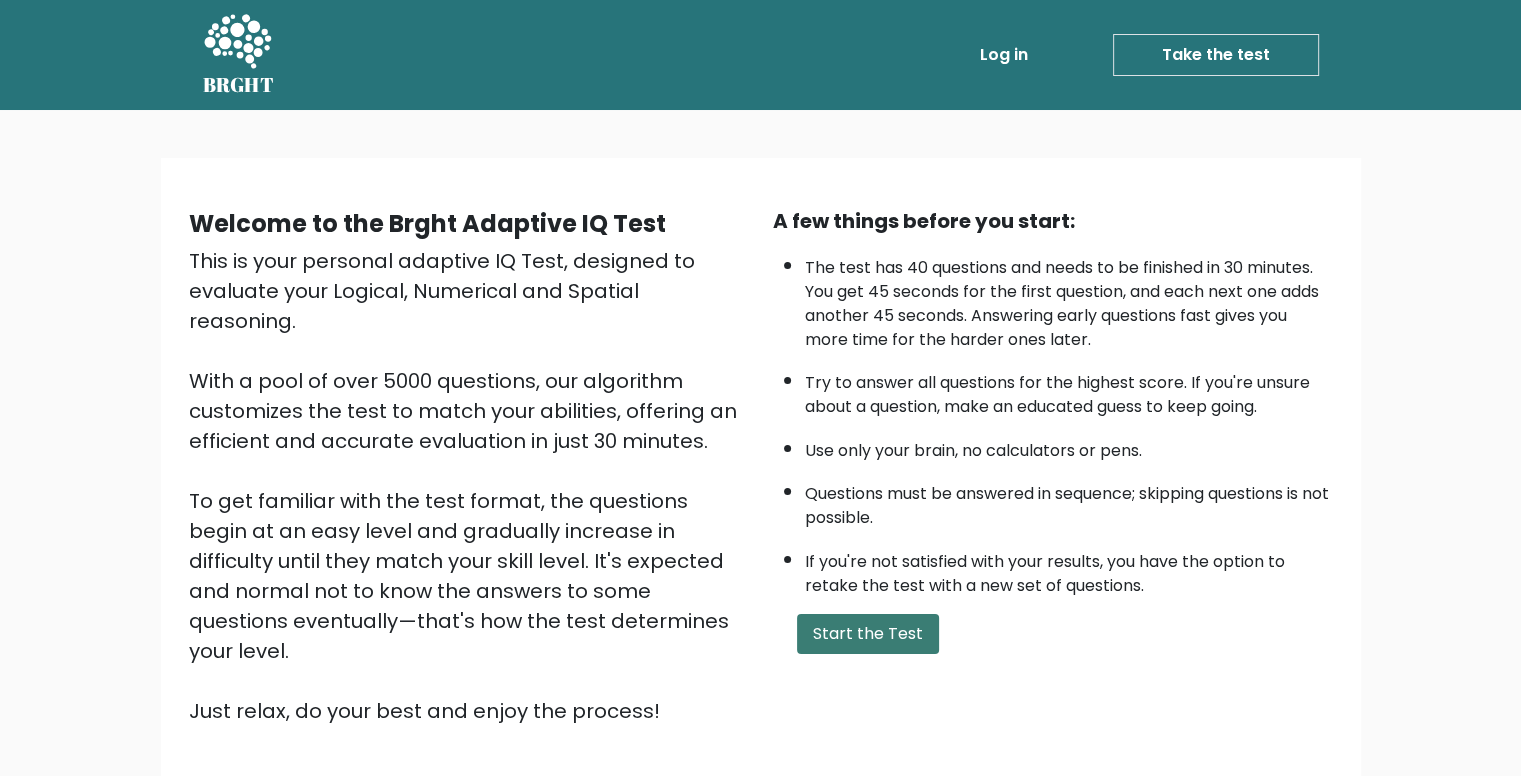 click on "Start the Test" at bounding box center (868, 634) 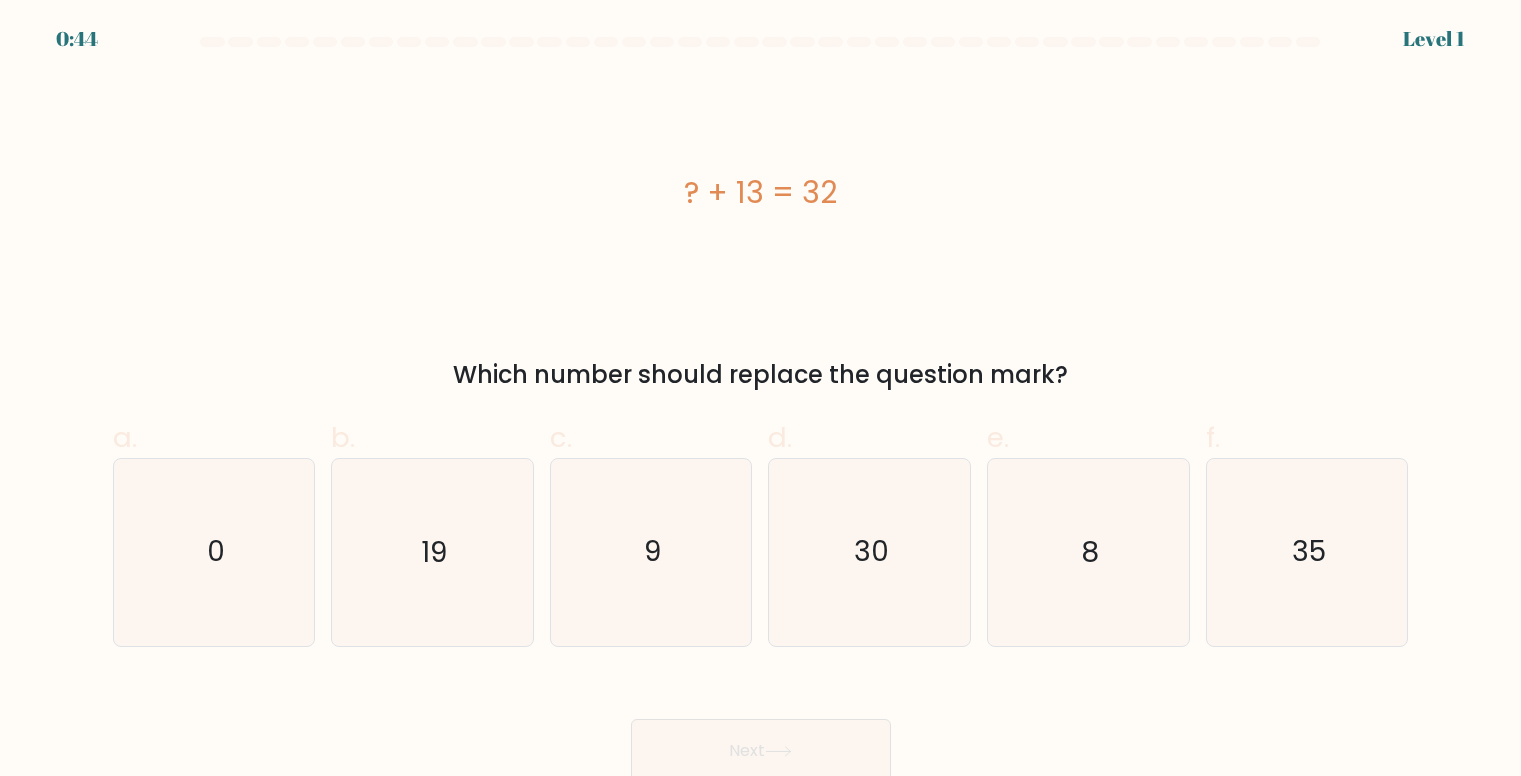 scroll, scrollTop: 0, scrollLeft: 0, axis: both 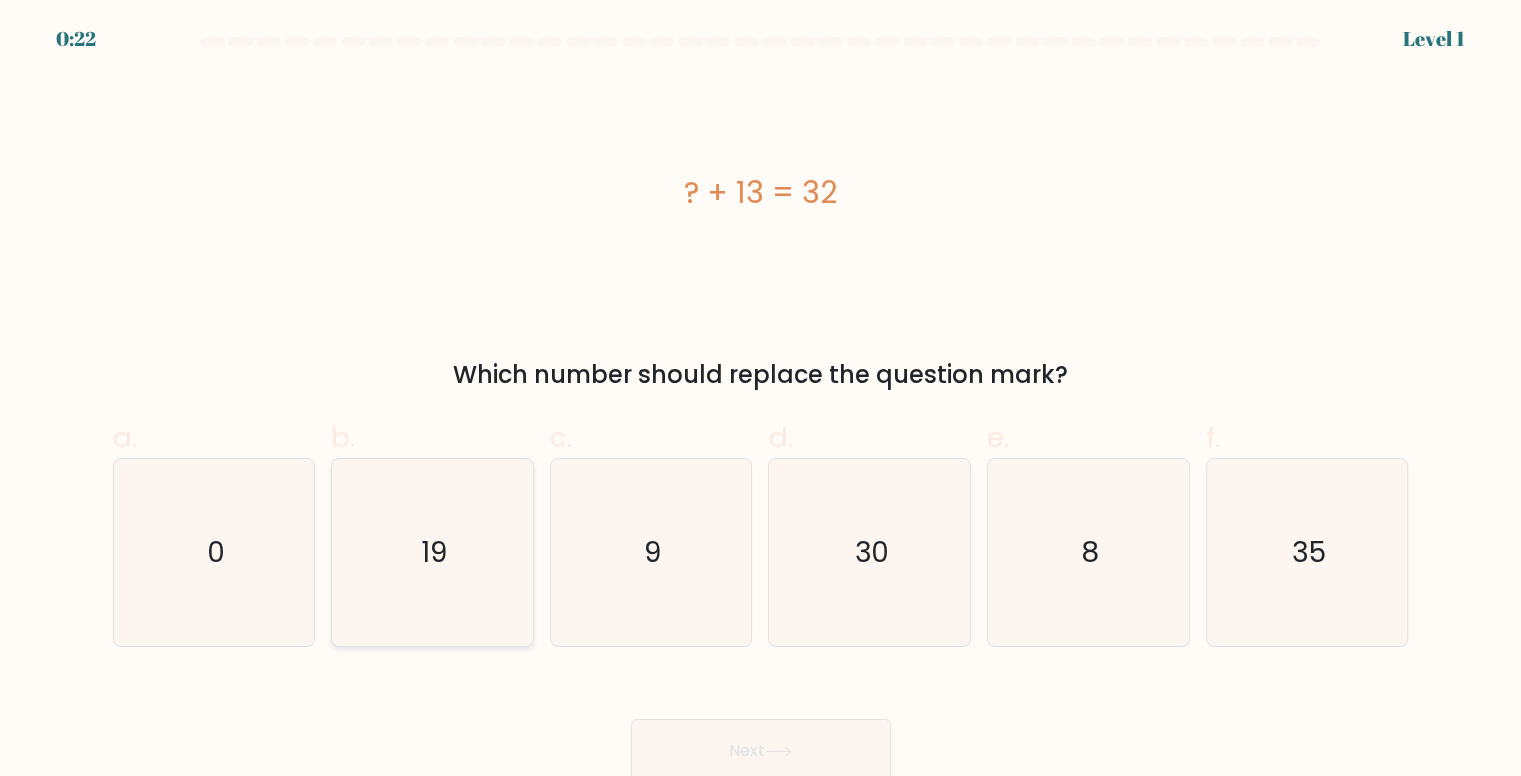 click on "19" 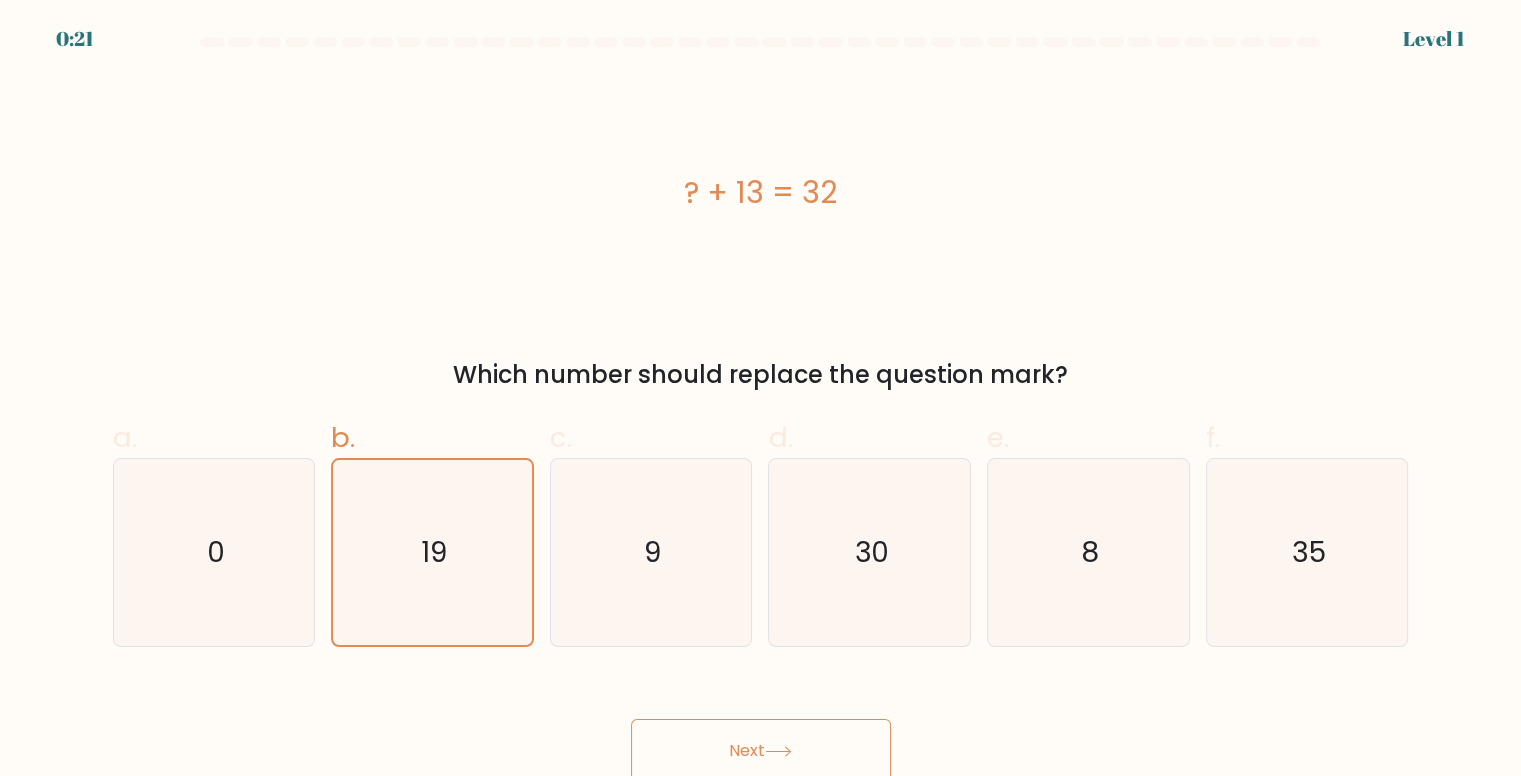click 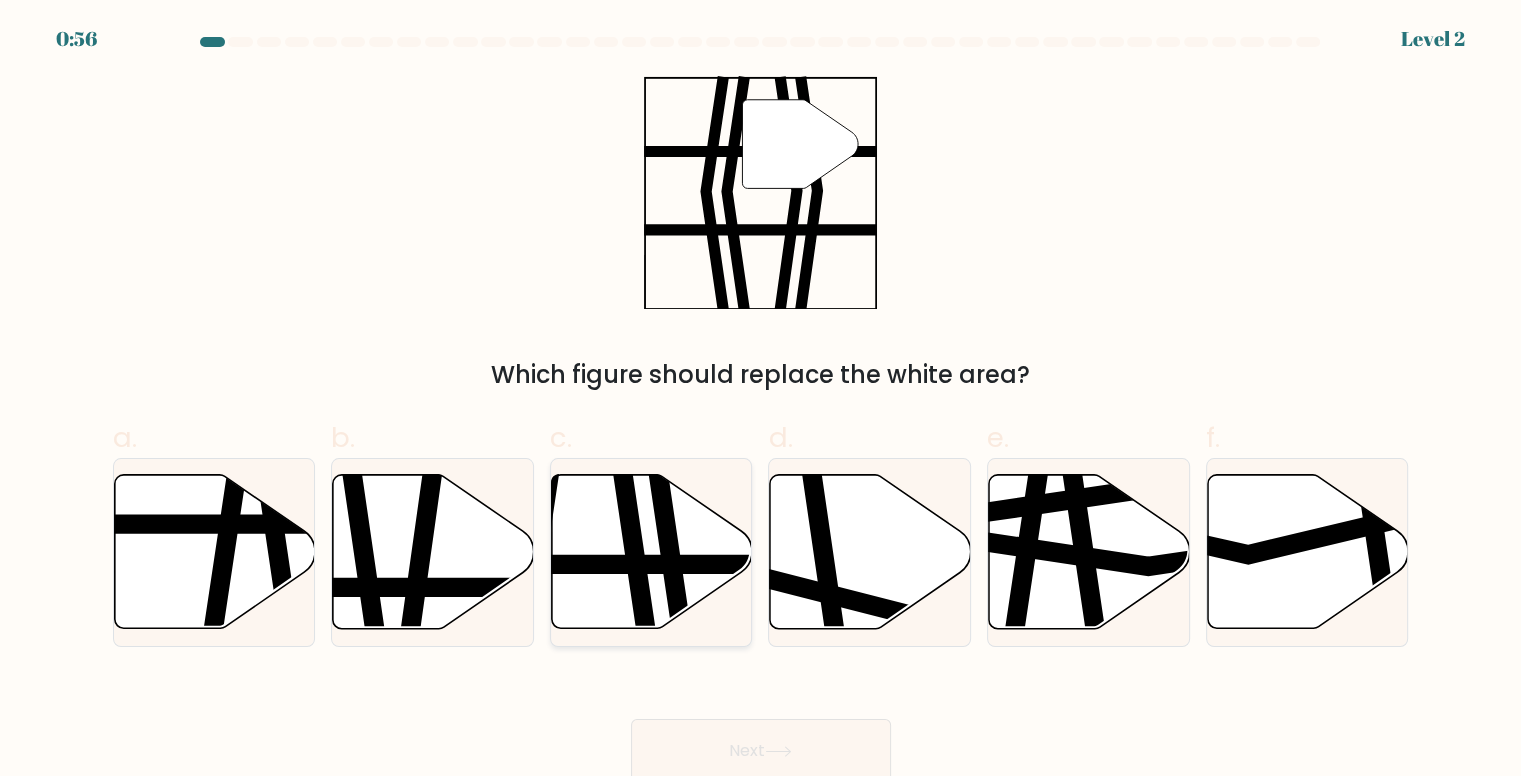 click 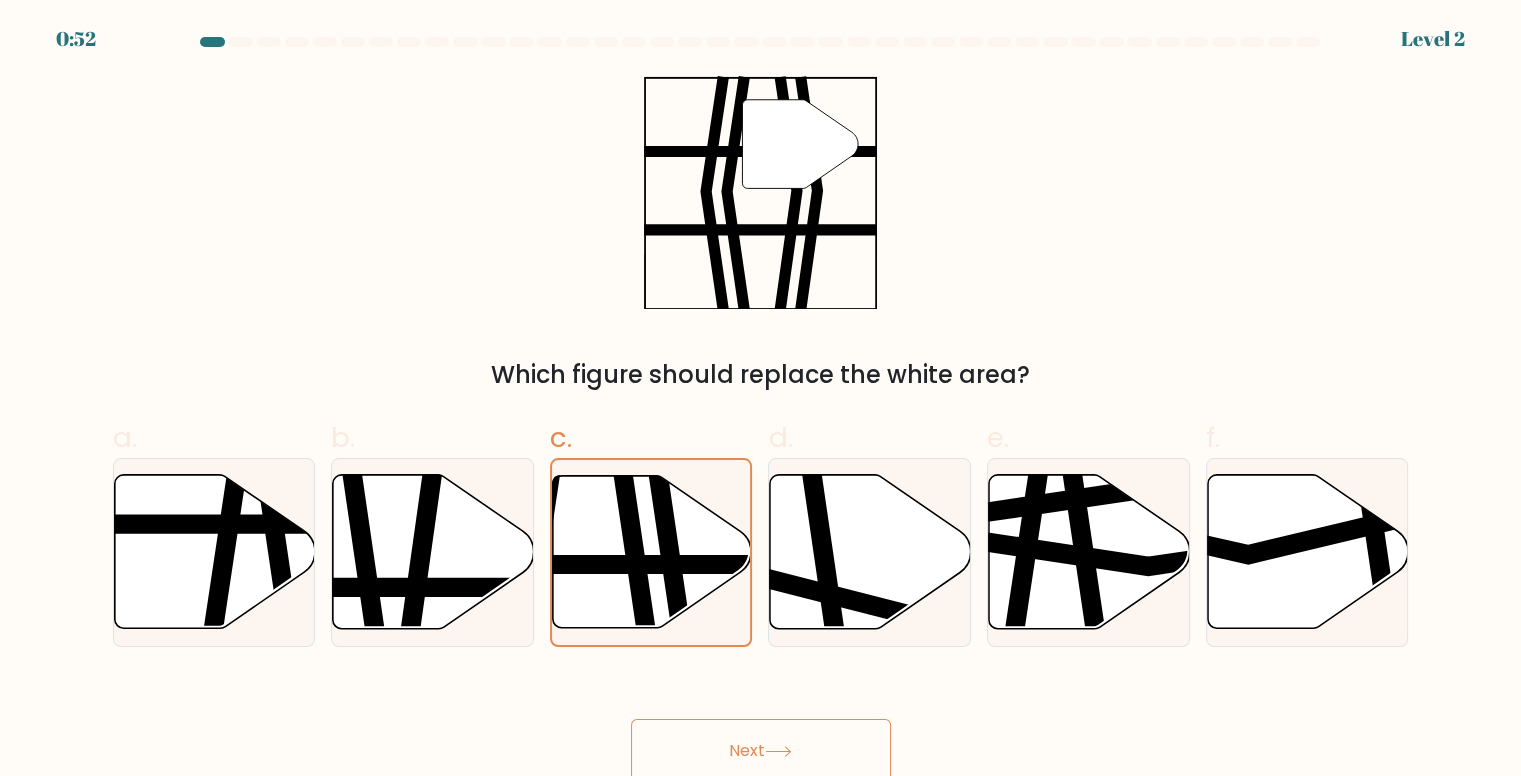 click on "Next" at bounding box center [761, 751] 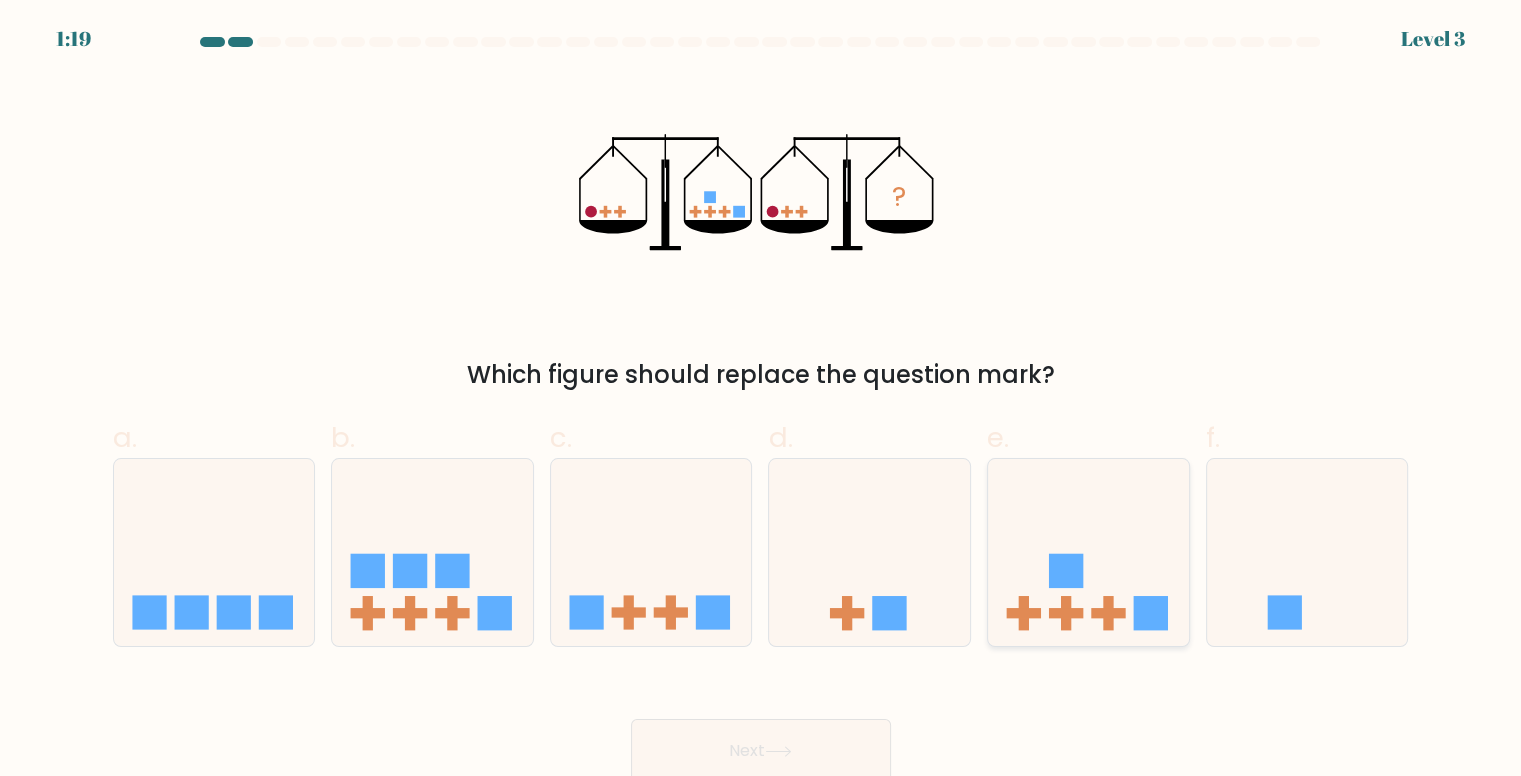 click 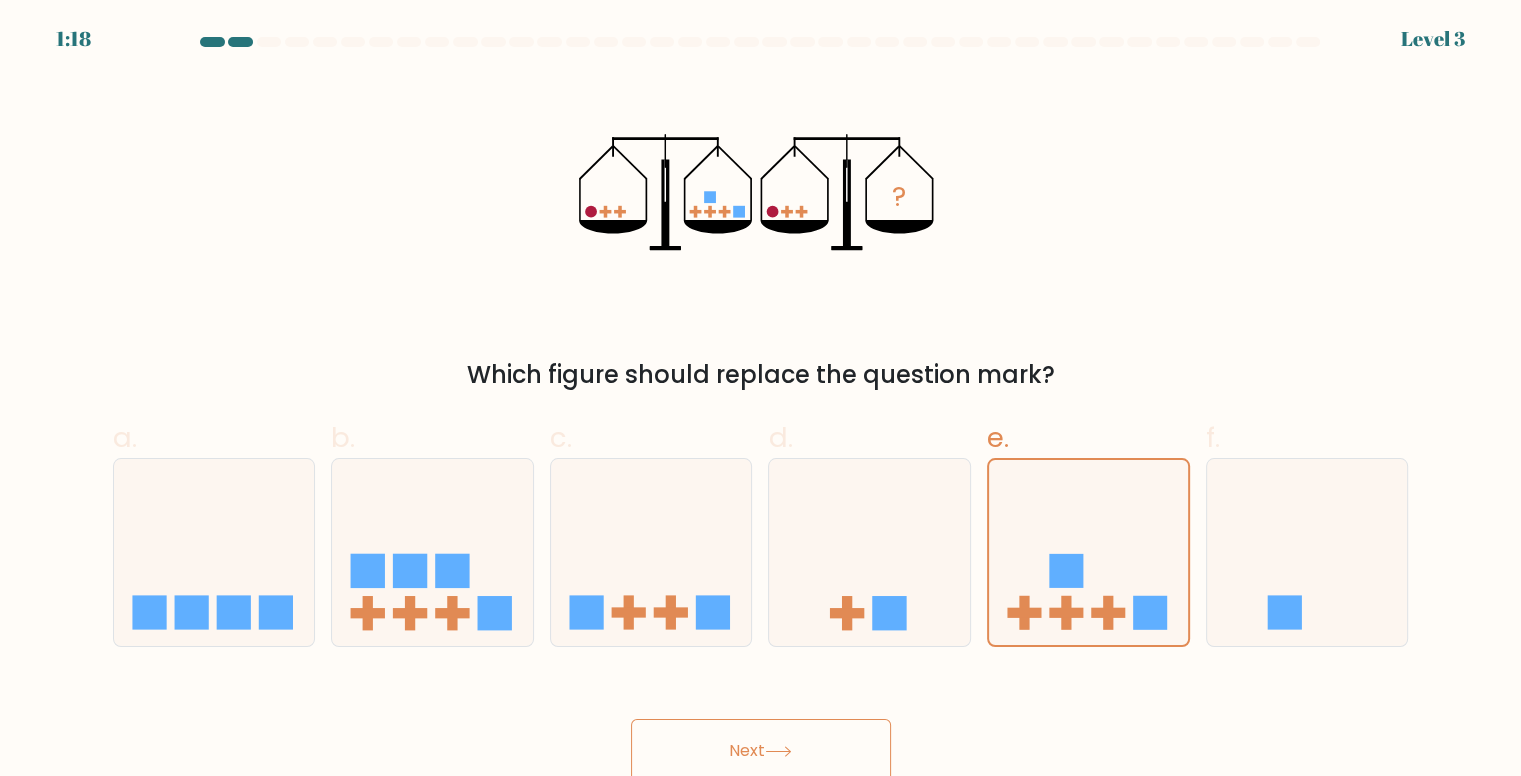 click on "Next" at bounding box center (761, 751) 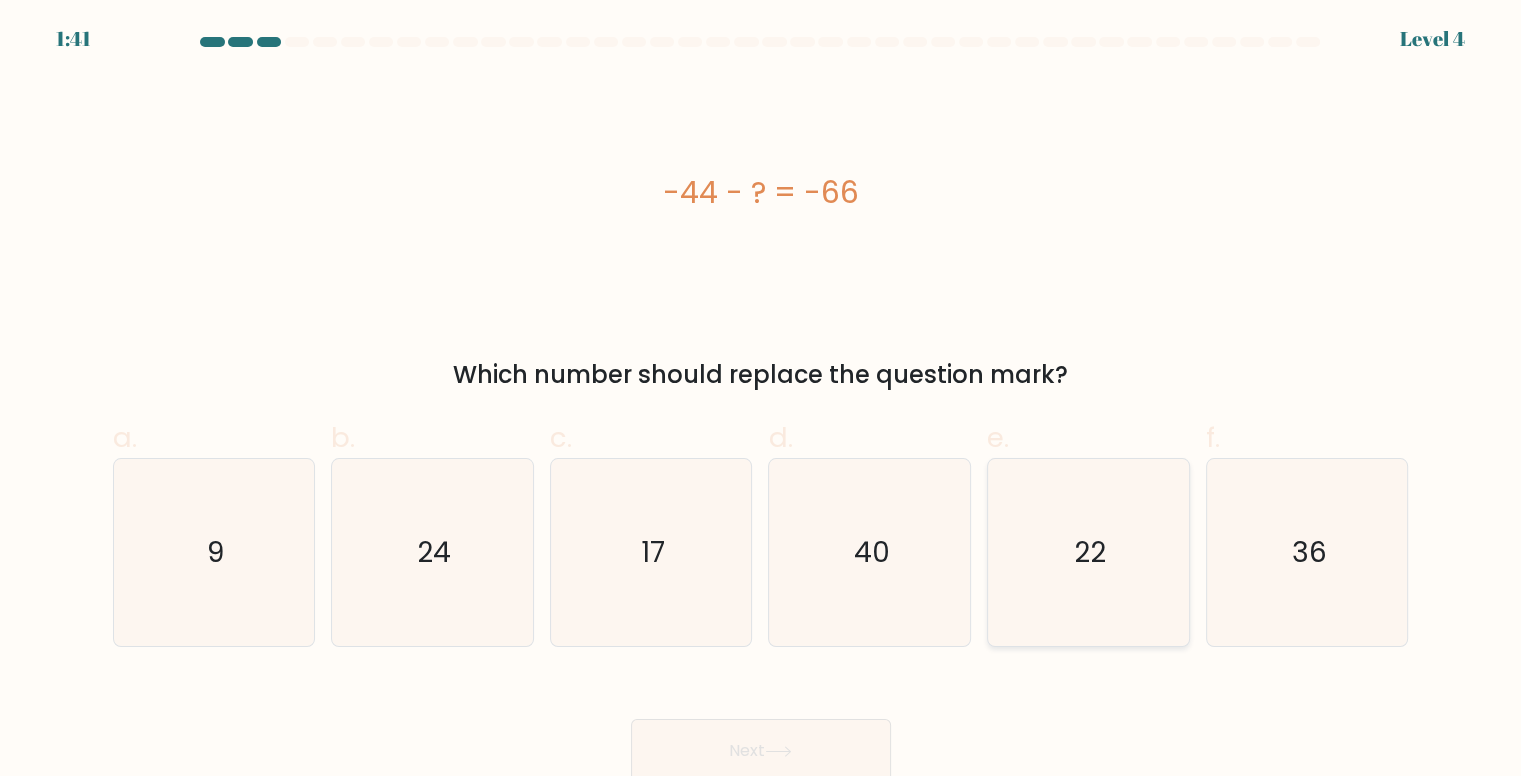 click on "22" 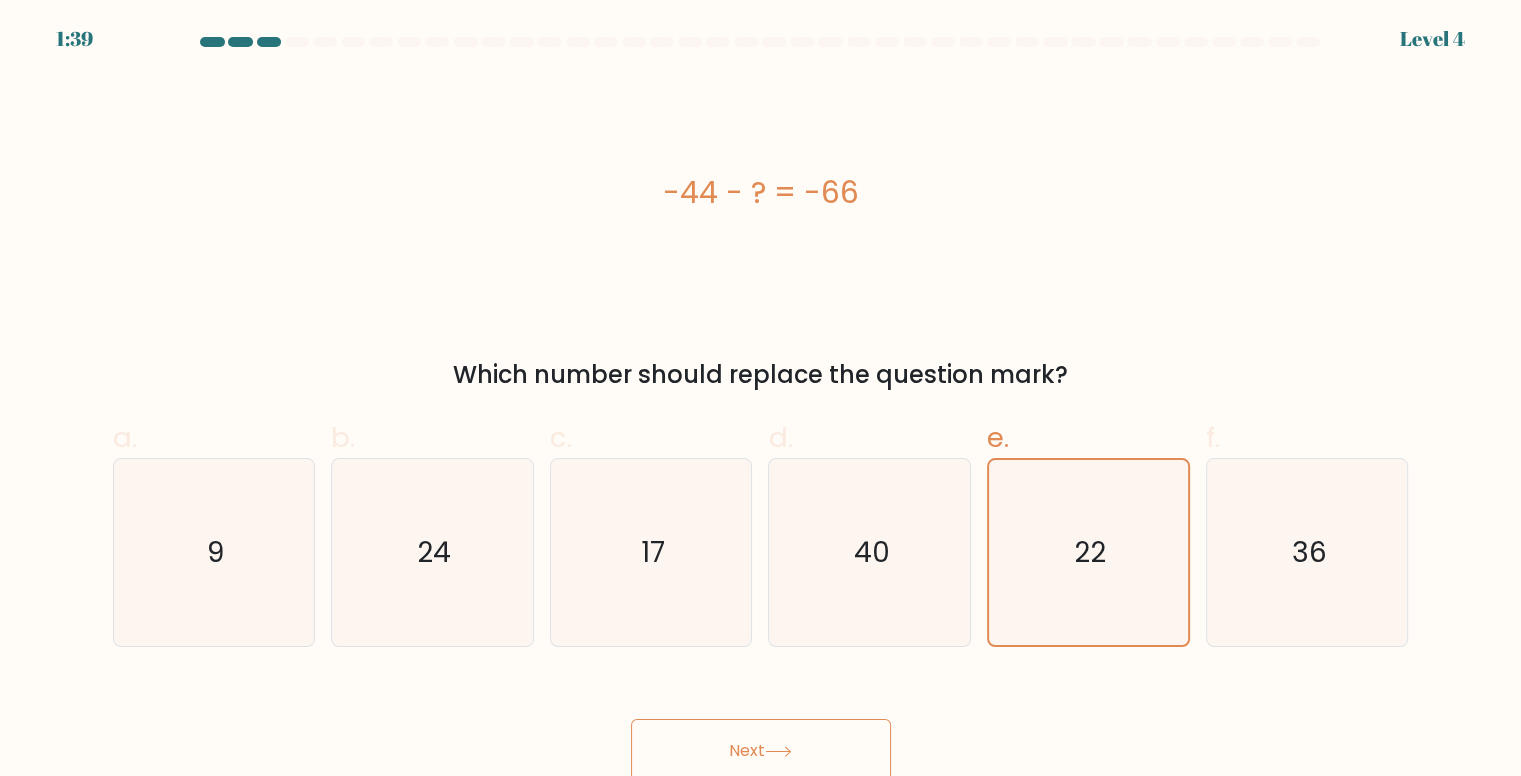 click on "Next" at bounding box center [761, 751] 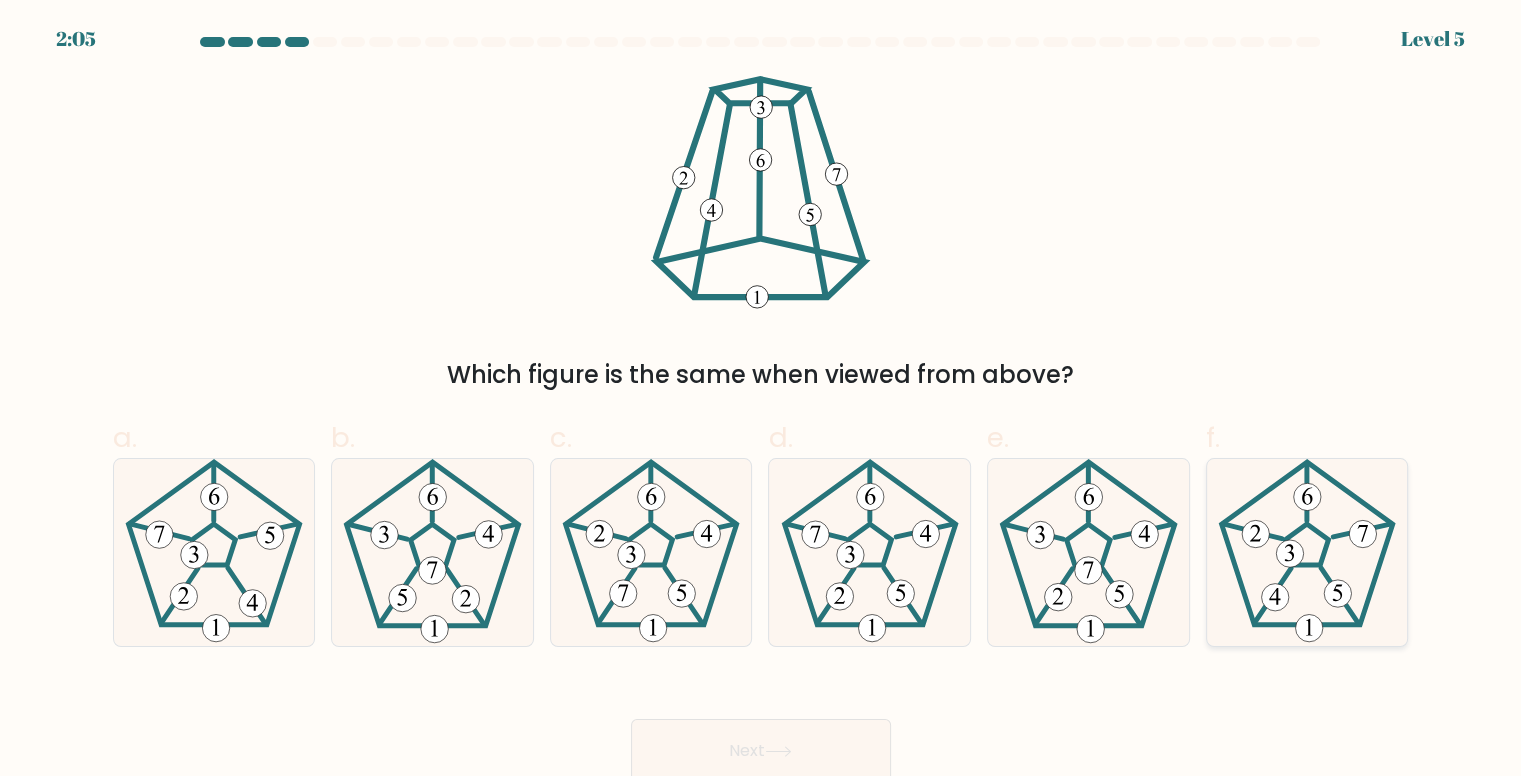 click 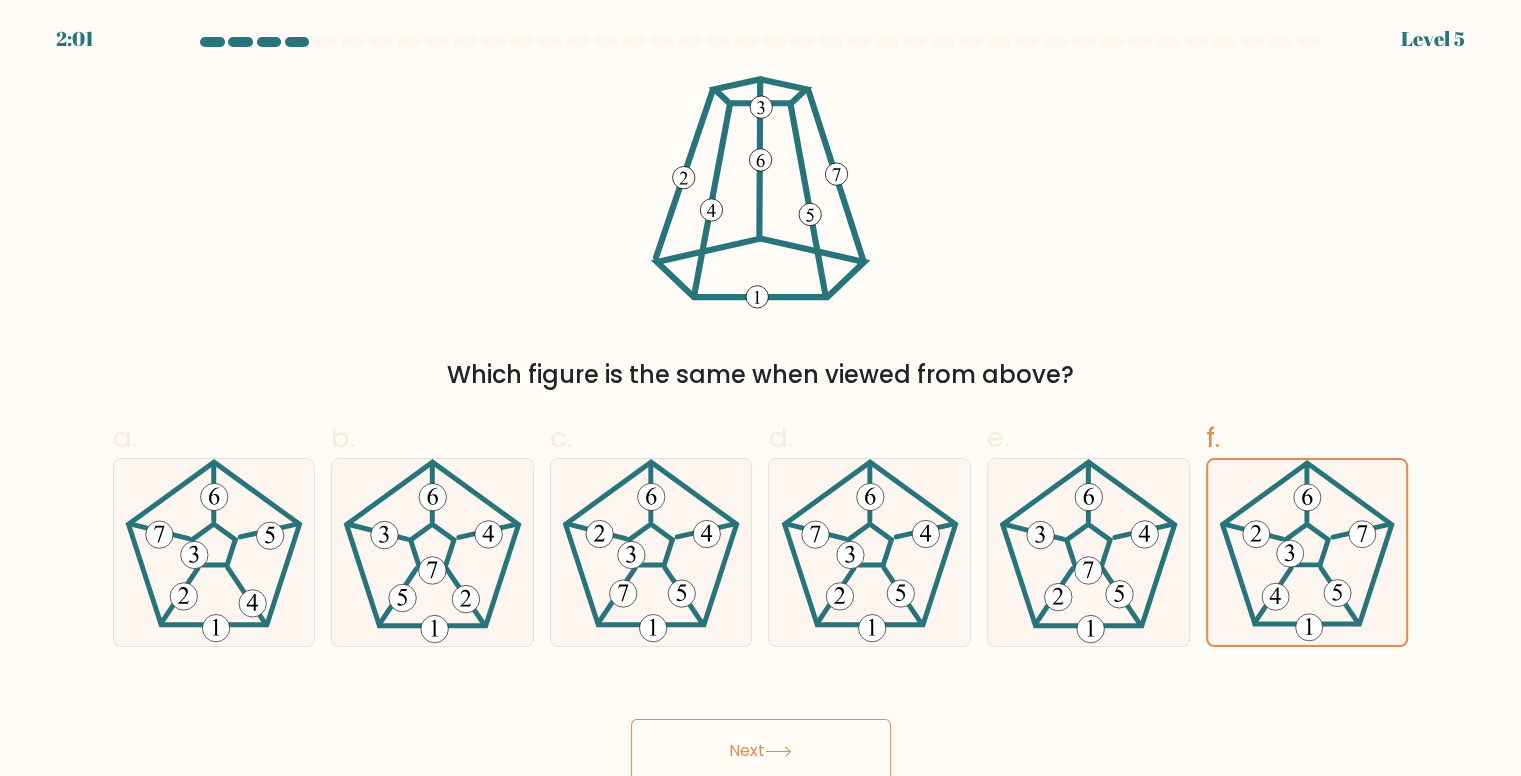 click 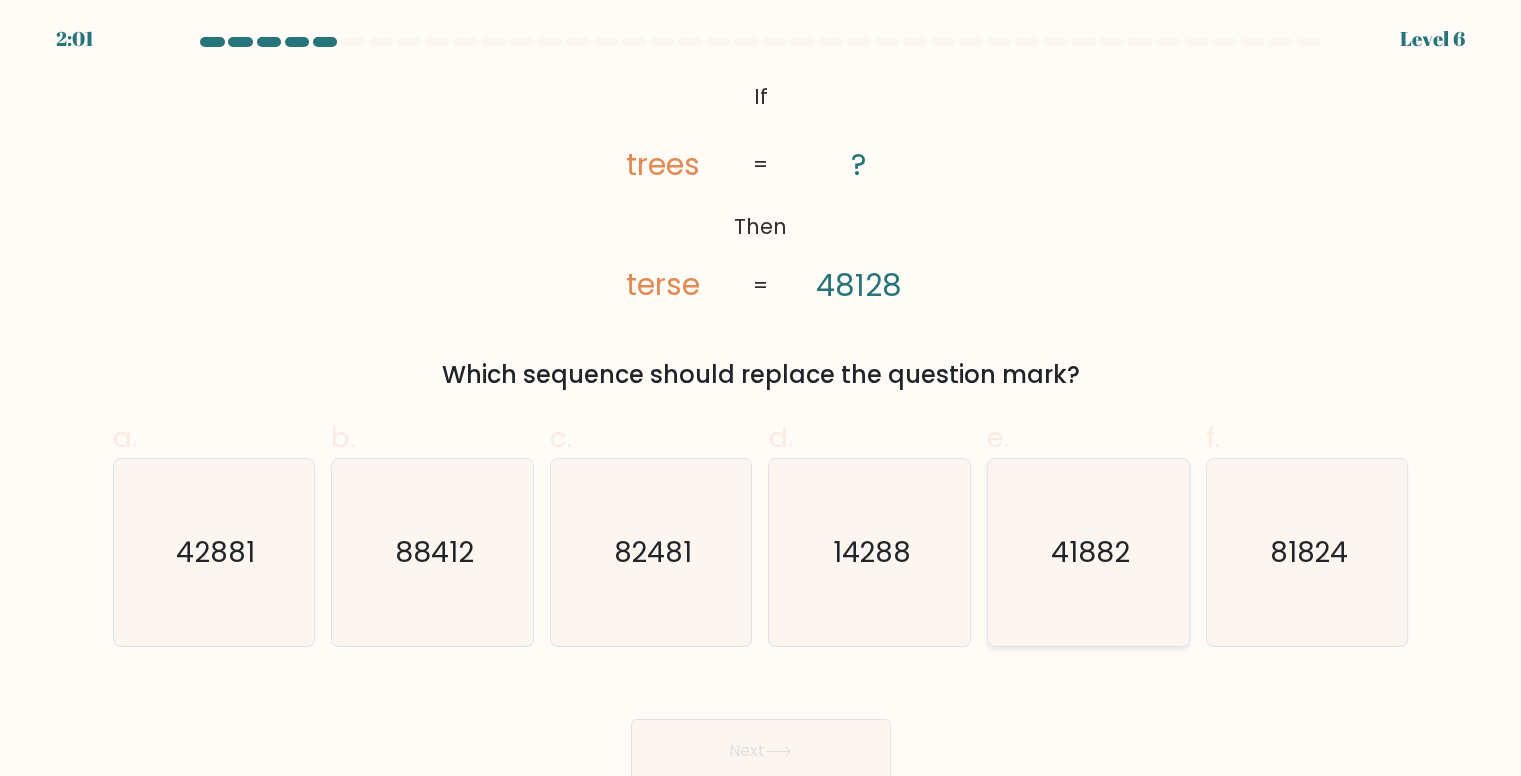 click on "41882" 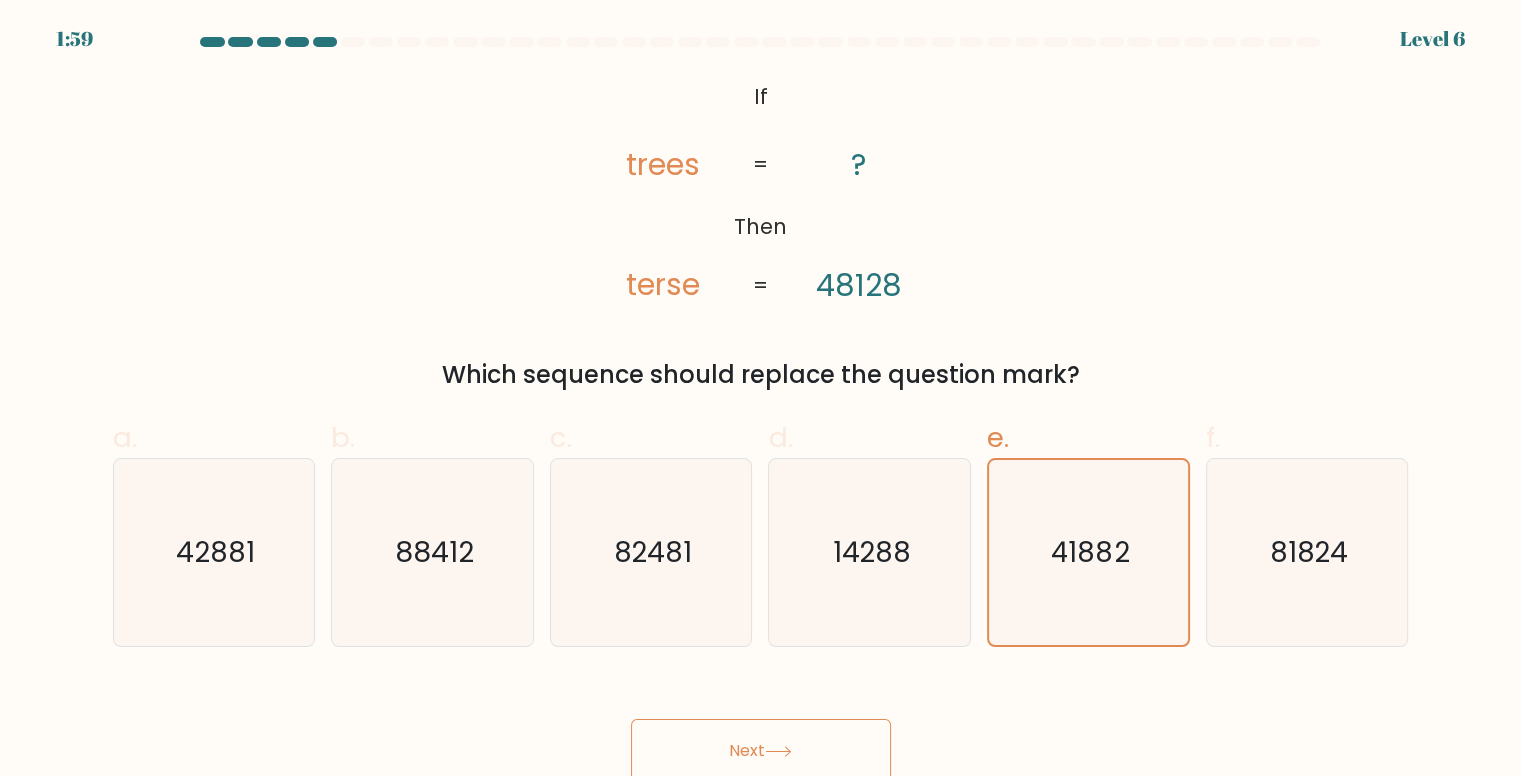 click 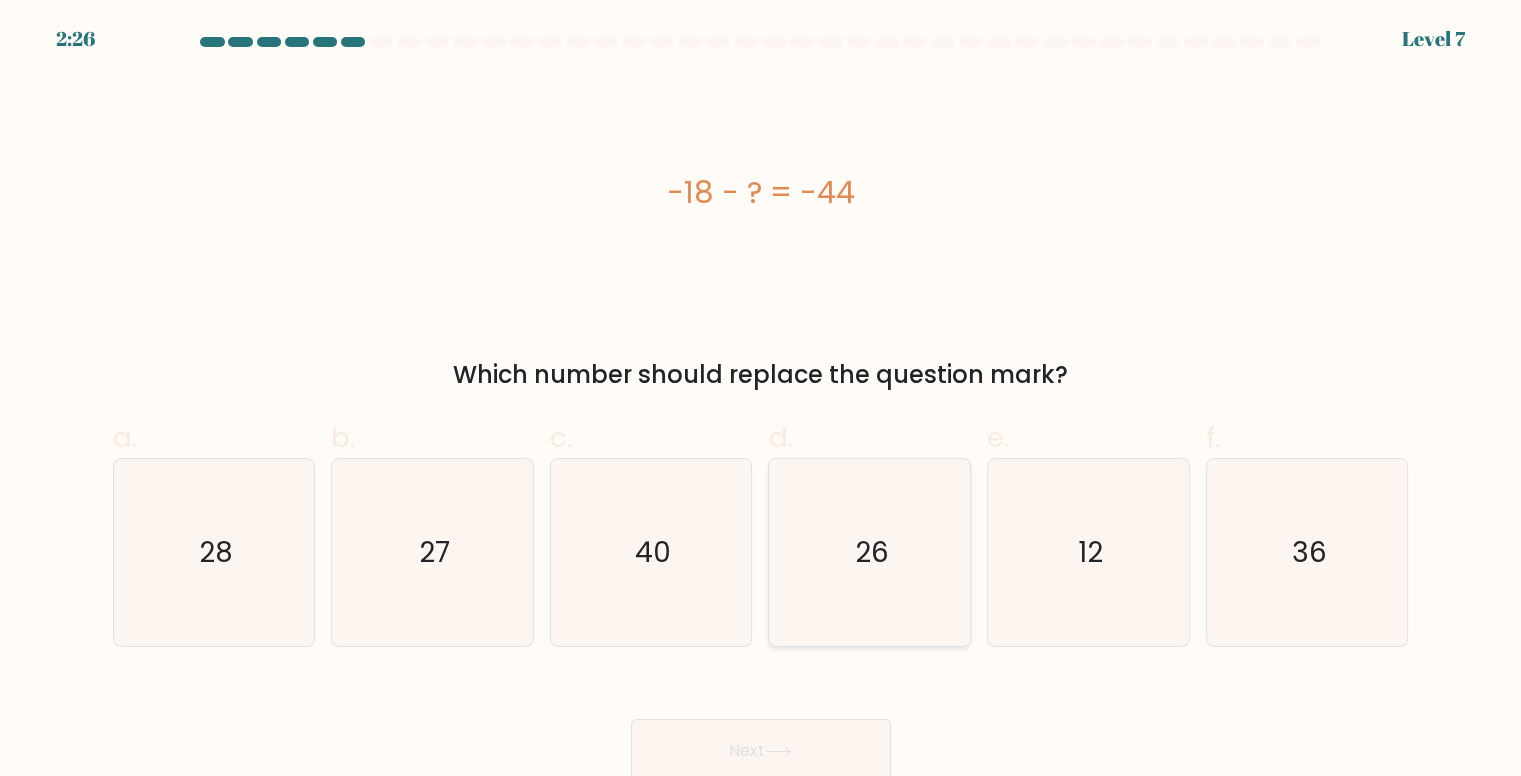 click on "26" 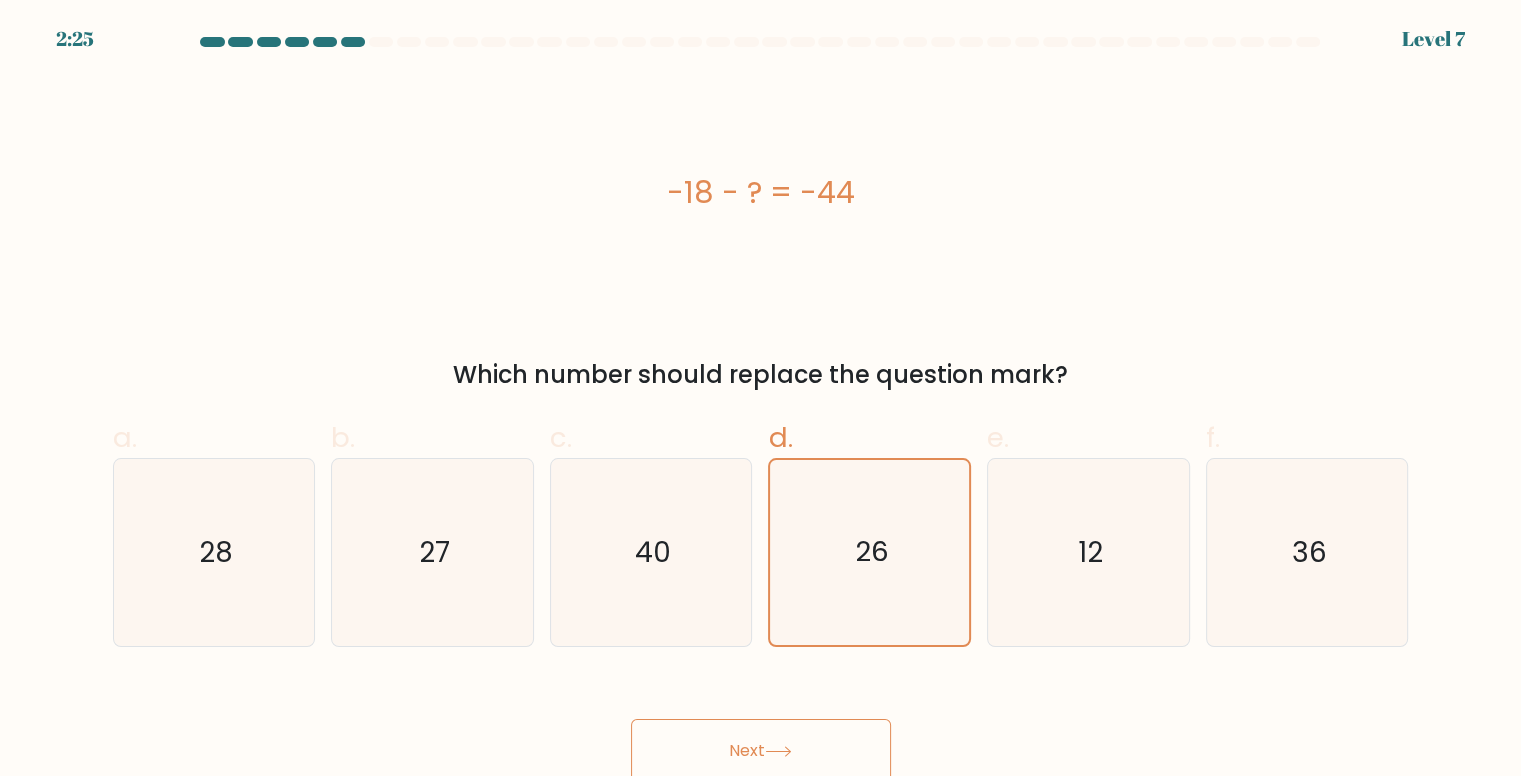 click on "Next" at bounding box center [761, 751] 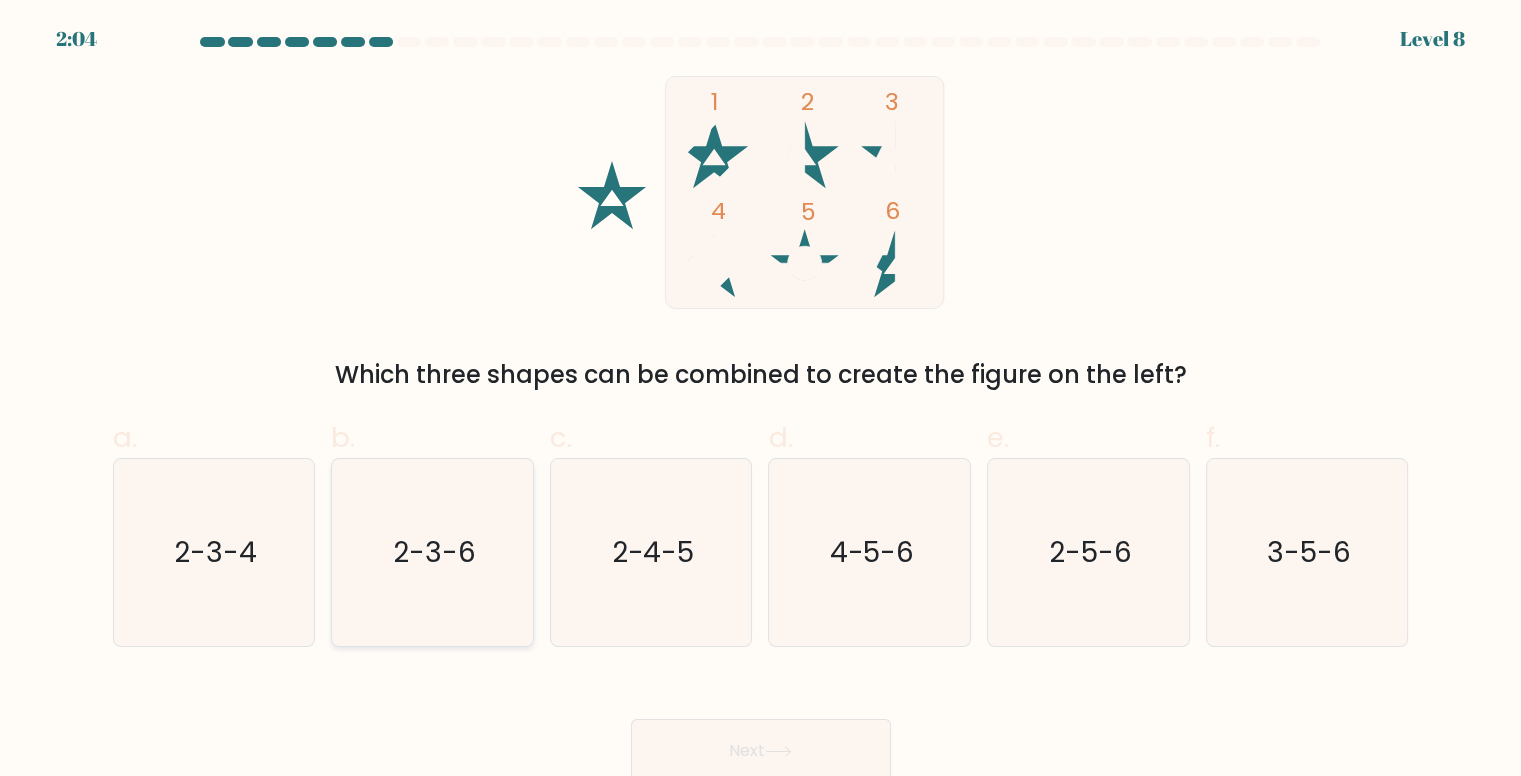 click on "2-3-6" 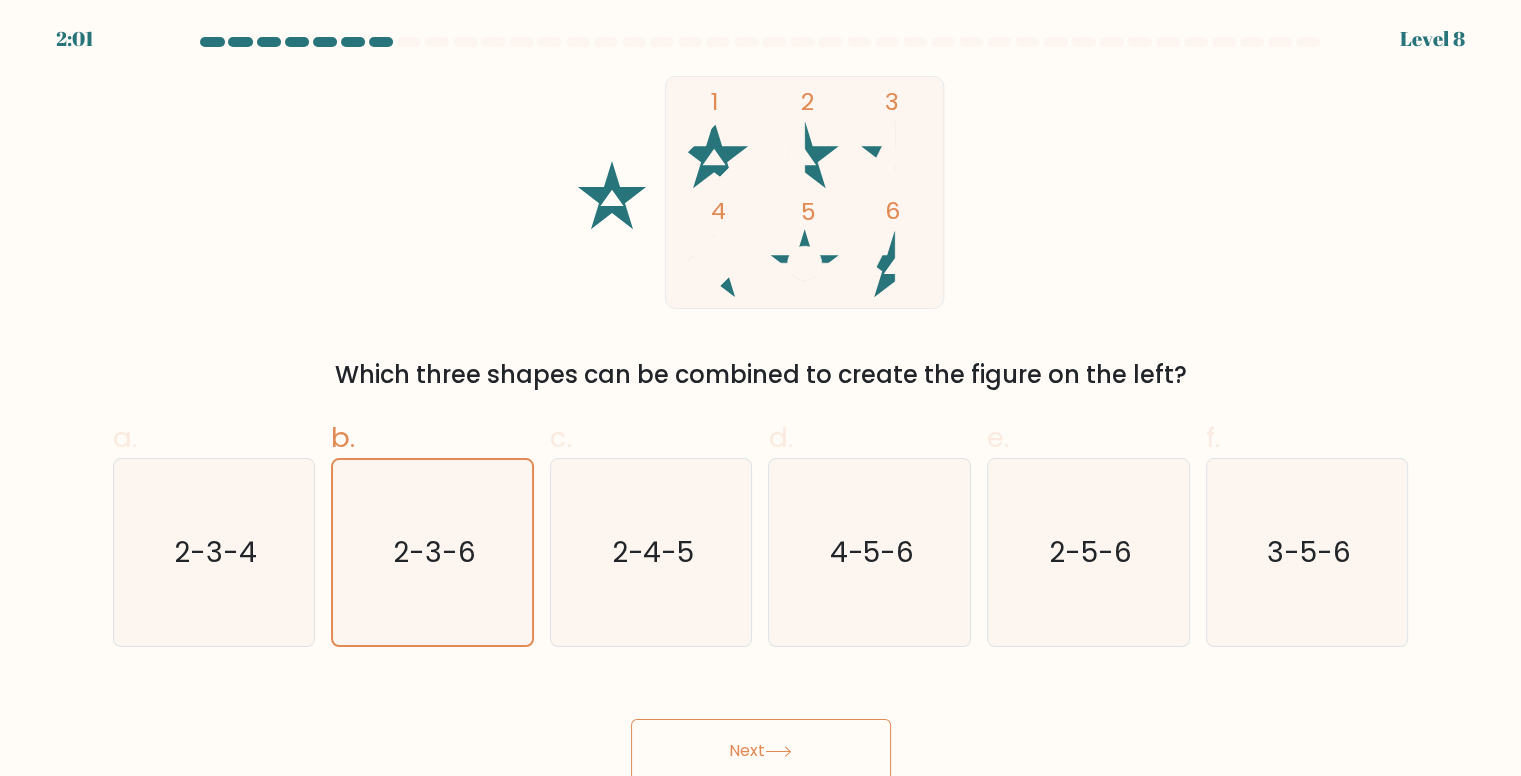 click on "Next" at bounding box center (761, 751) 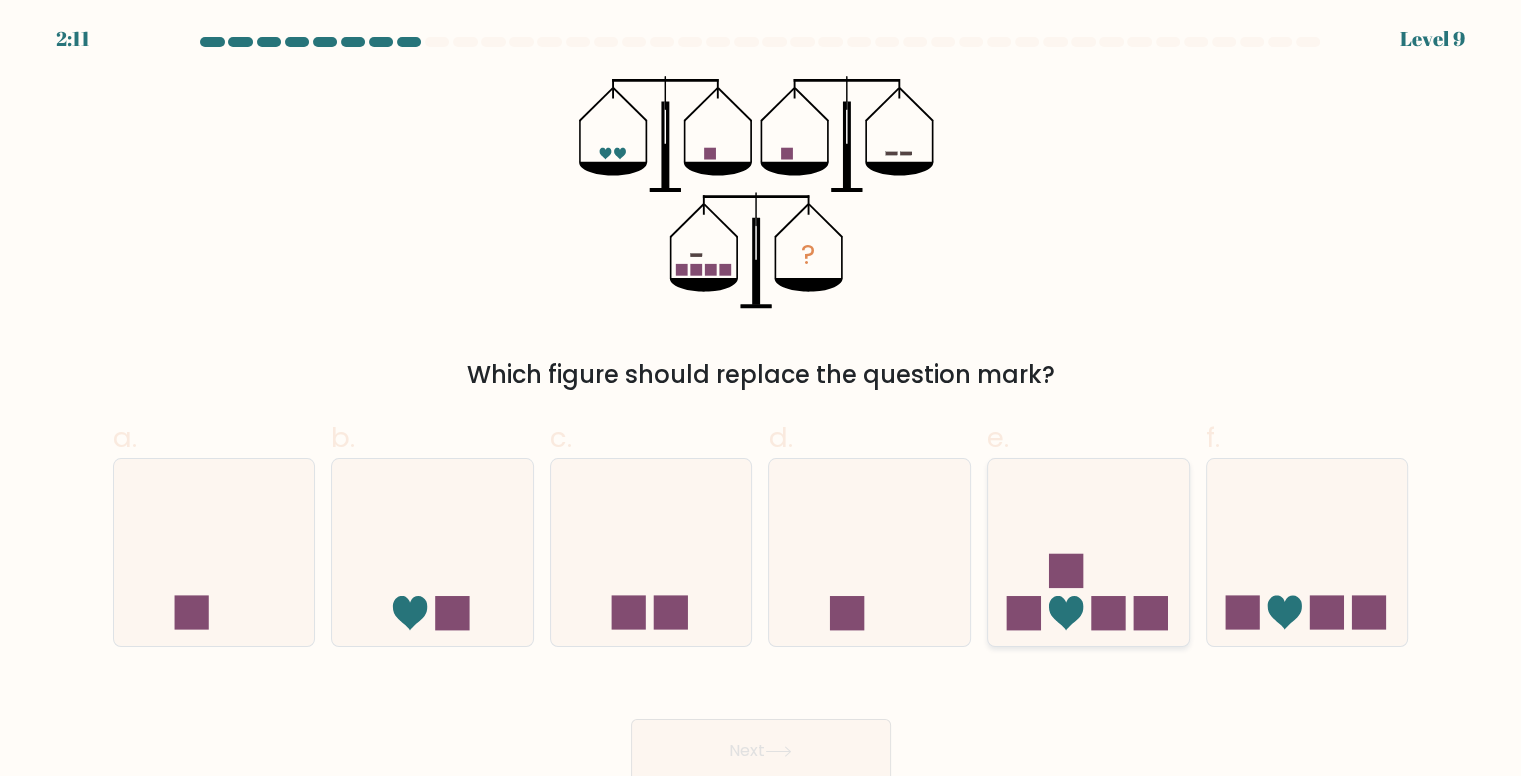 click 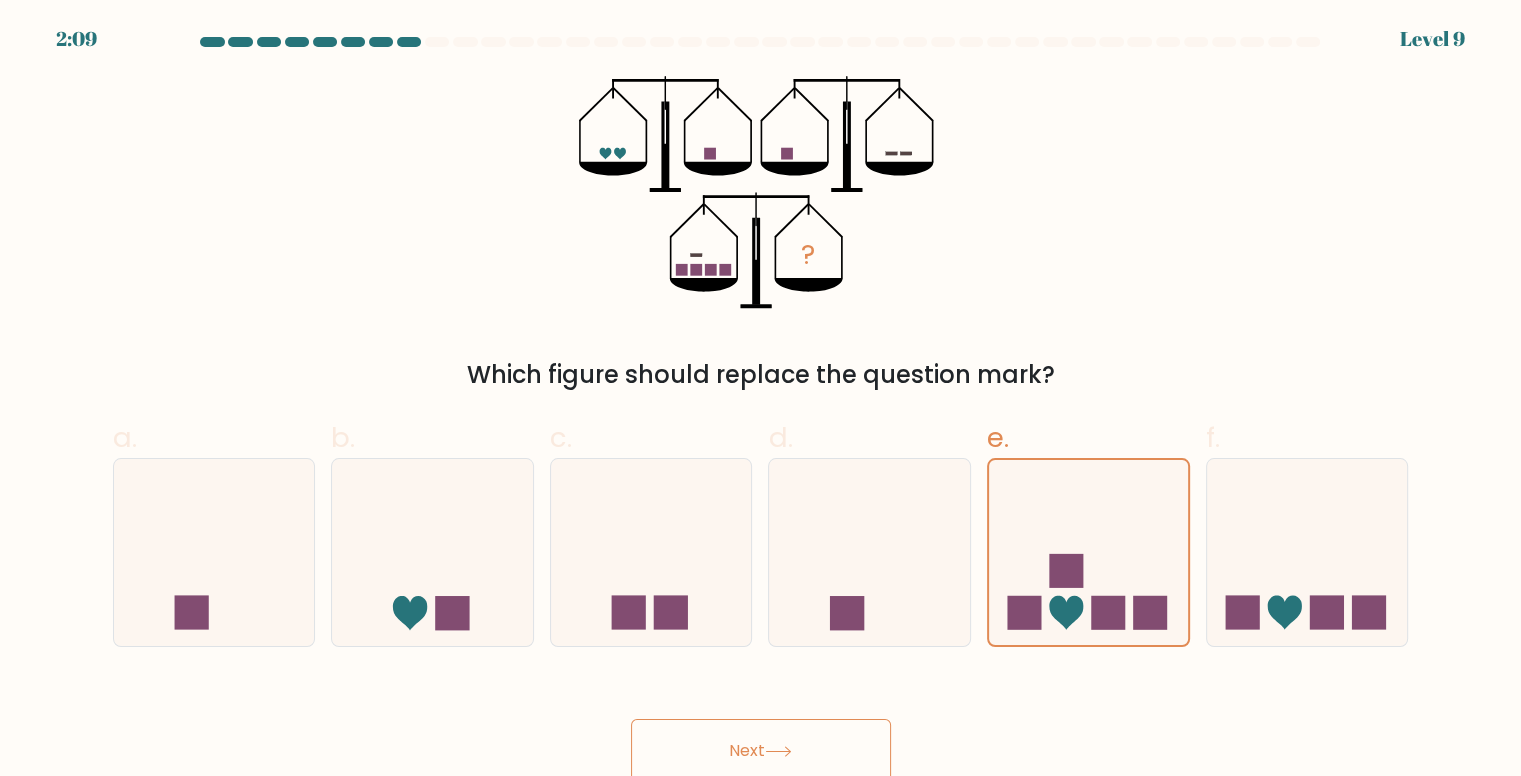 click on "Next" at bounding box center [761, 751] 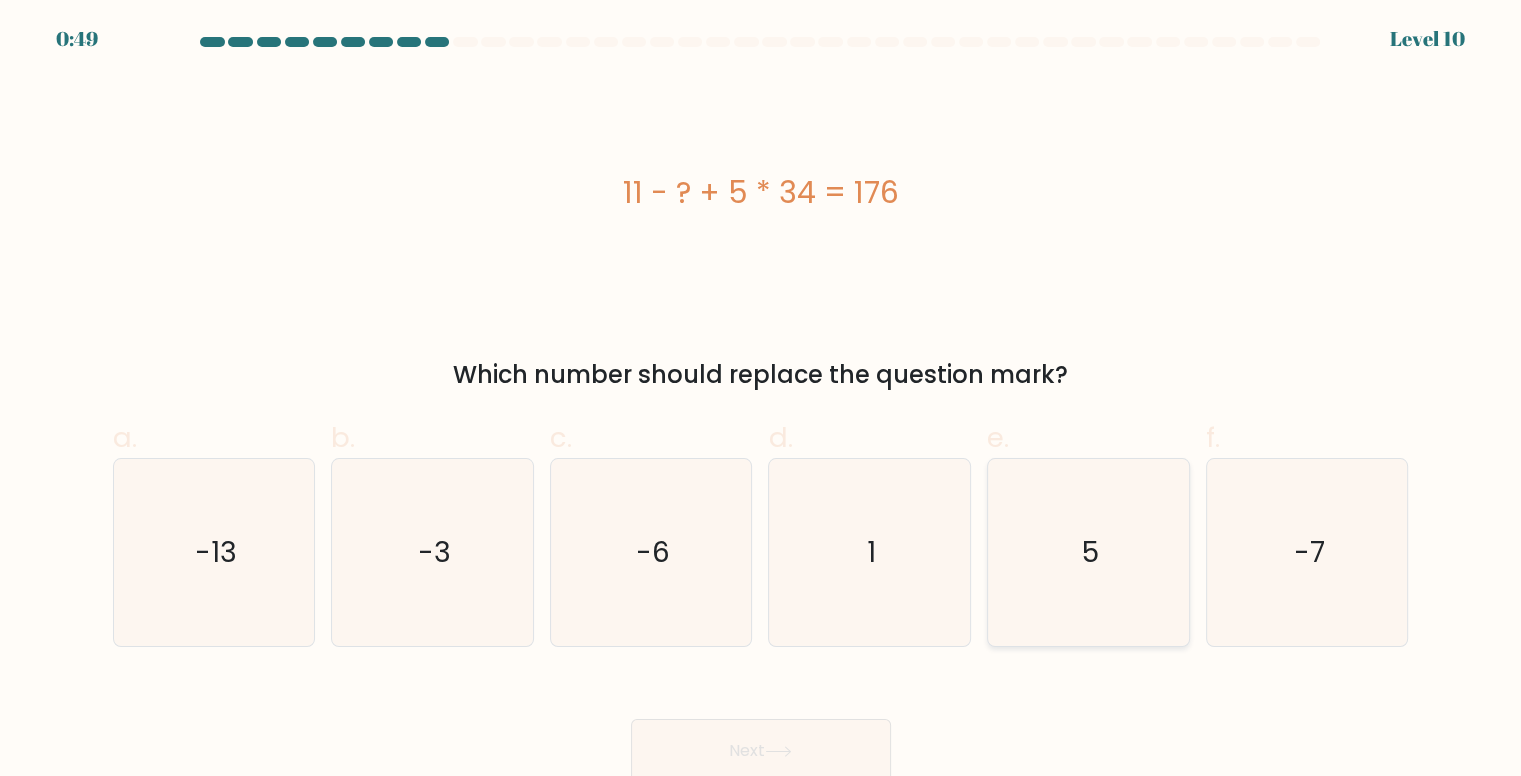 click on "5" 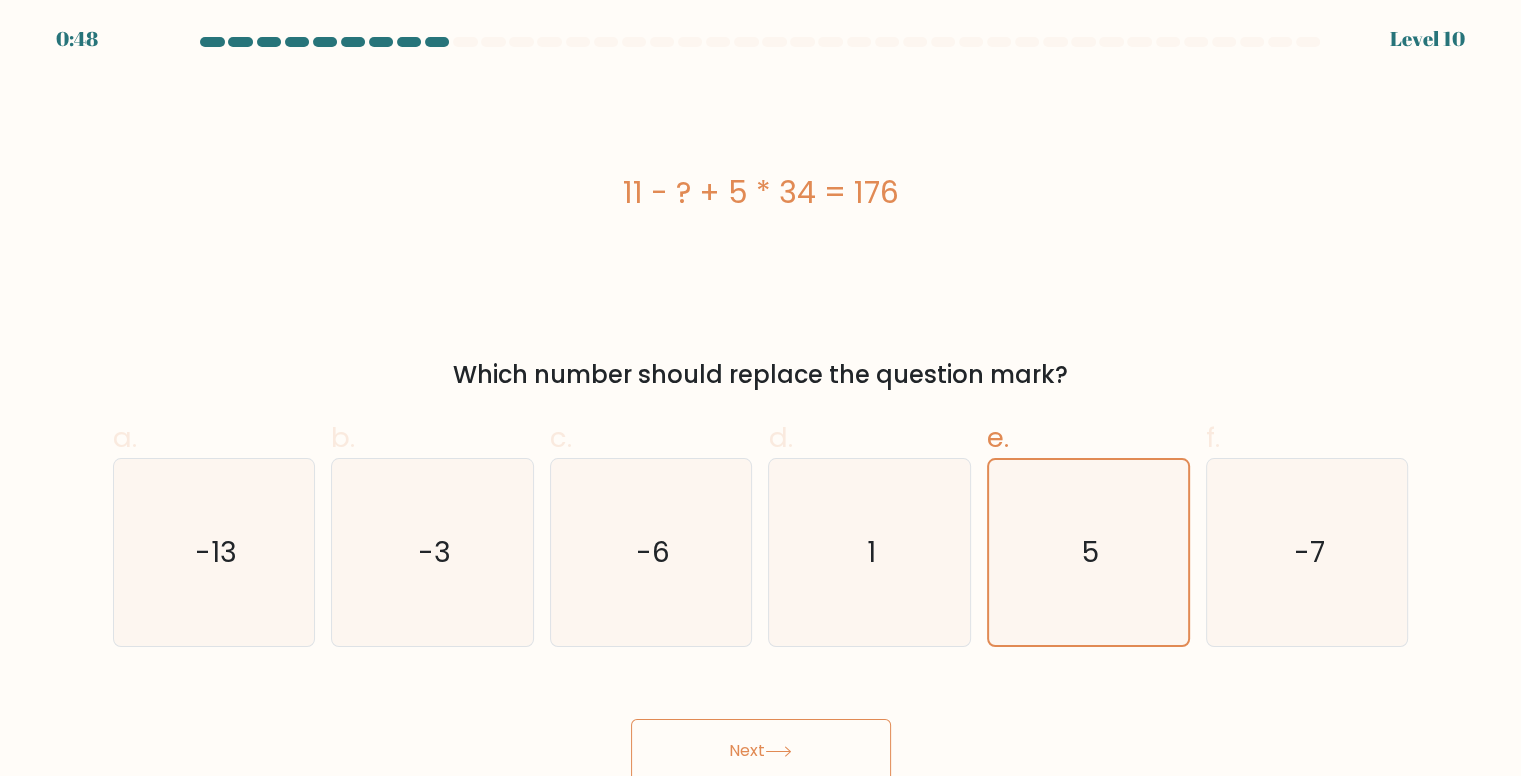click on "Next" at bounding box center (761, 751) 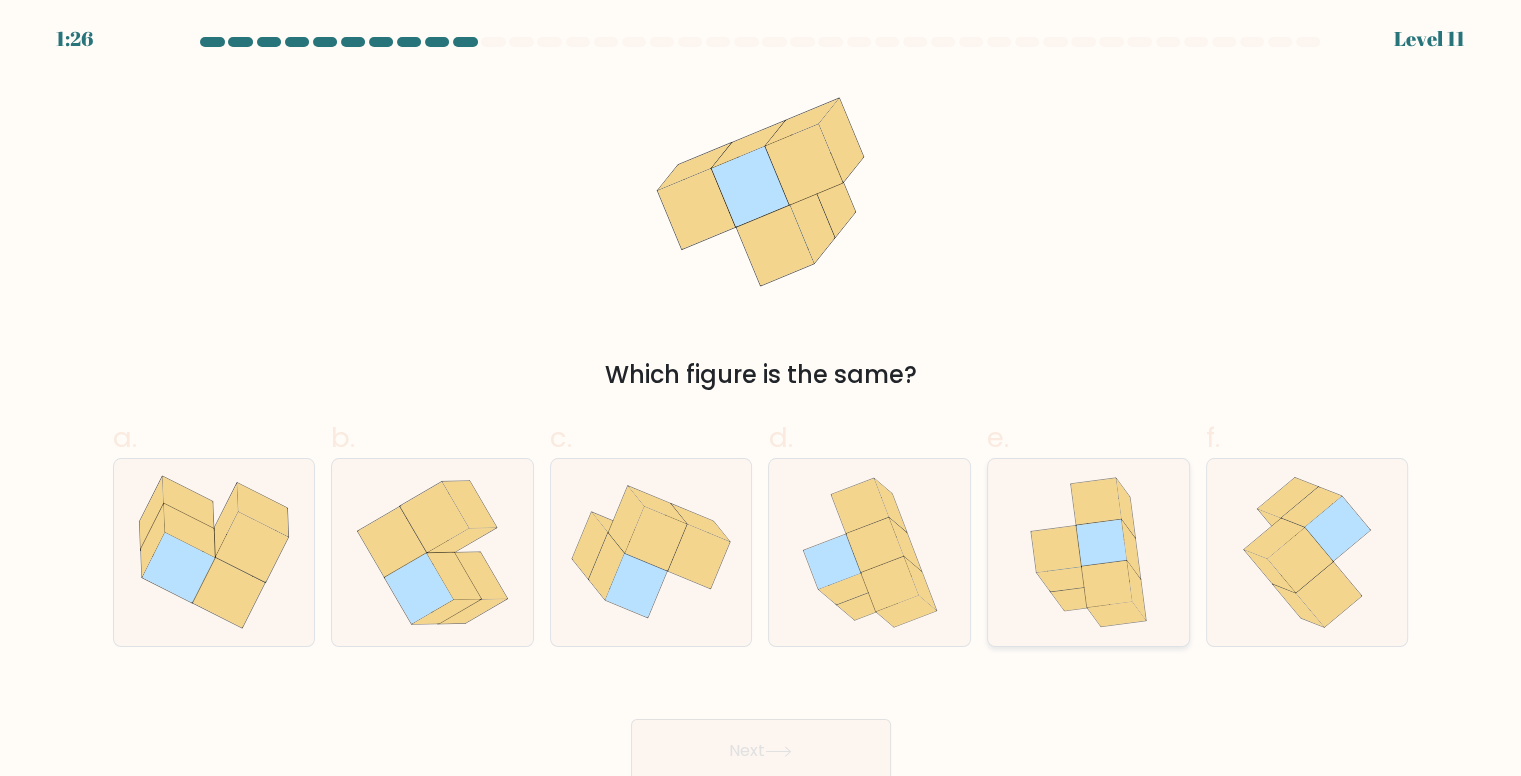 click 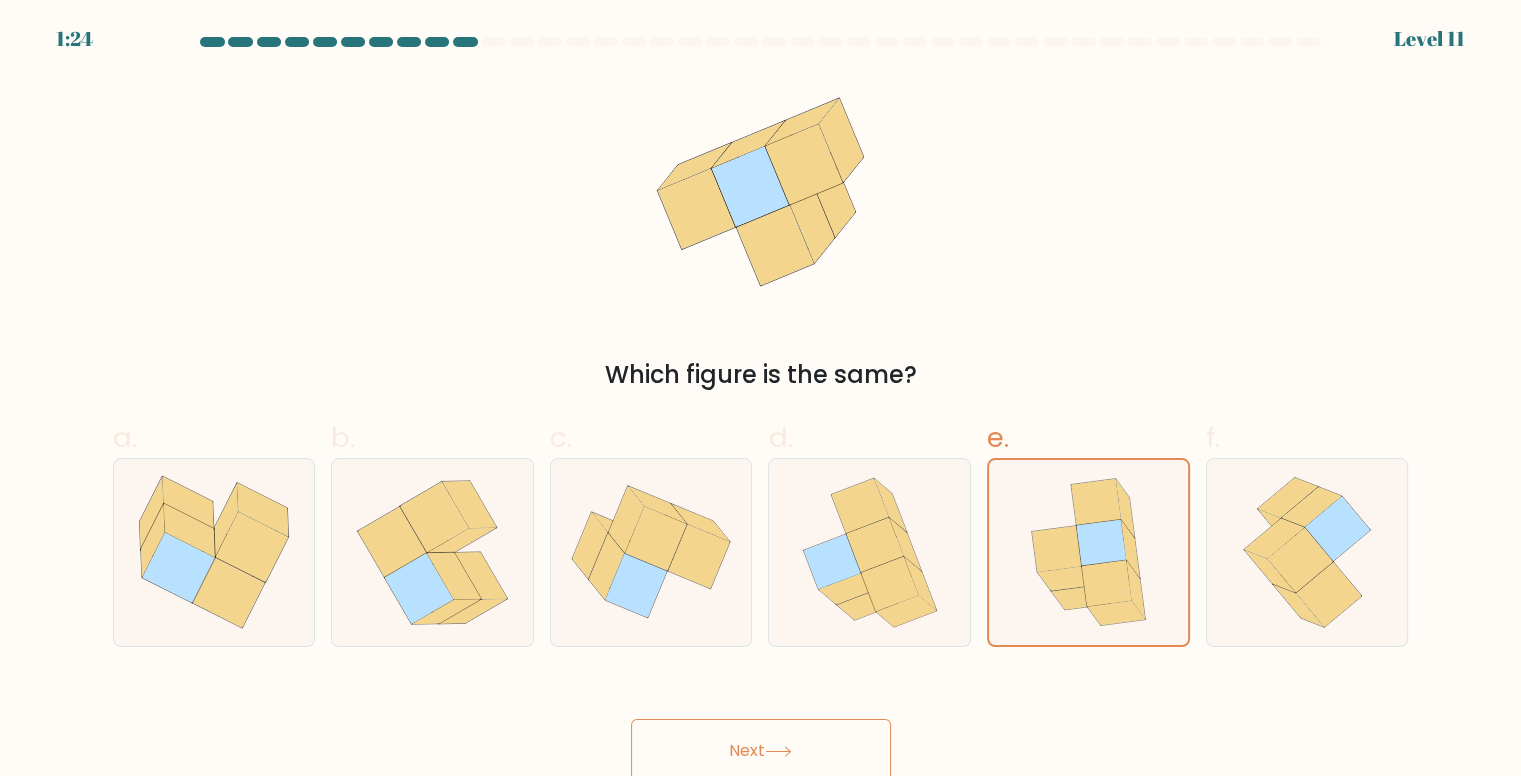 click on "Next" at bounding box center [761, 751] 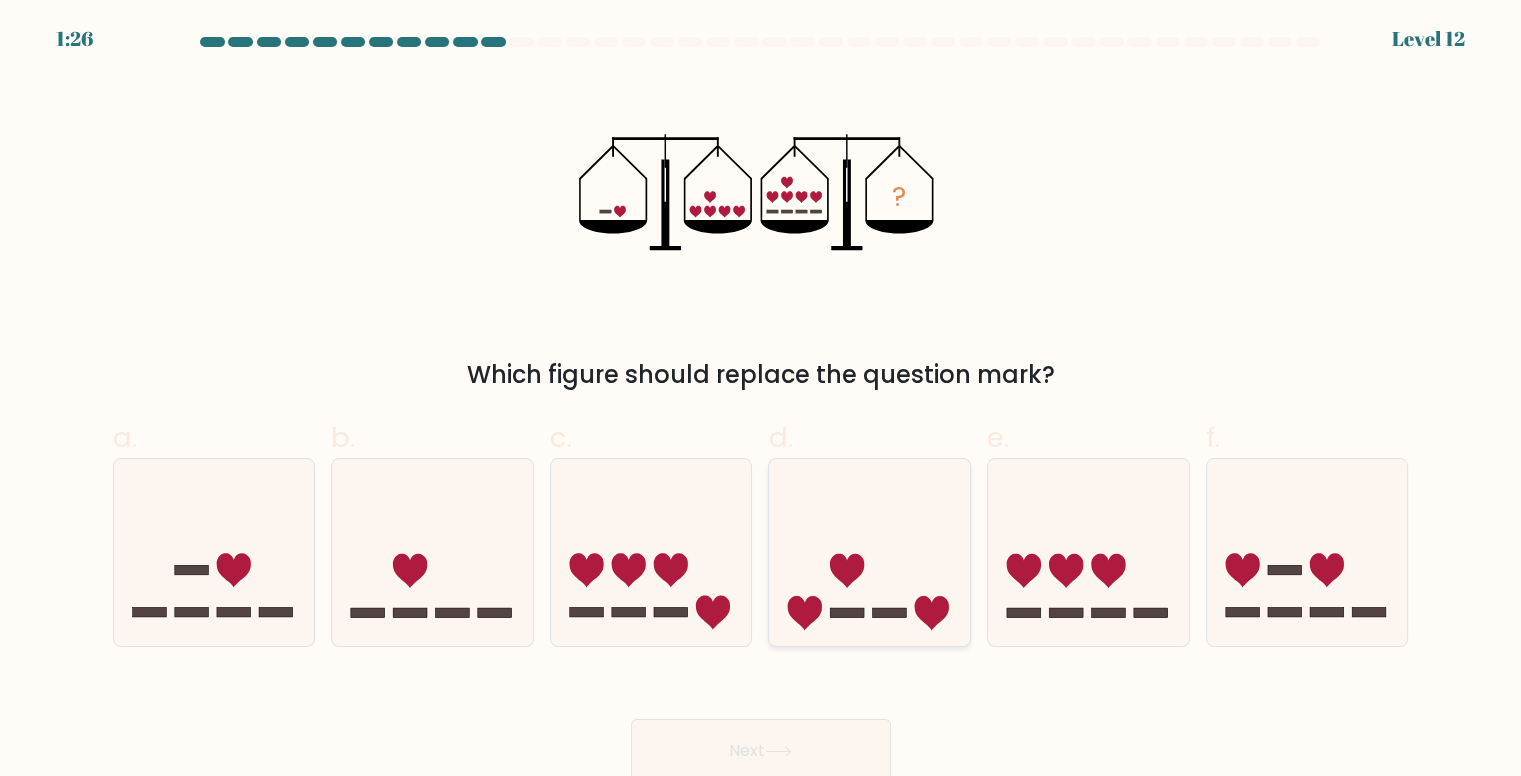 click 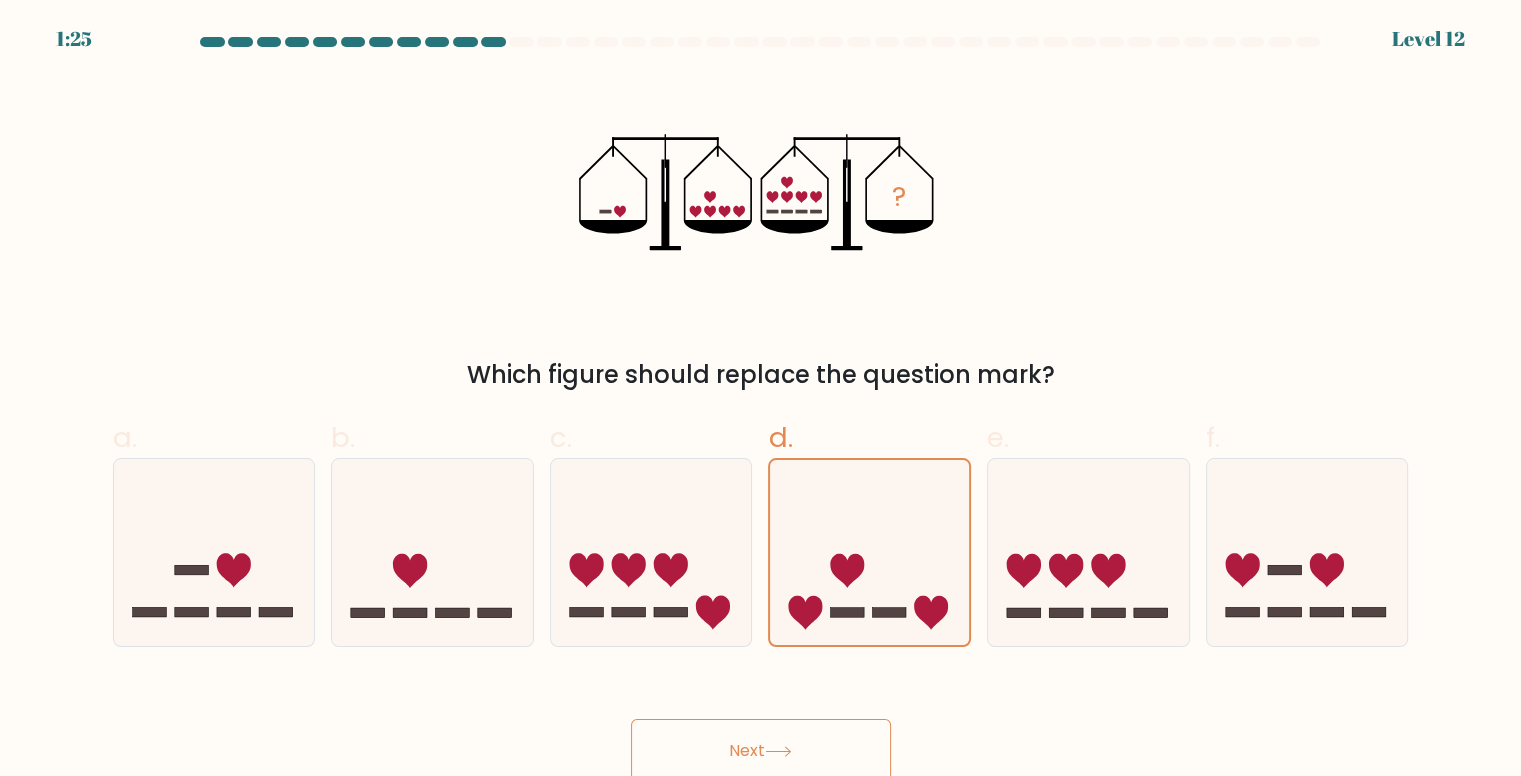 click 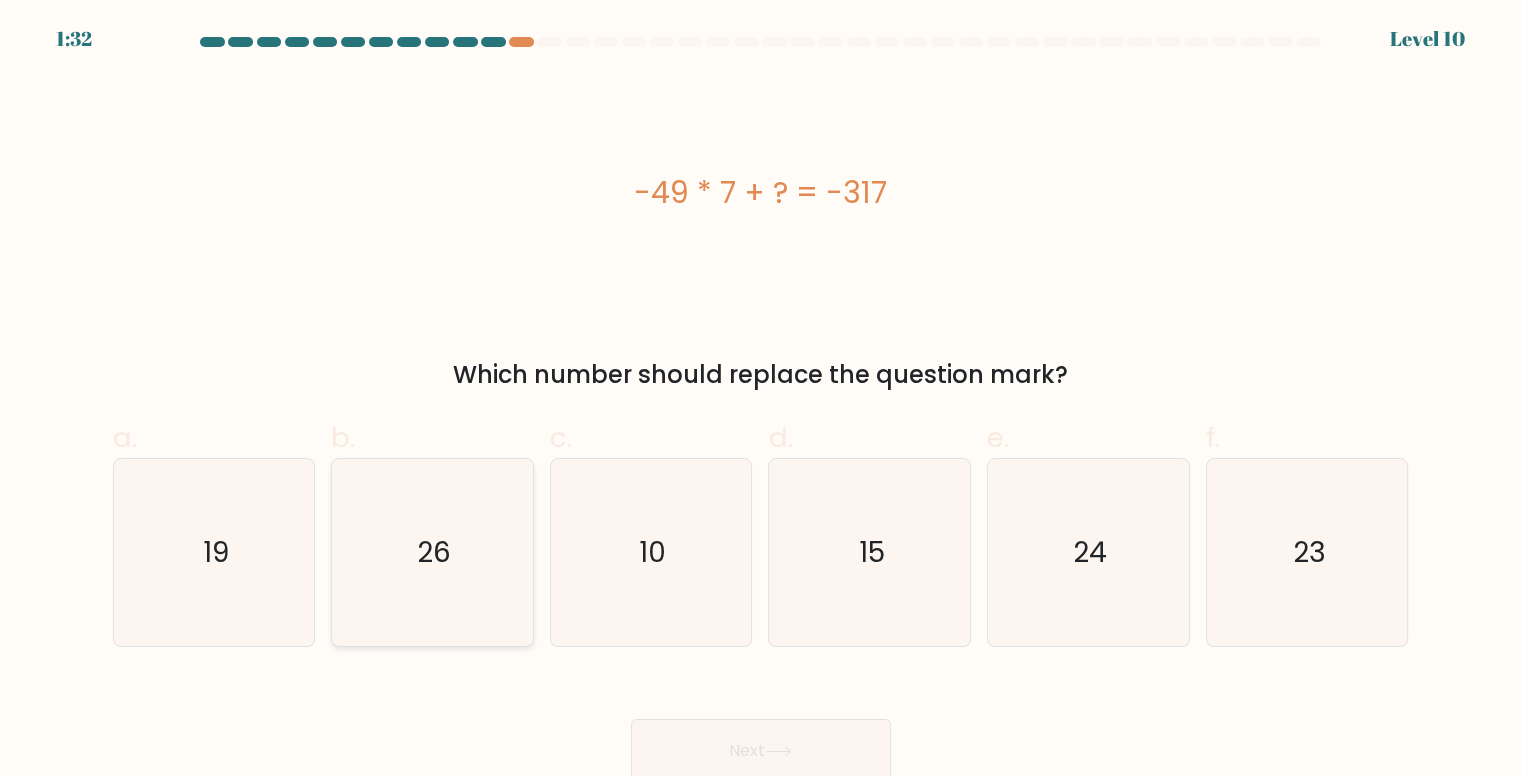 click on "26" 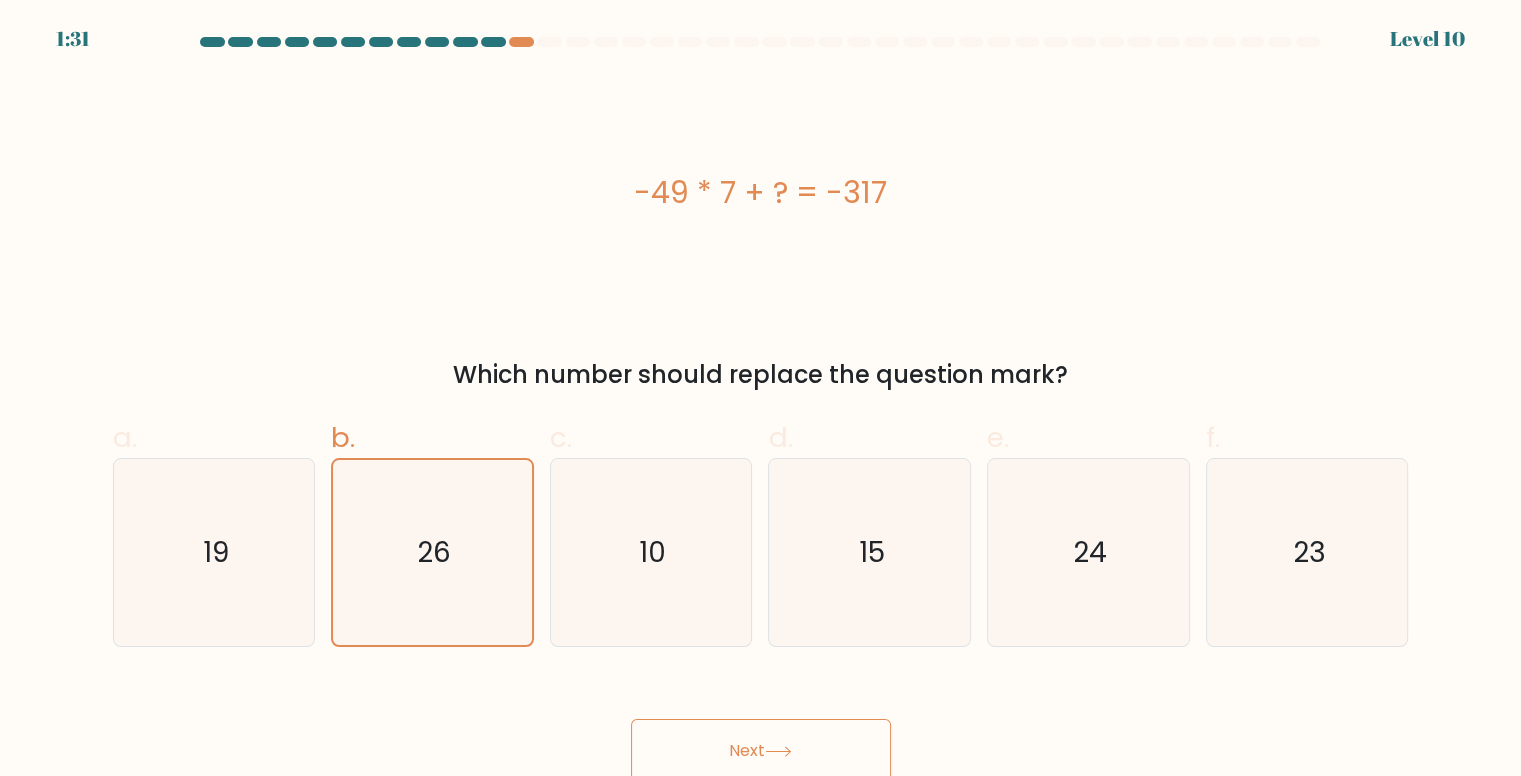 click on "Next" at bounding box center (761, 751) 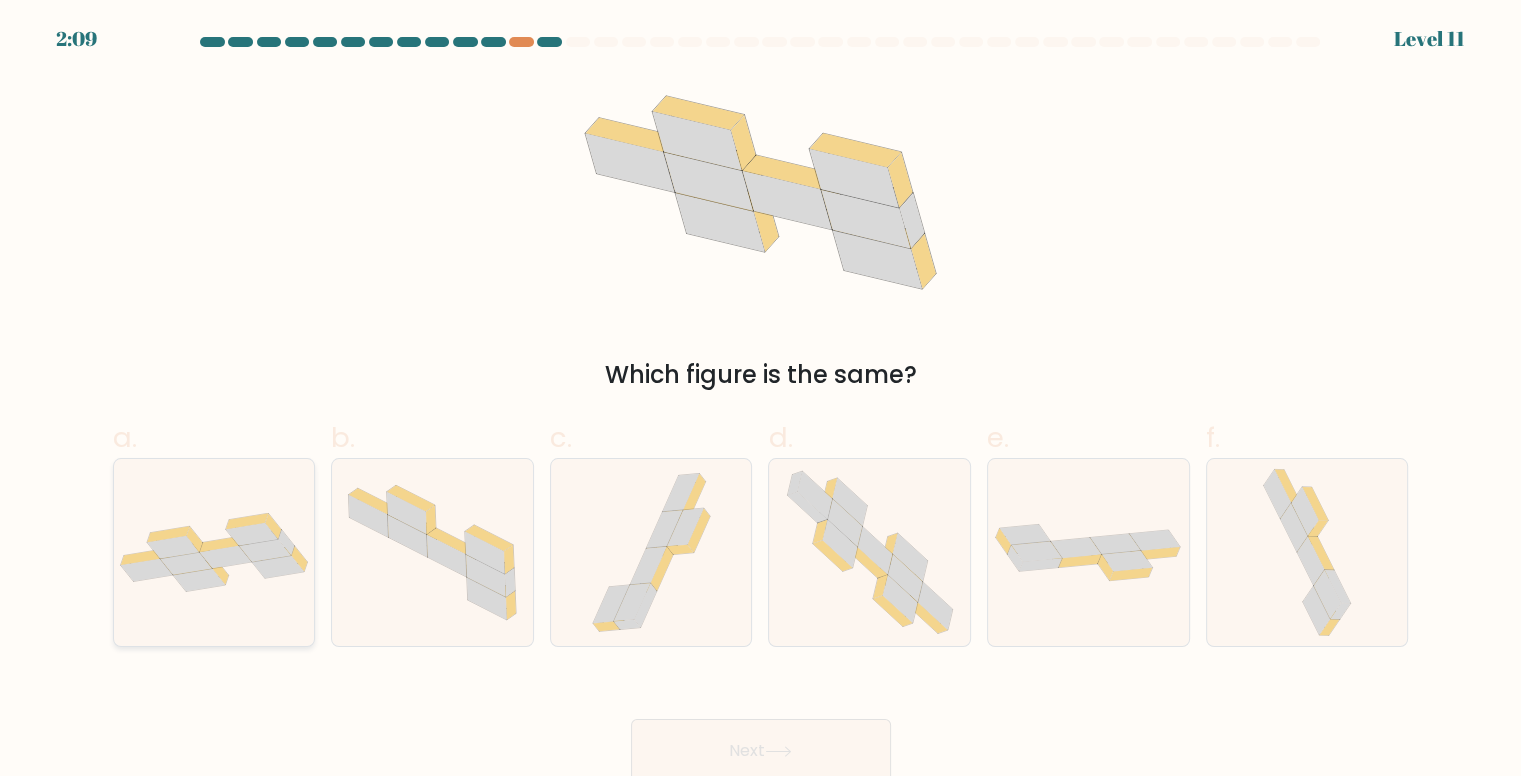 click 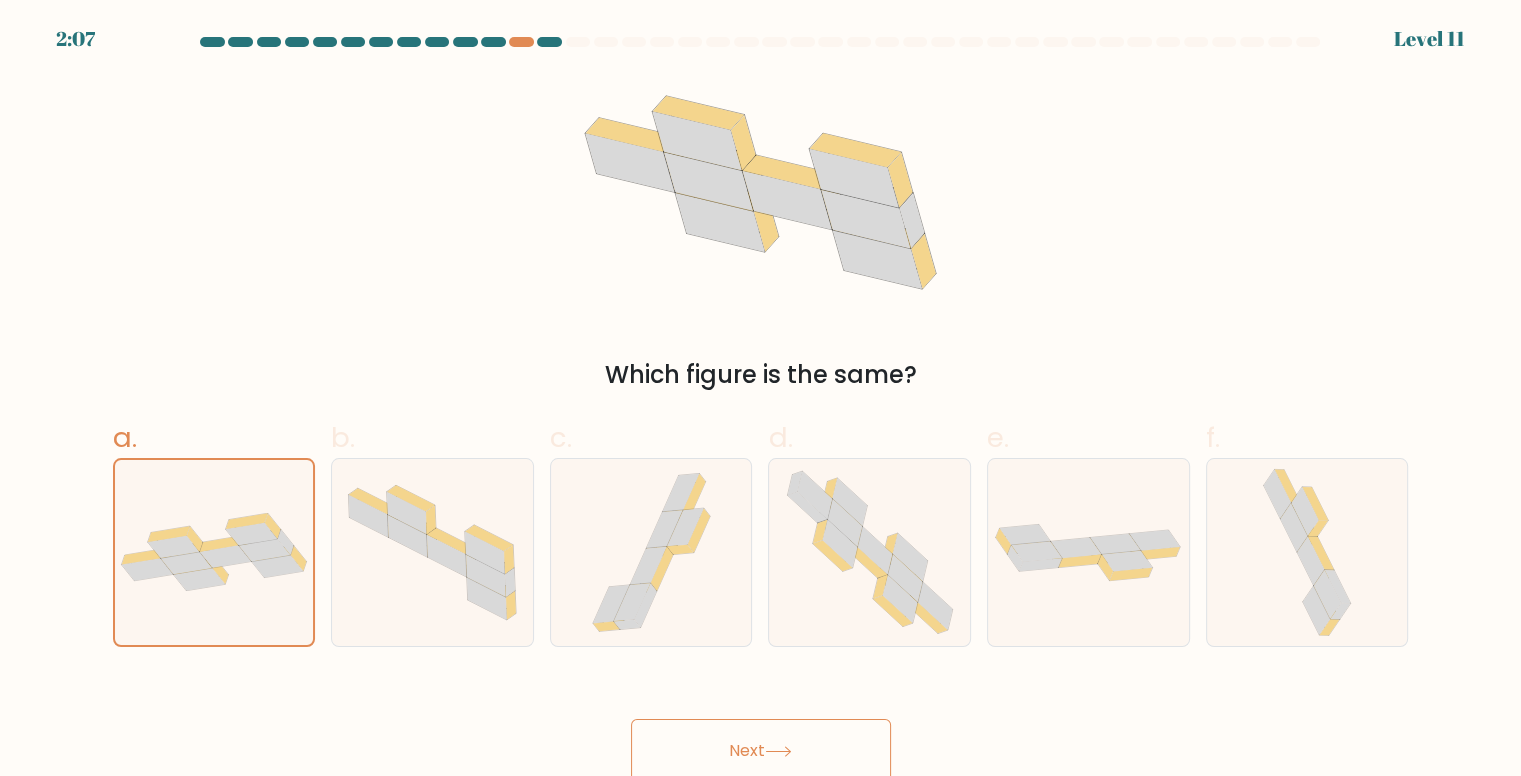 click on "Next" at bounding box center (761, 751) 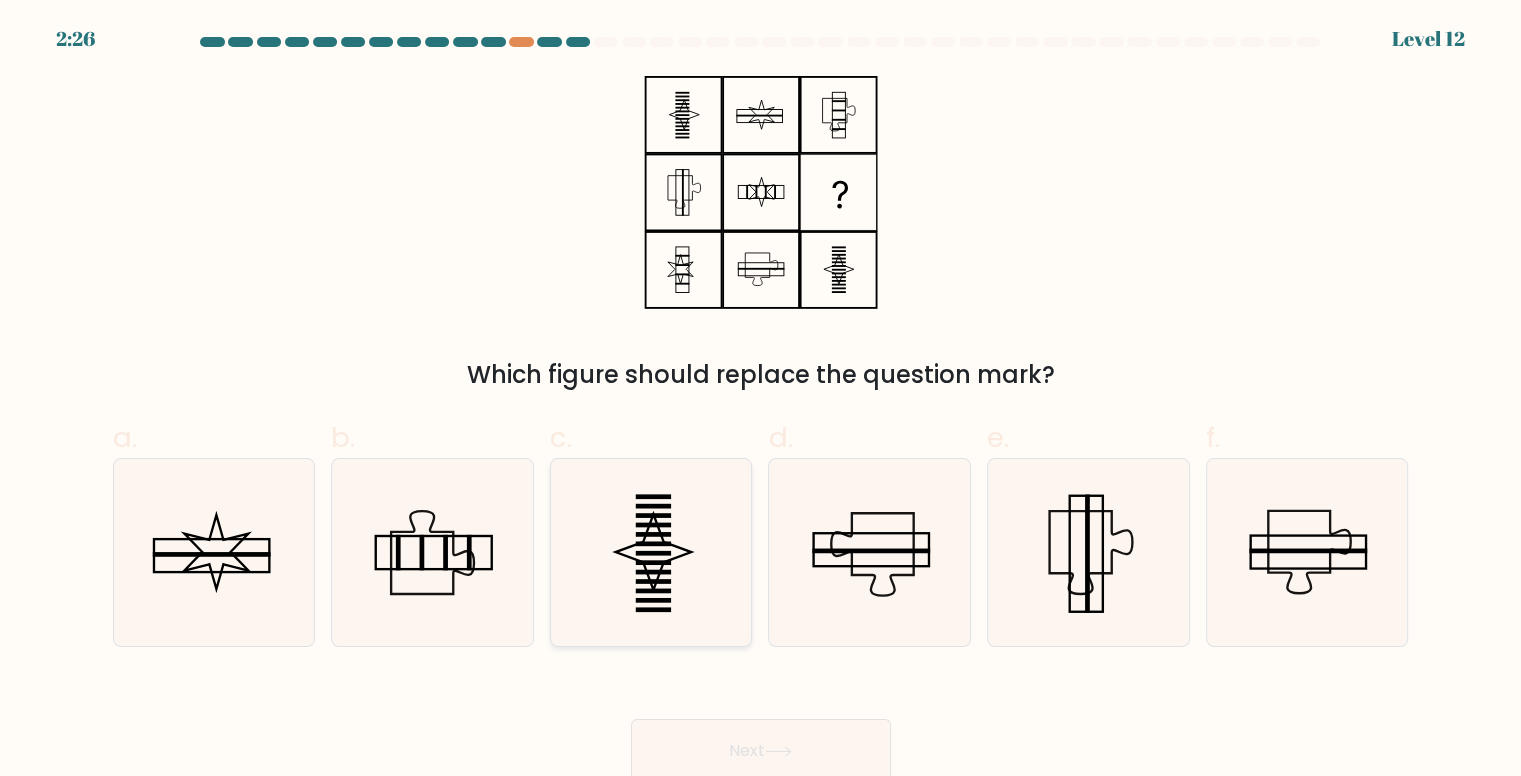 click 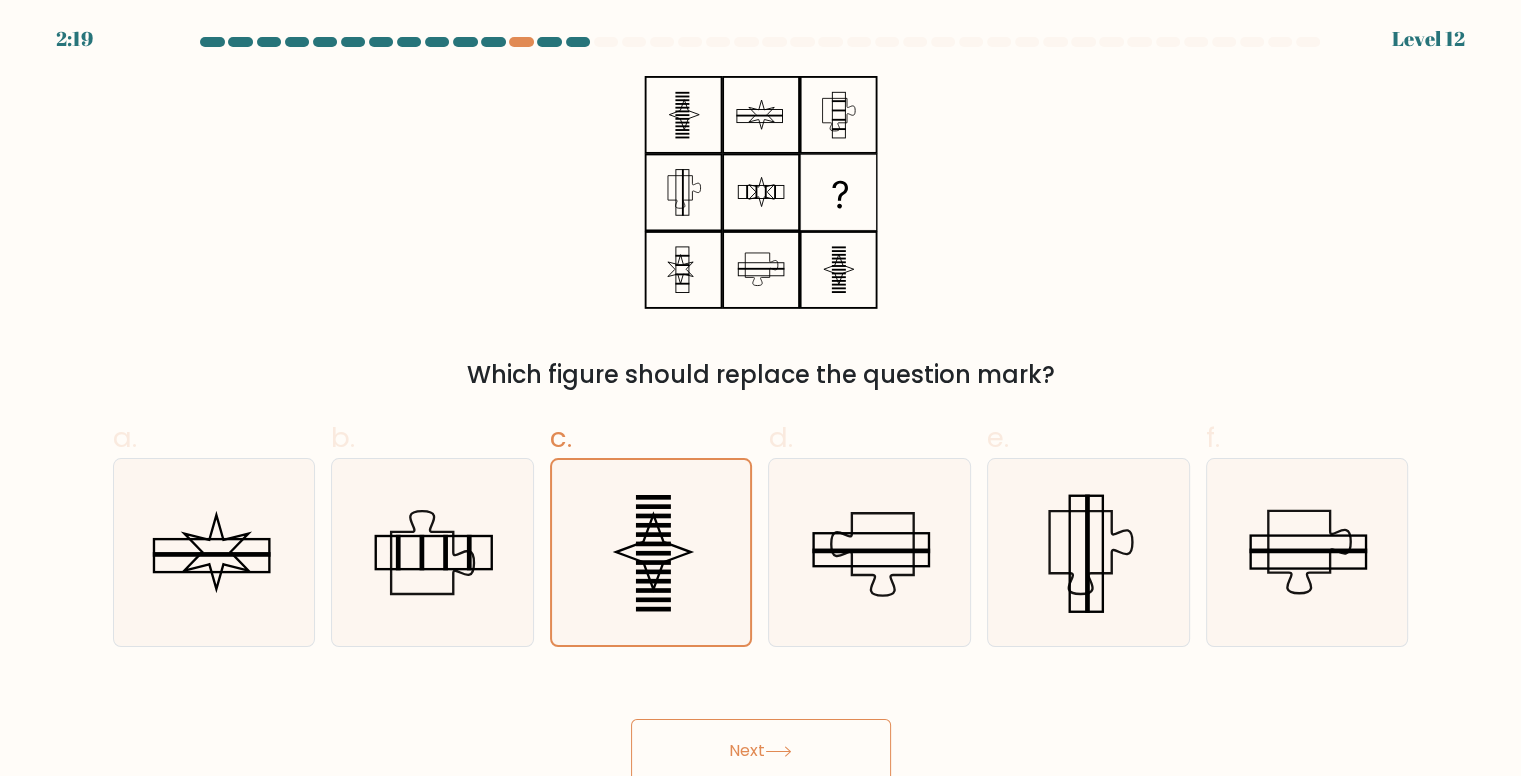 click on "Next" at bounding box center (761, 751) 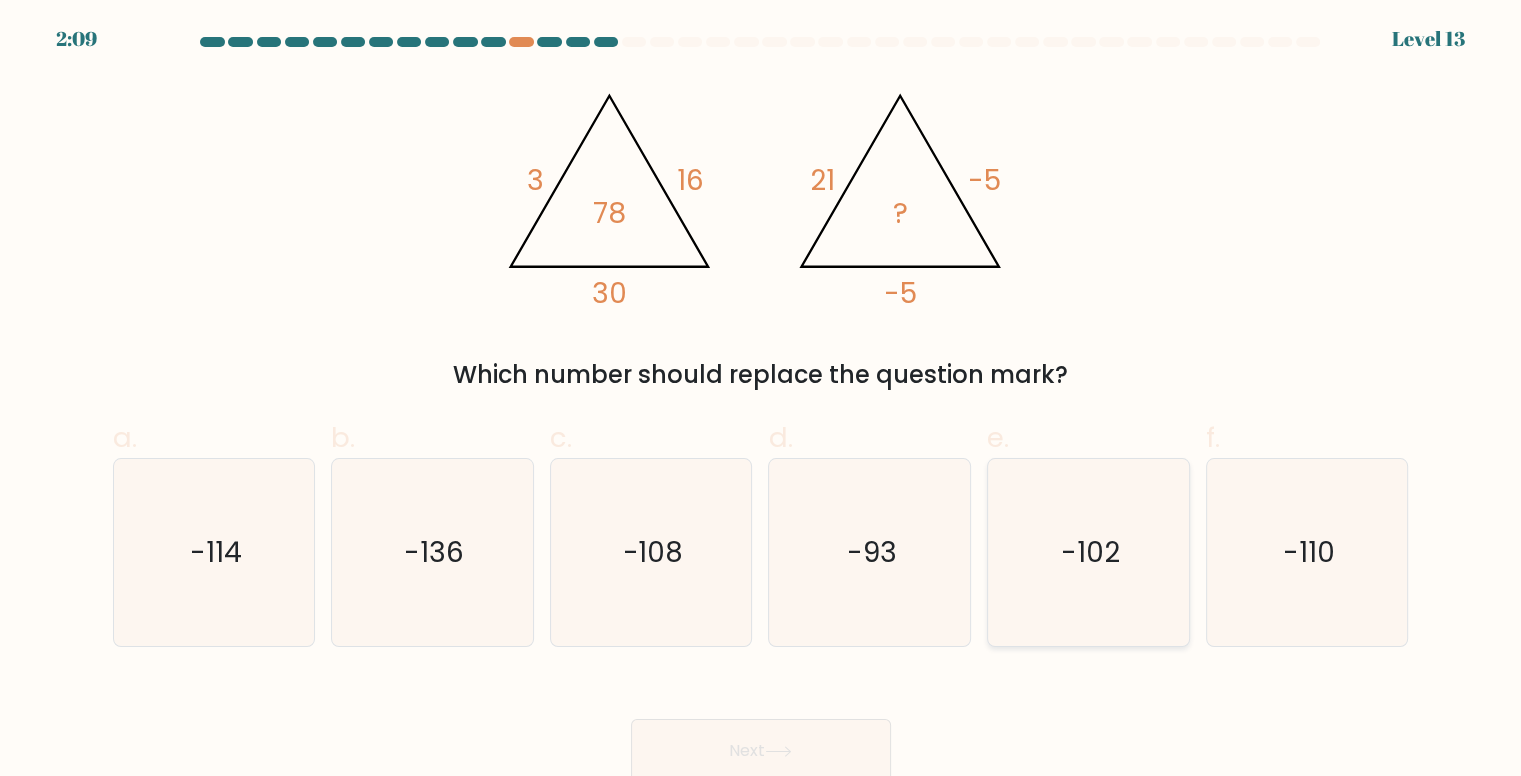 click on "-102" 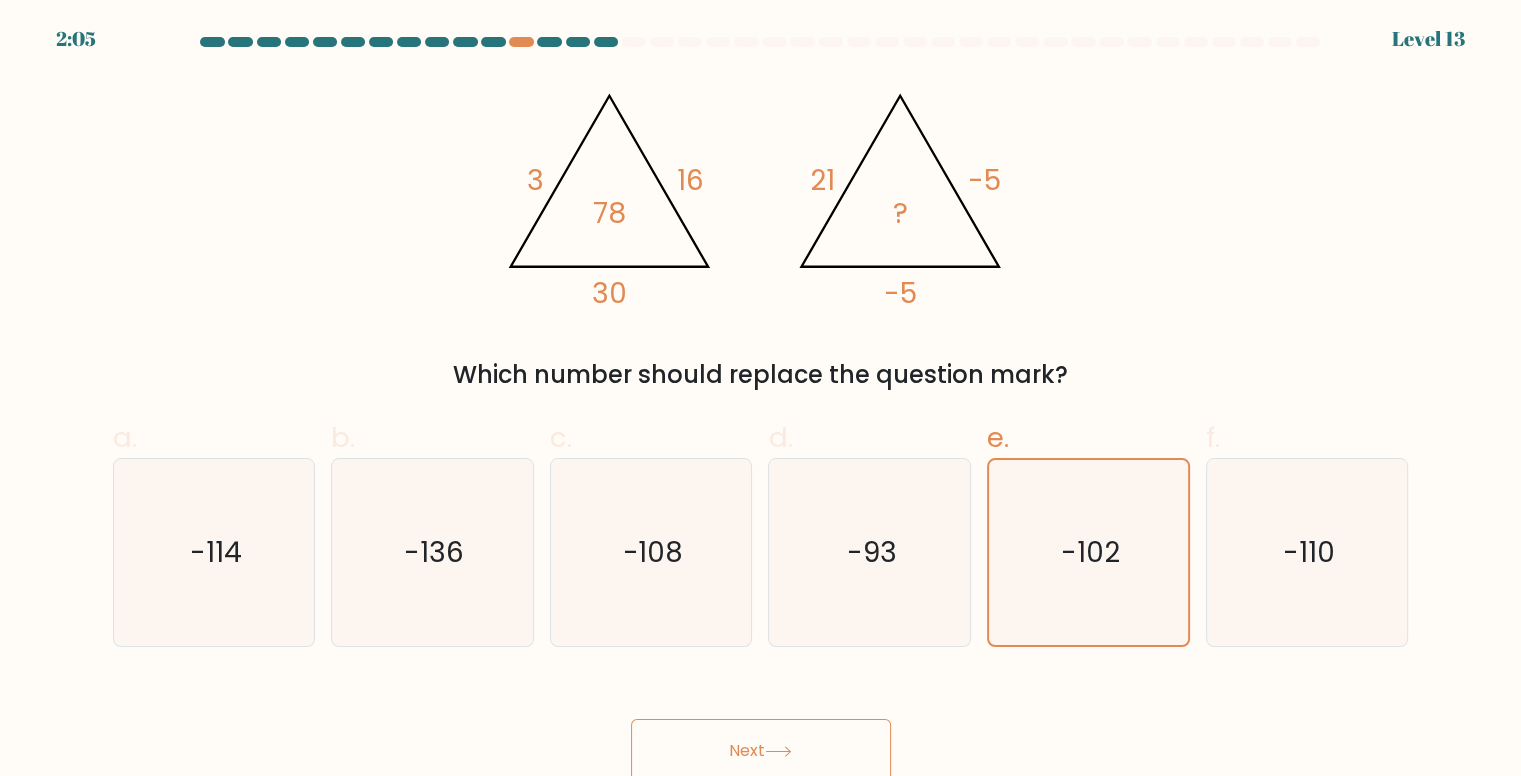 click at bounding box center [760, 410] 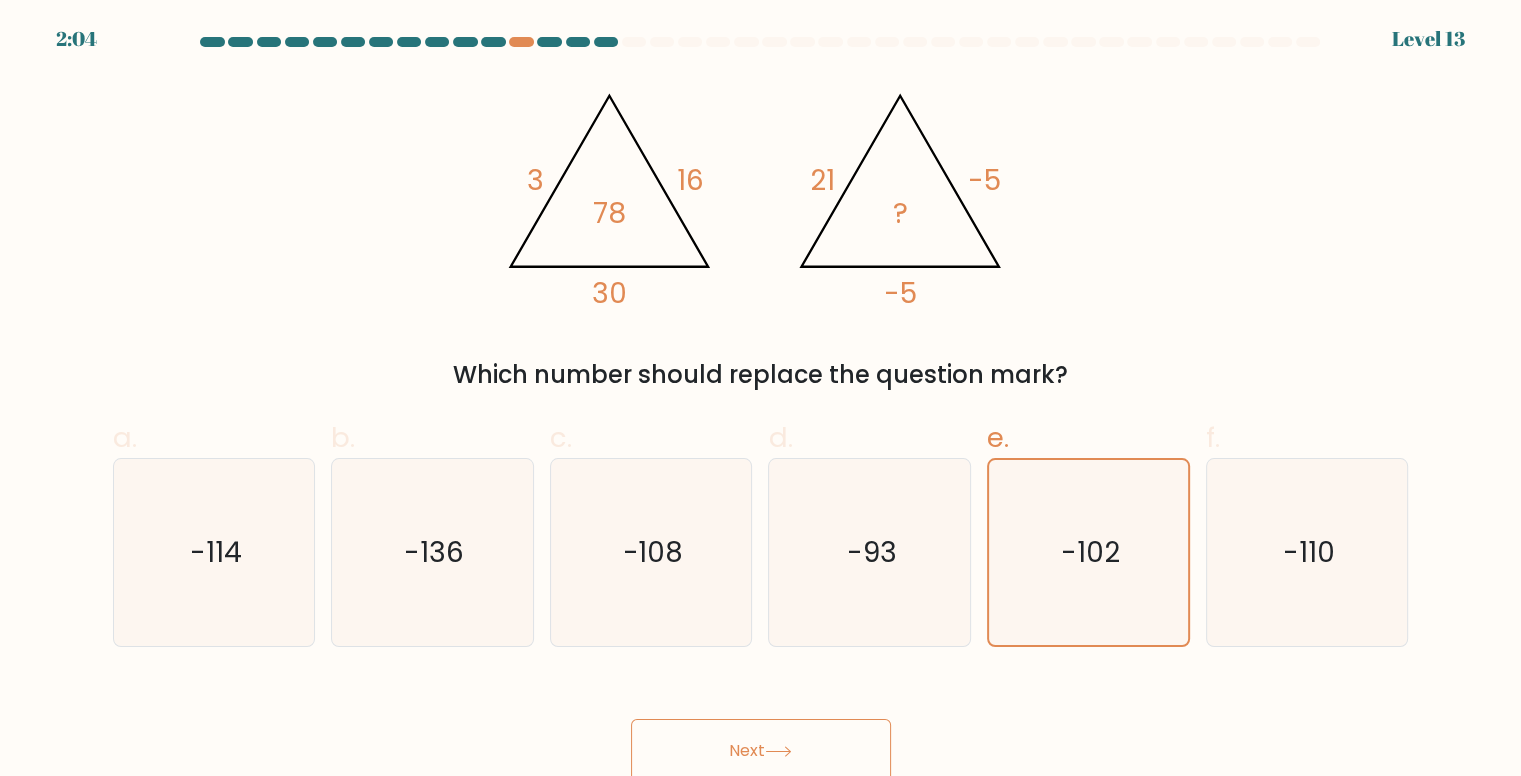 click on "Next" at bounding box center (761, 751) 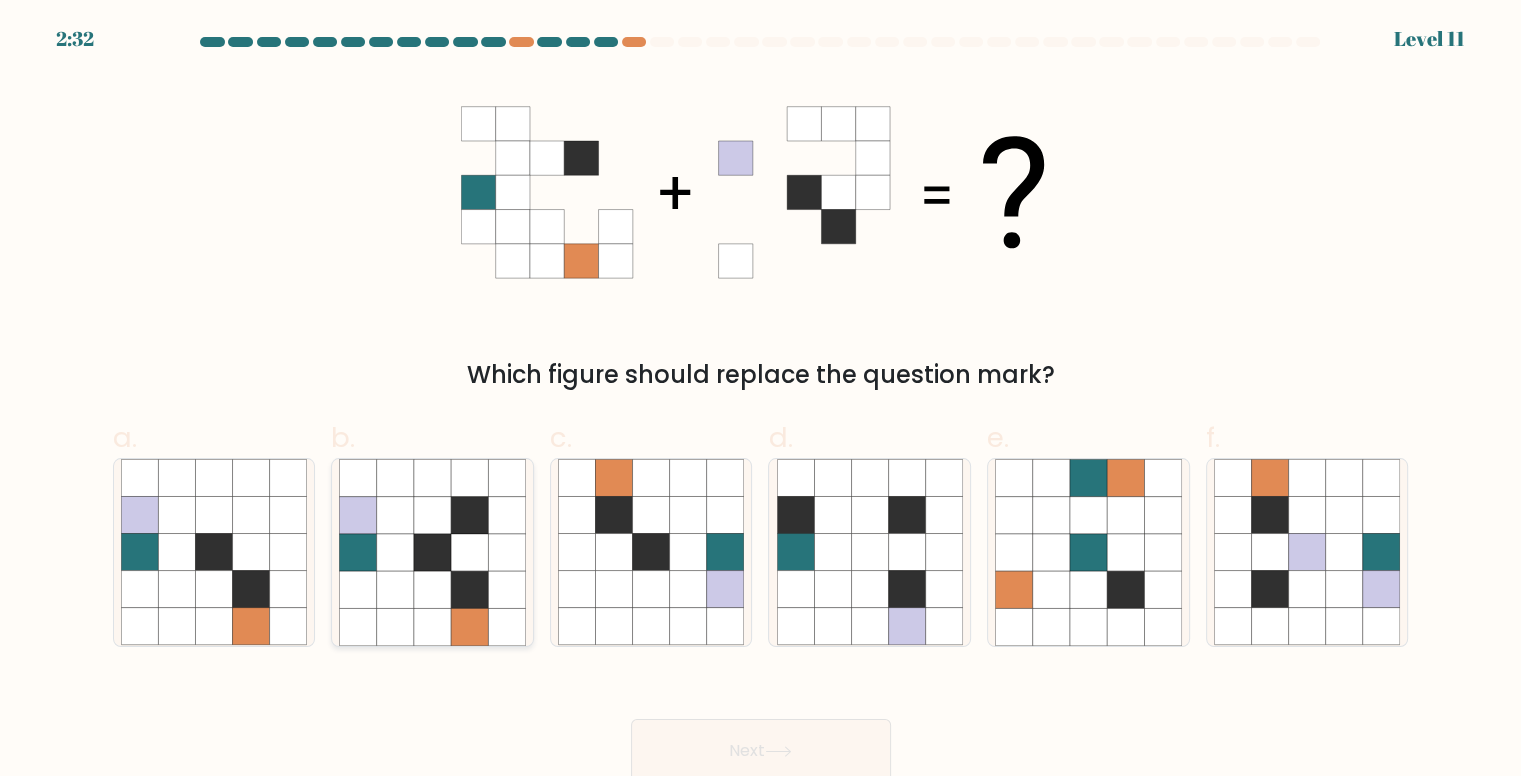 click 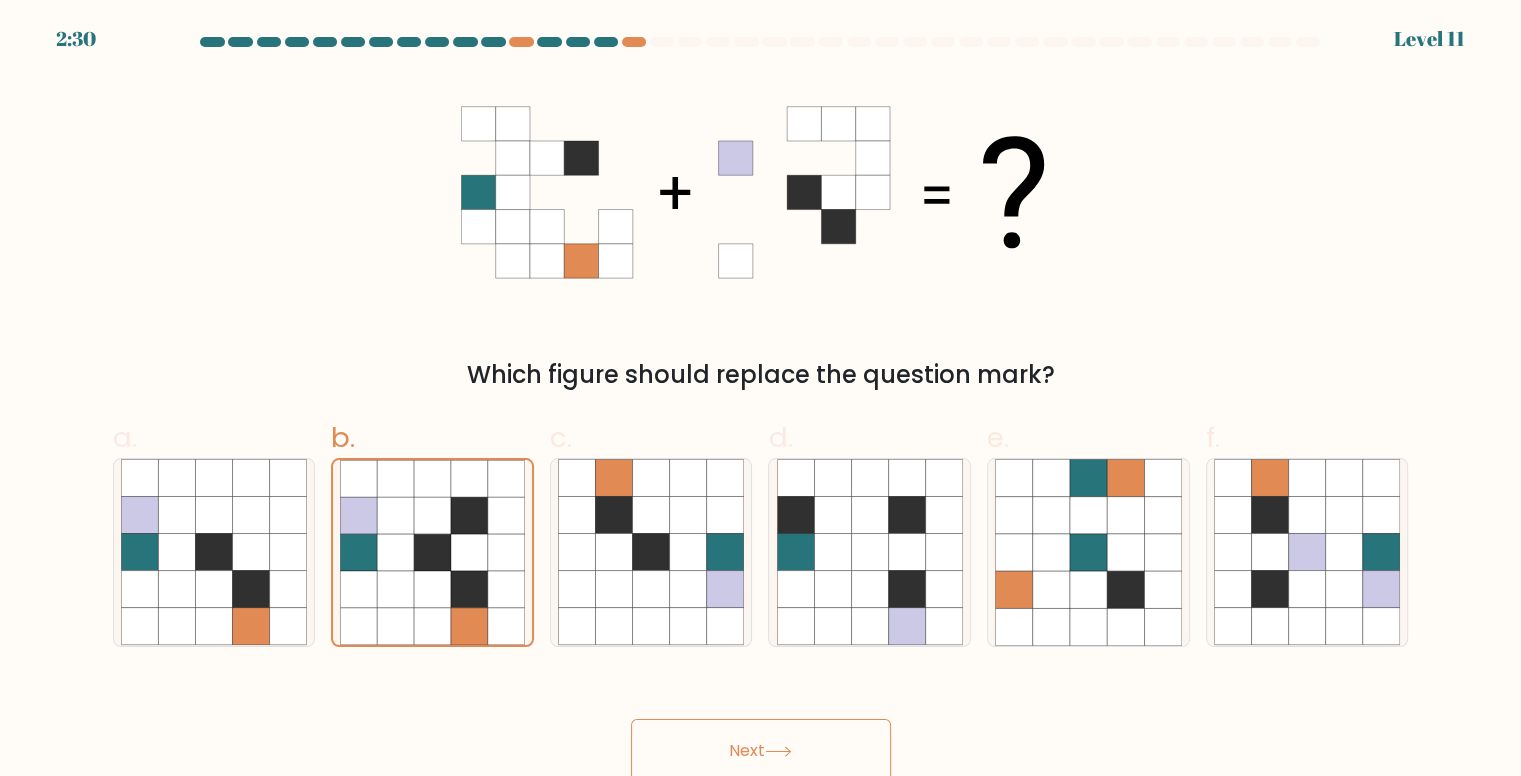 click on "Next" at bounding box center (761, 751) 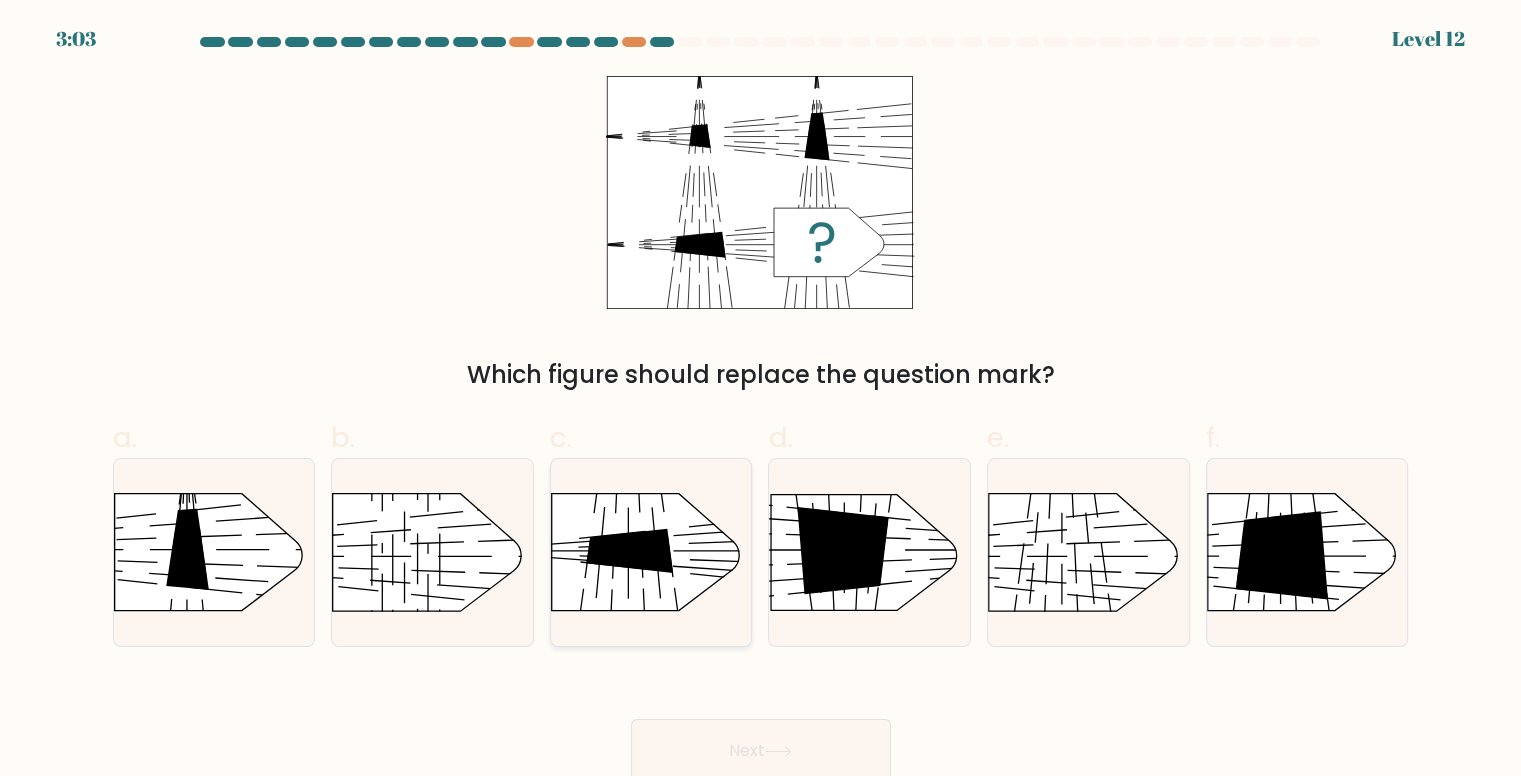 click 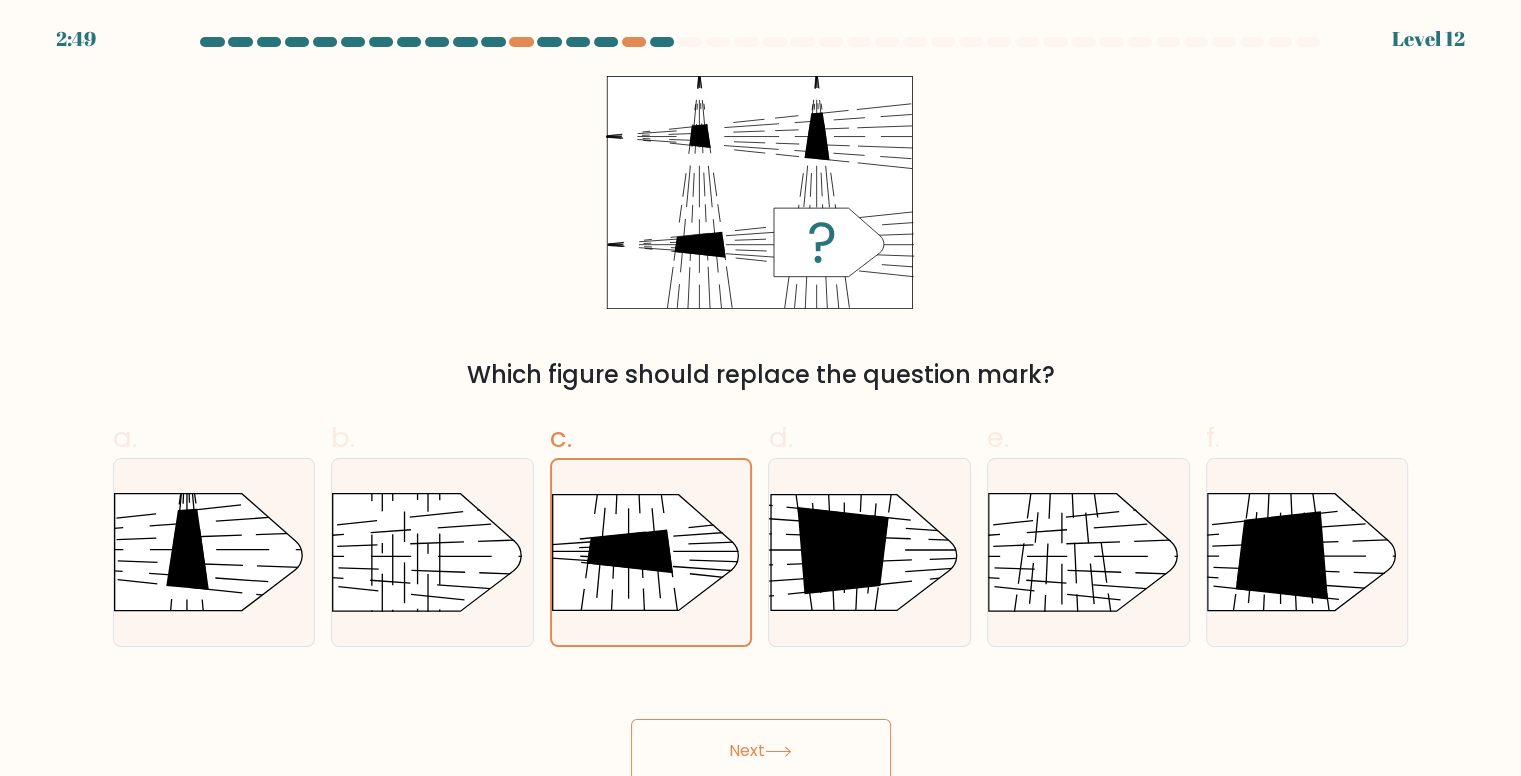 click on "Next" at bounding box center (761, 751) 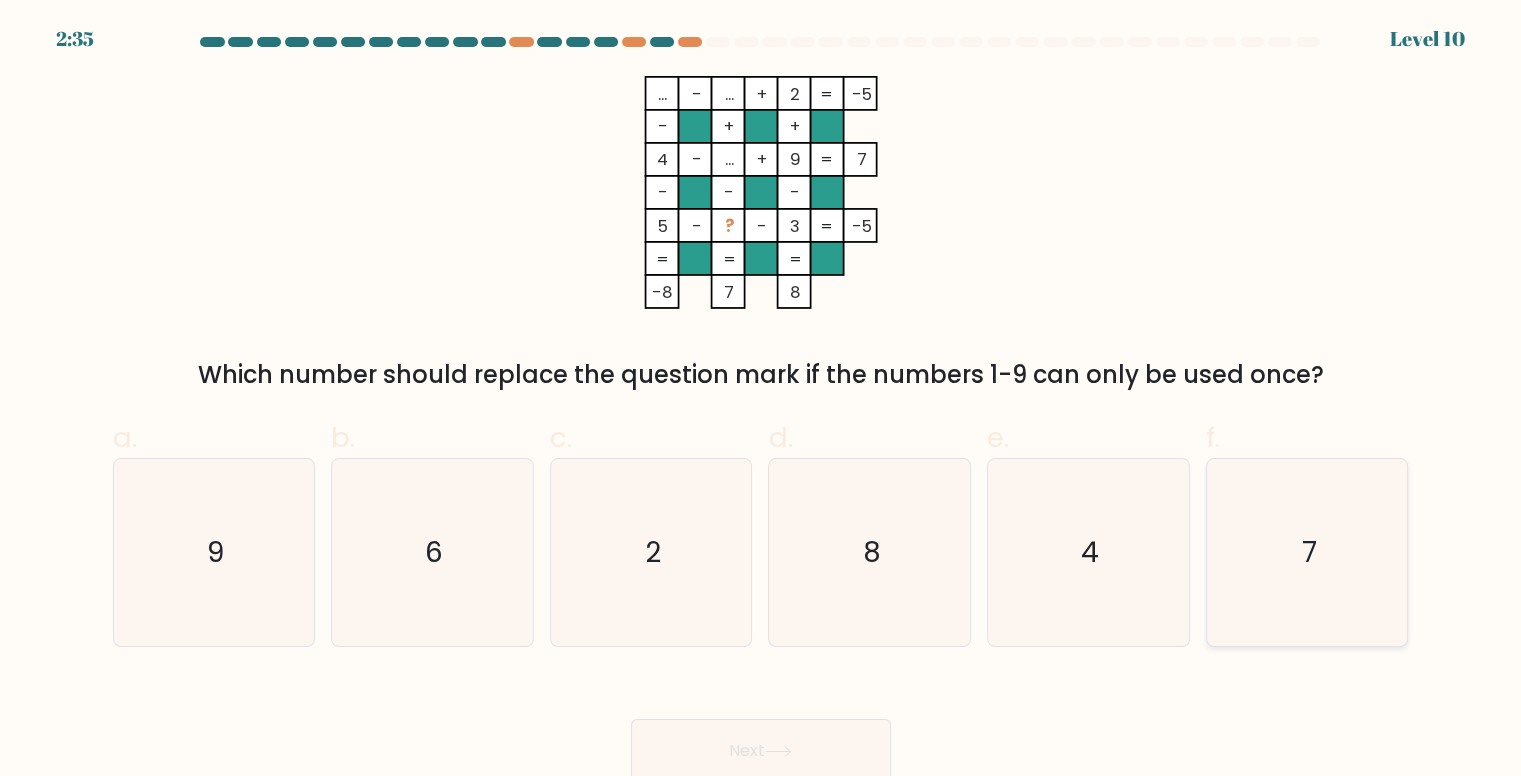 click on "7" 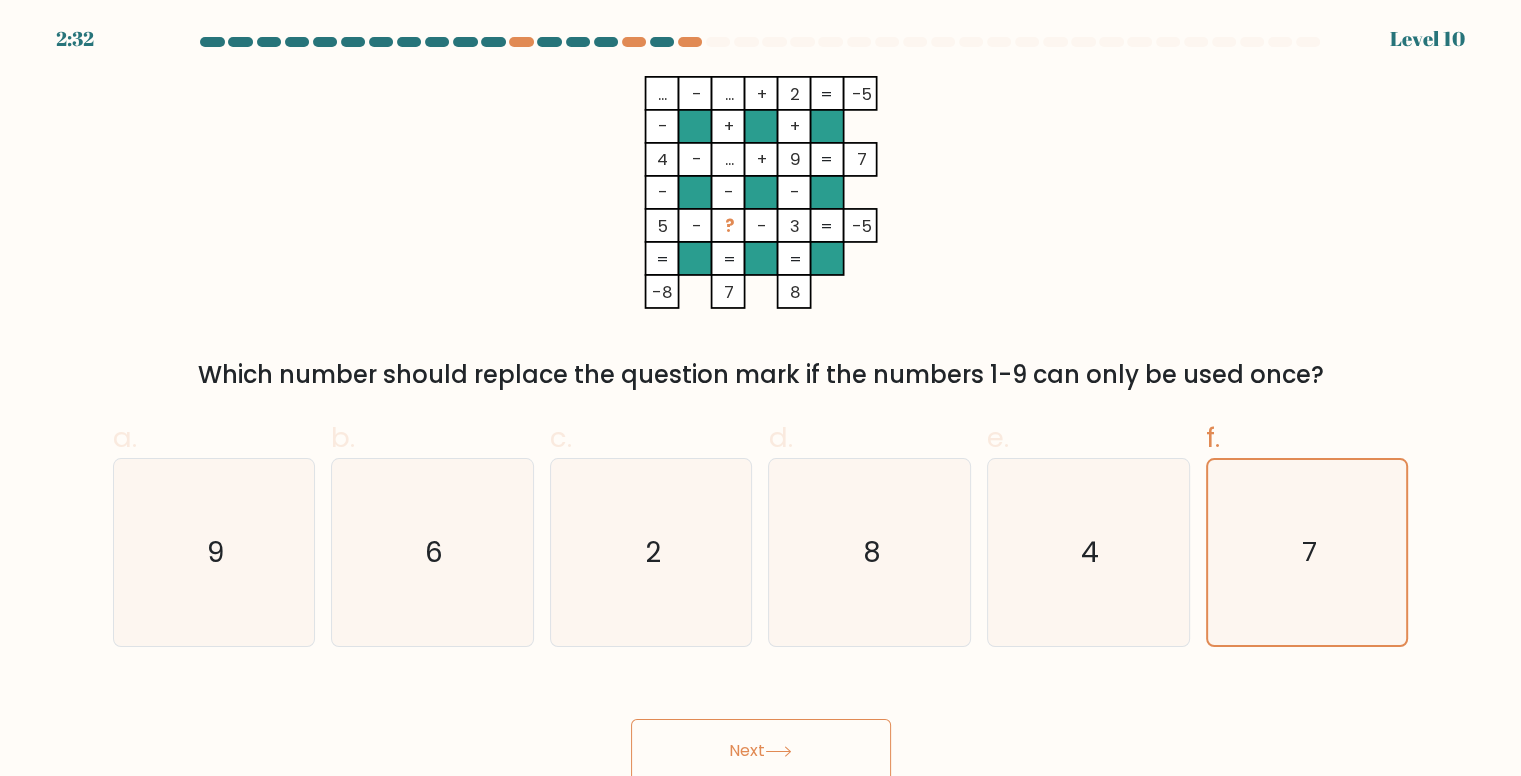 click on "Next" at bounding box center [761, 751] 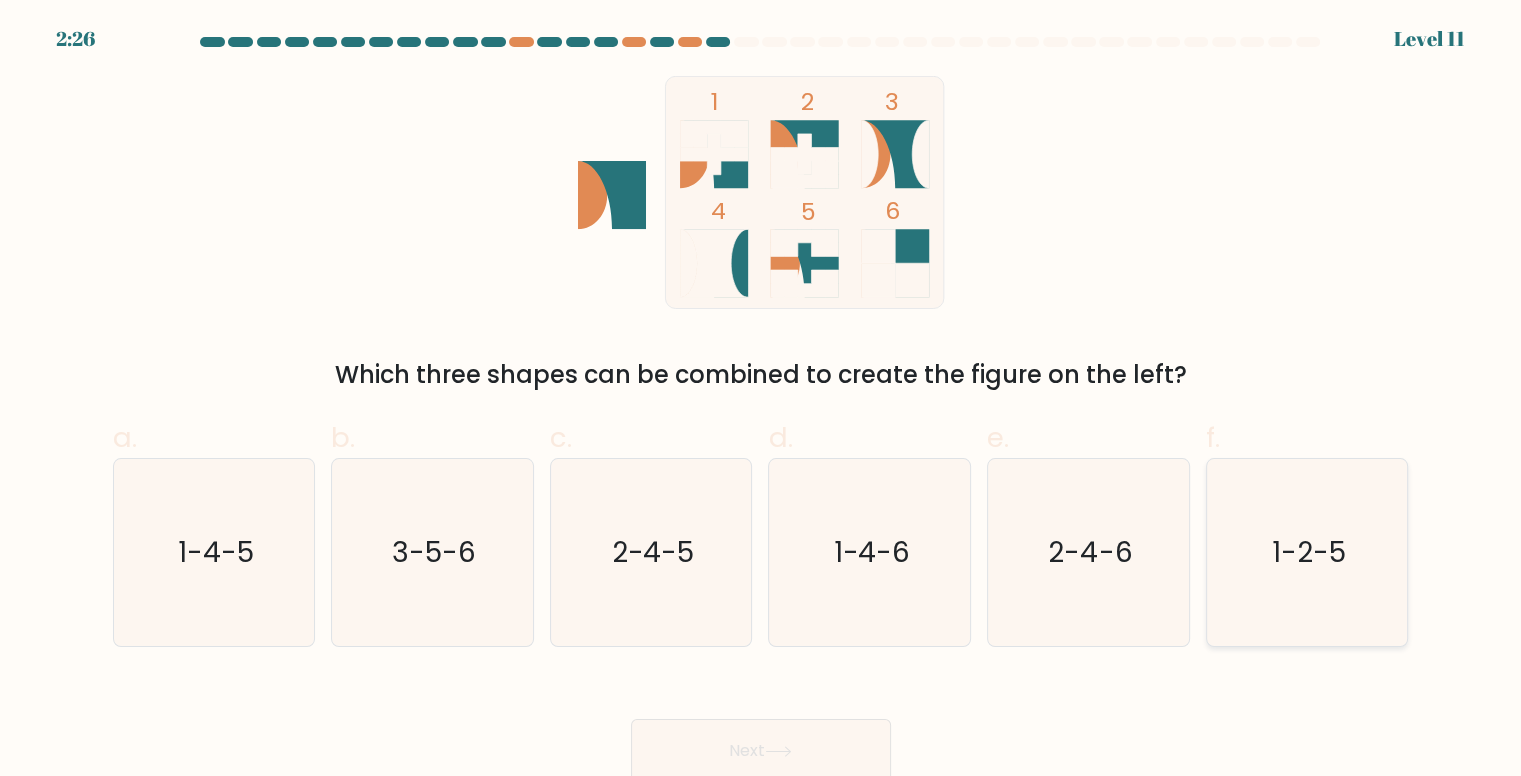 click on "1-2-5" 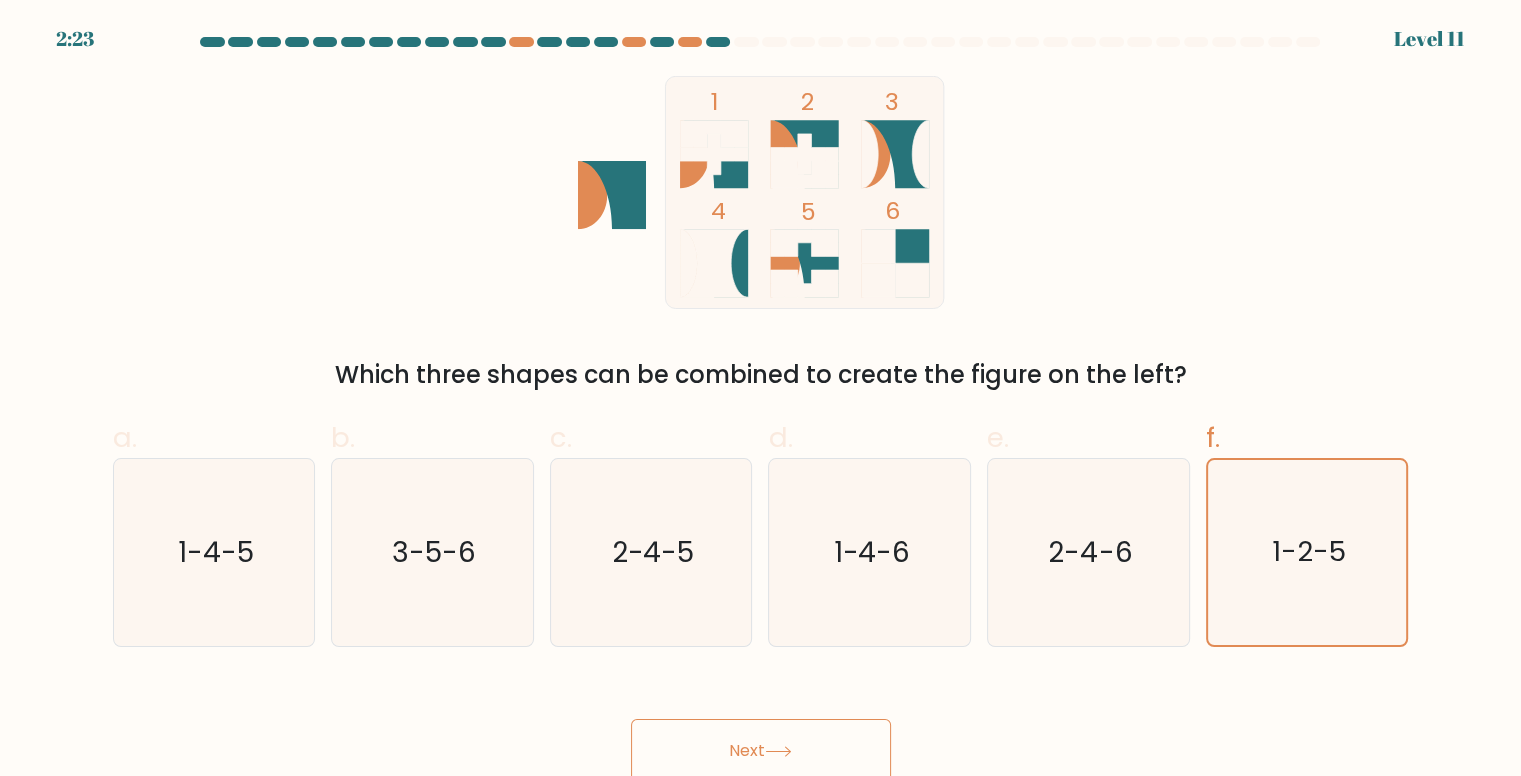 click 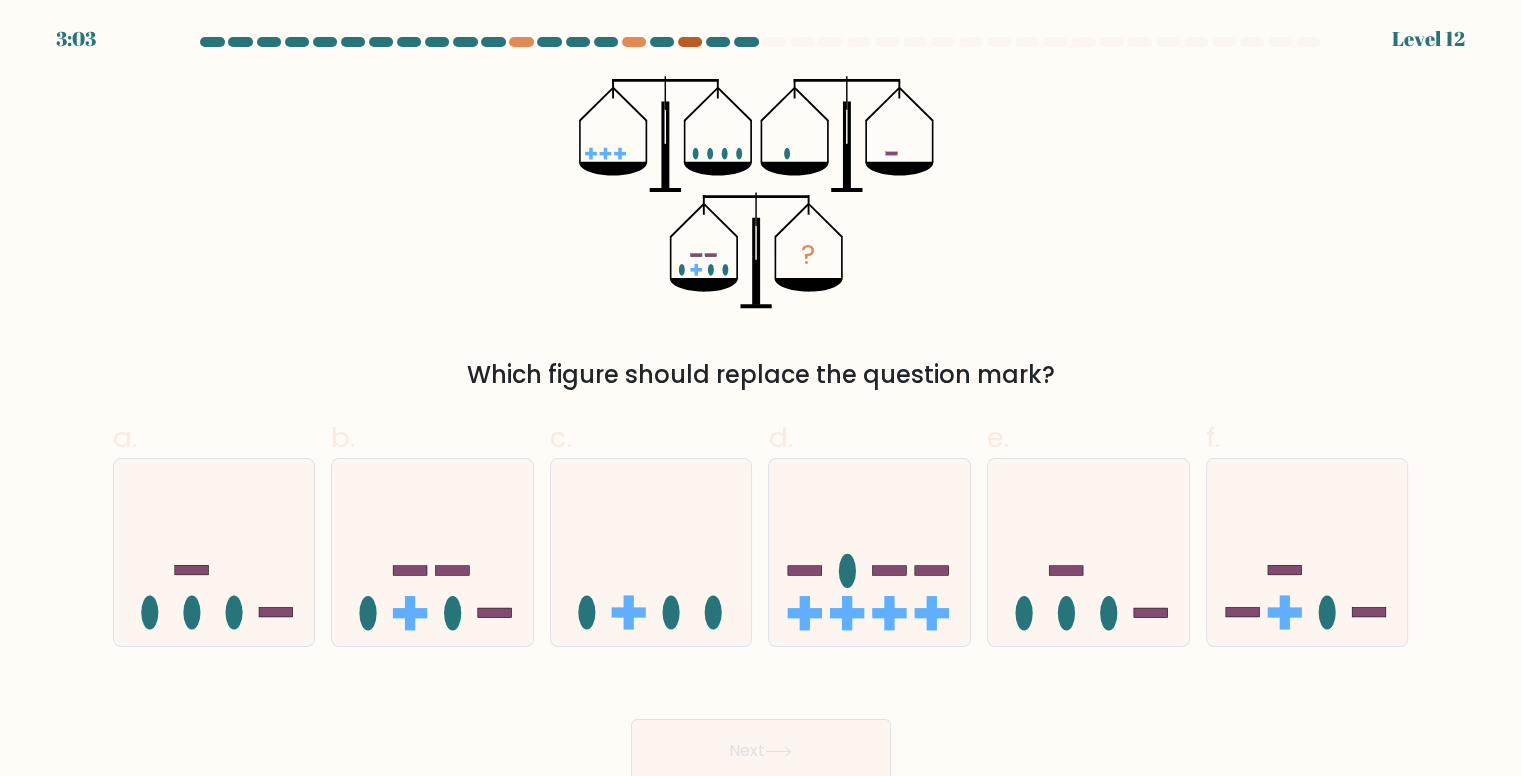 click at bounding box center (690, 42) 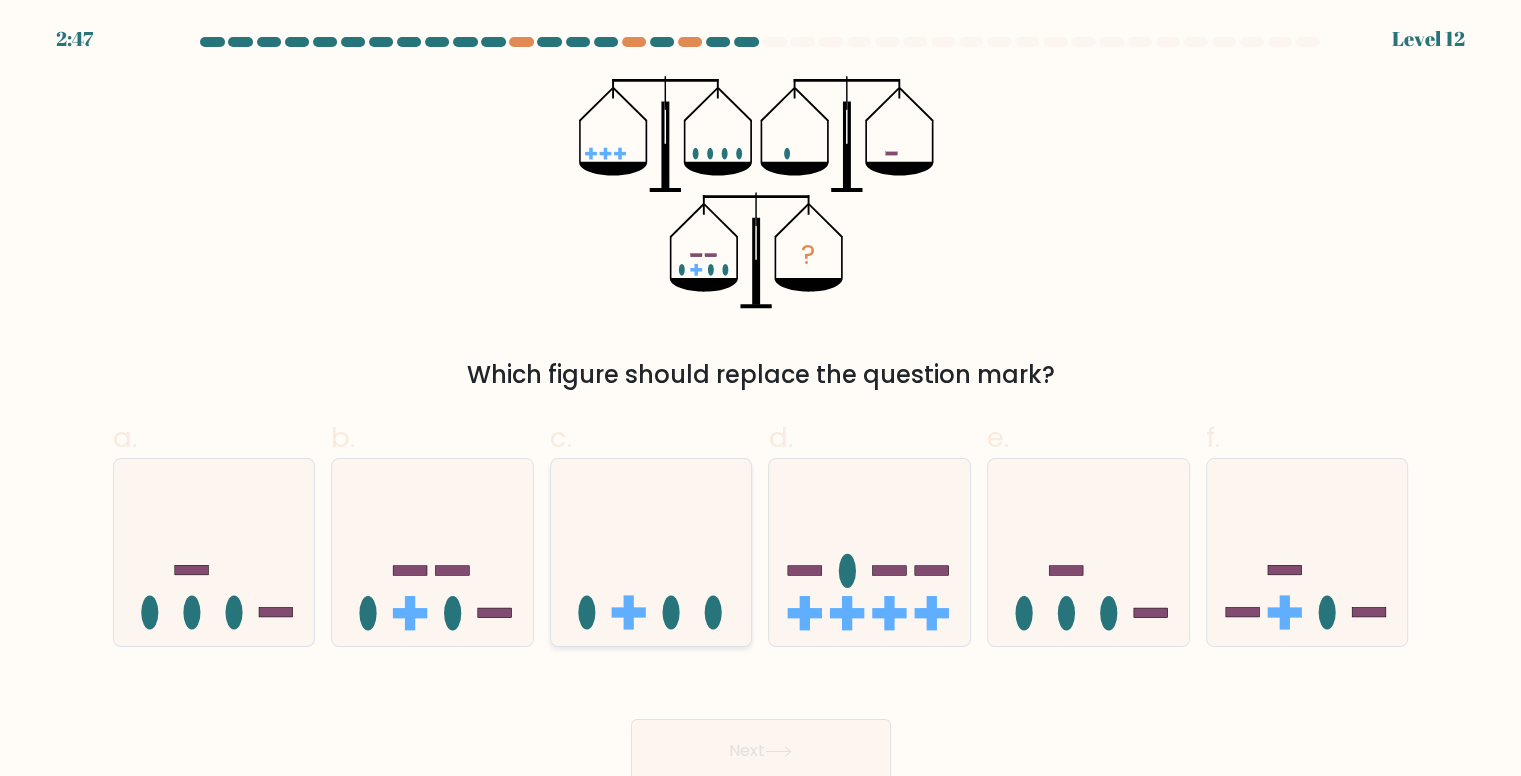 click 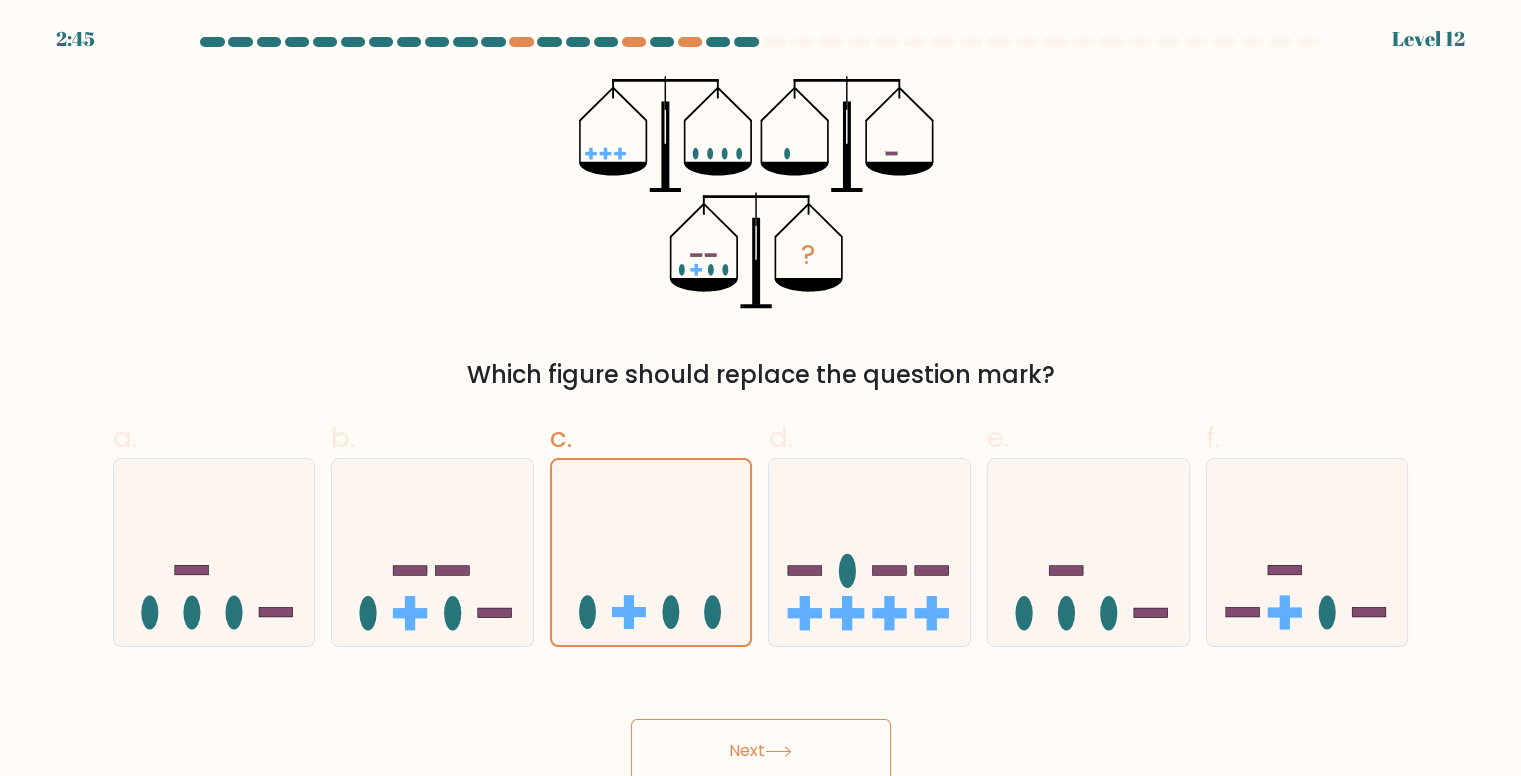 click on "Next" at bounding box center (761, 751) 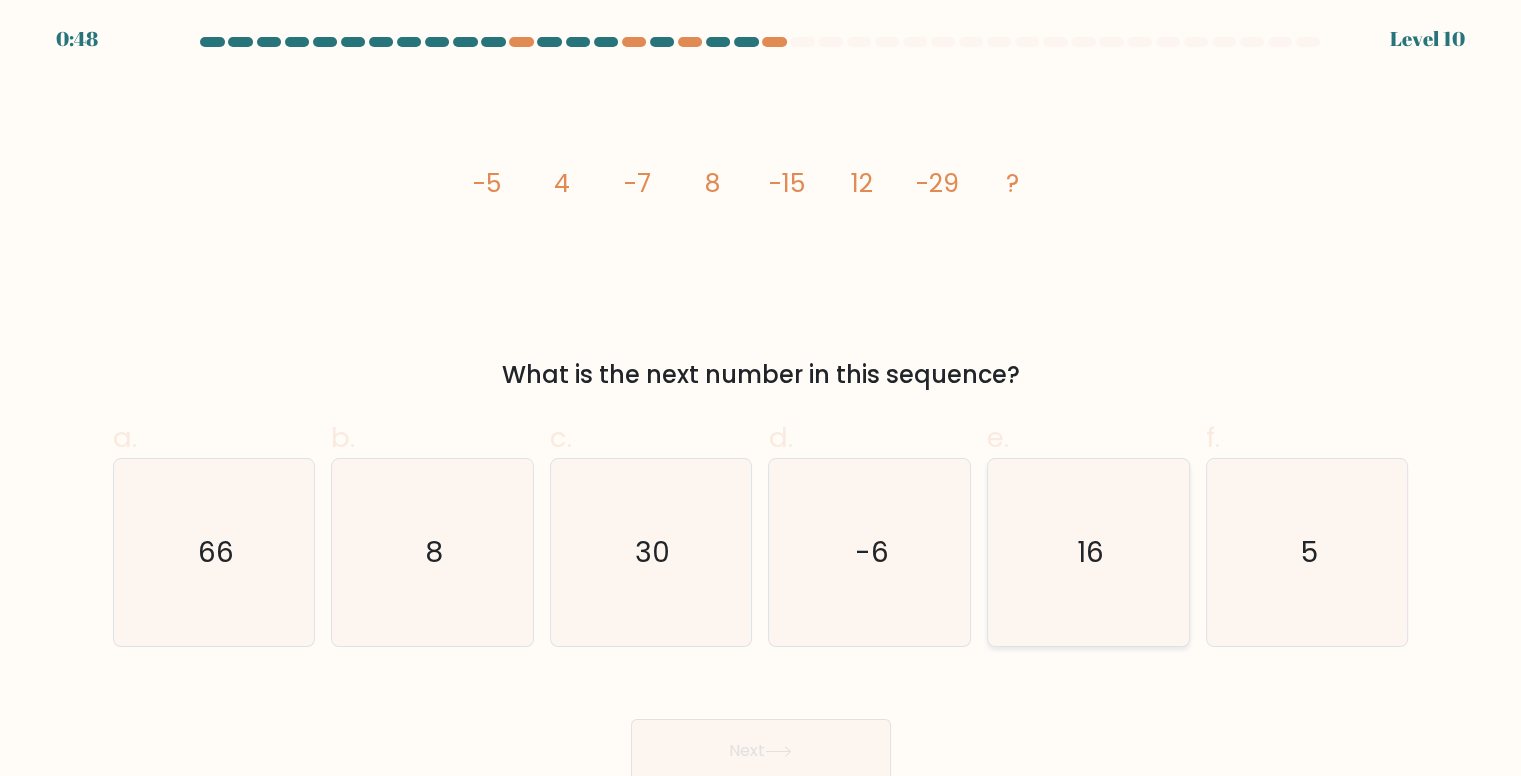 click on "16" 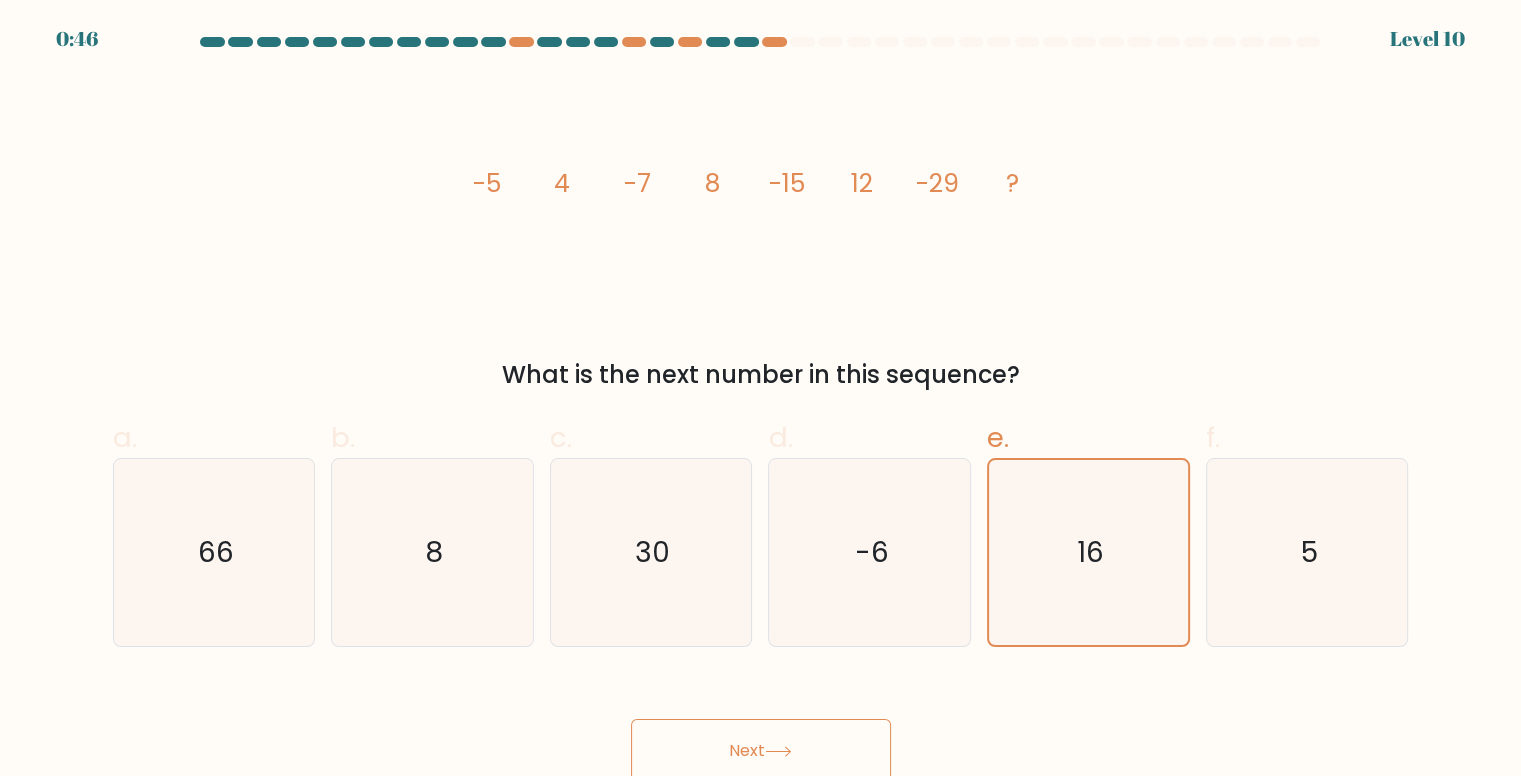click on "Next" at bounding box center (761, 751) 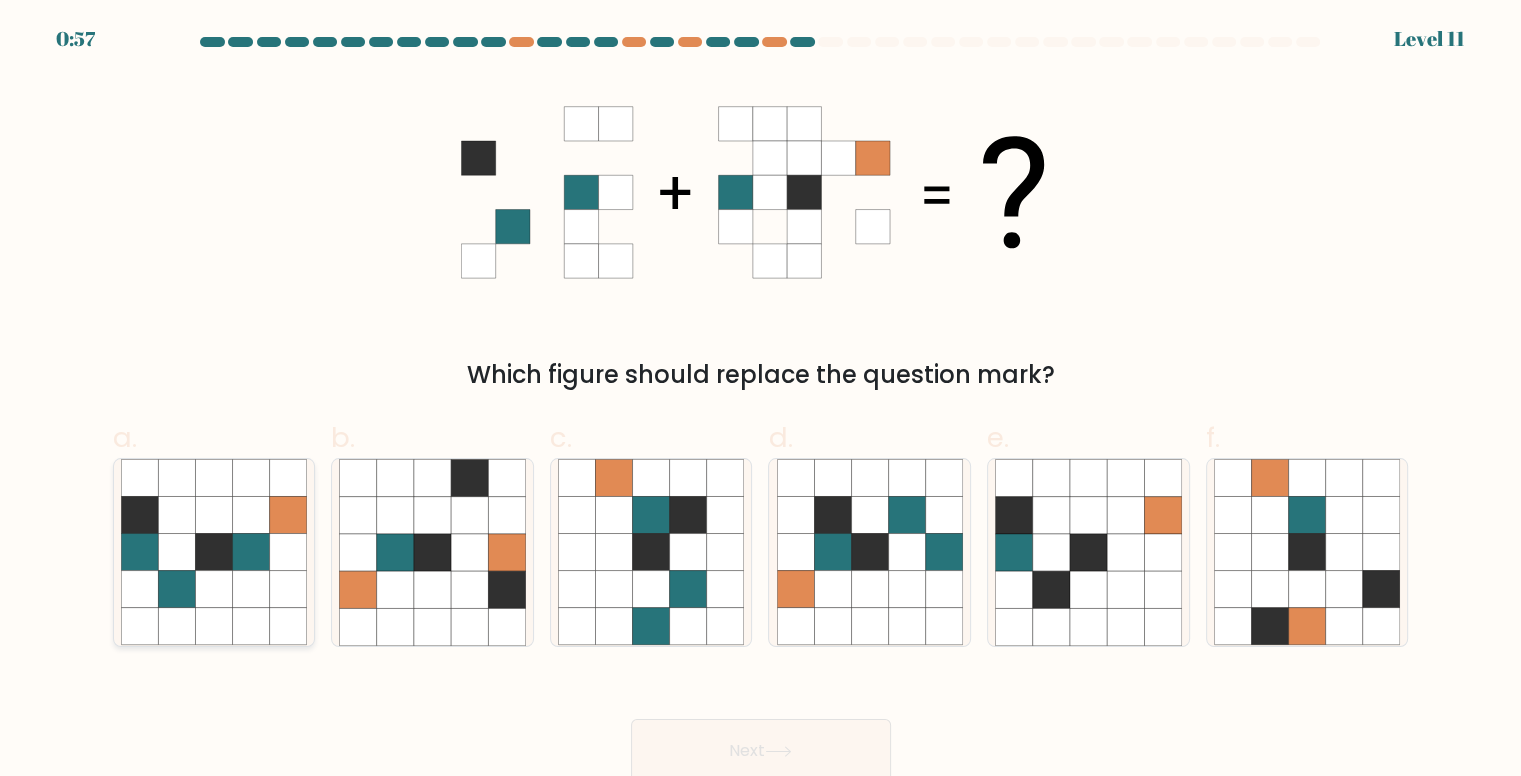 click 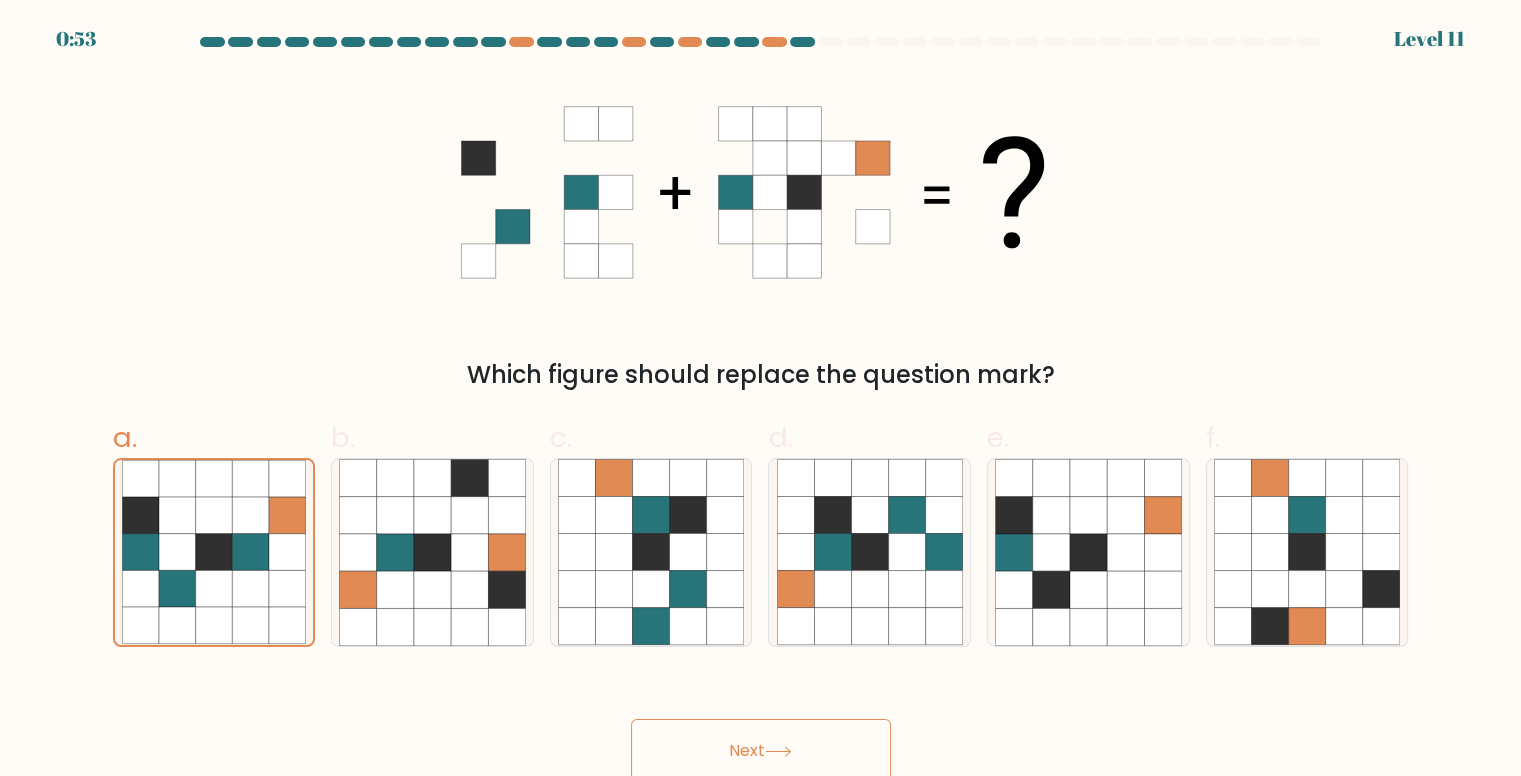 click on "Next" at bounding box center (761, 751) 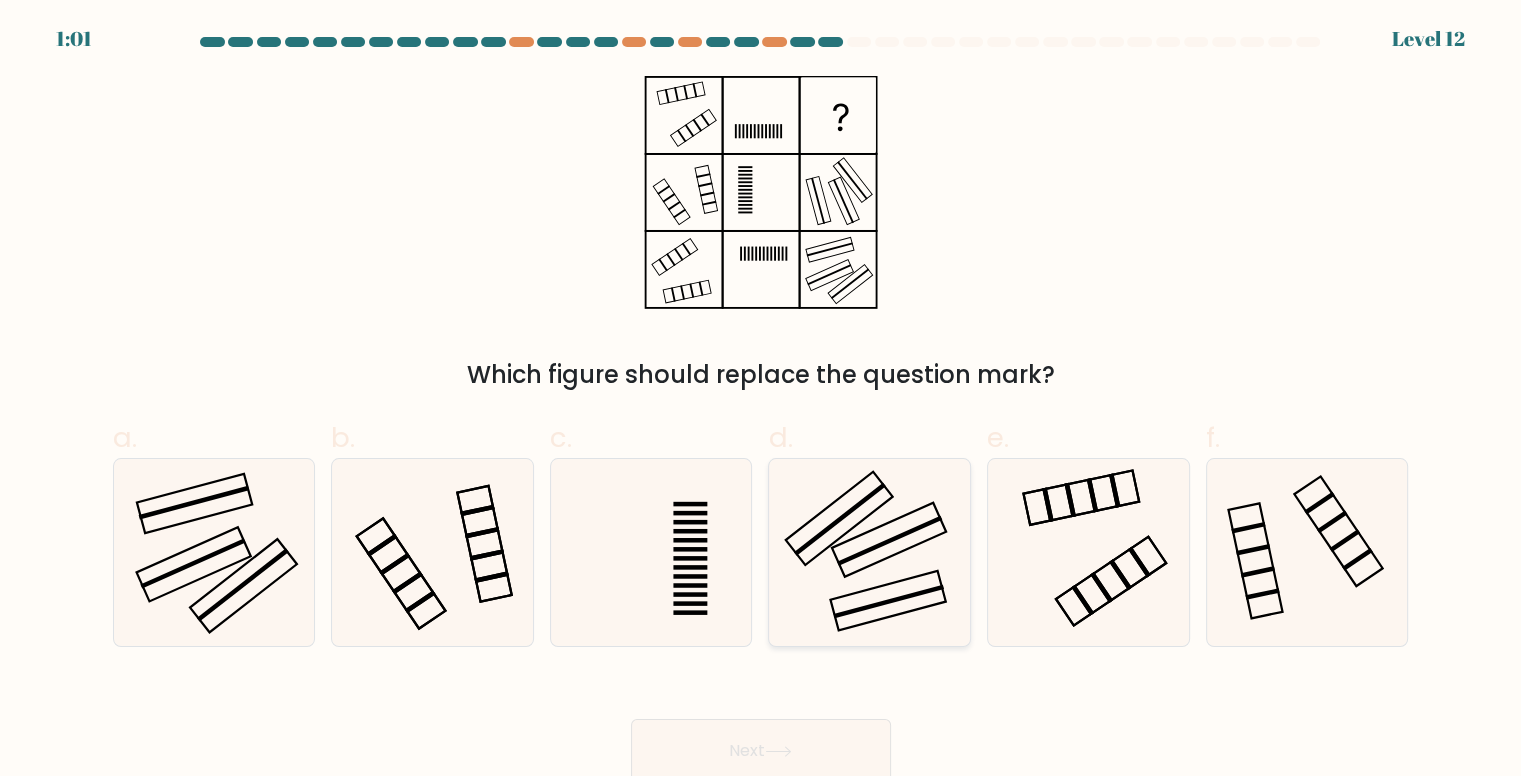 click 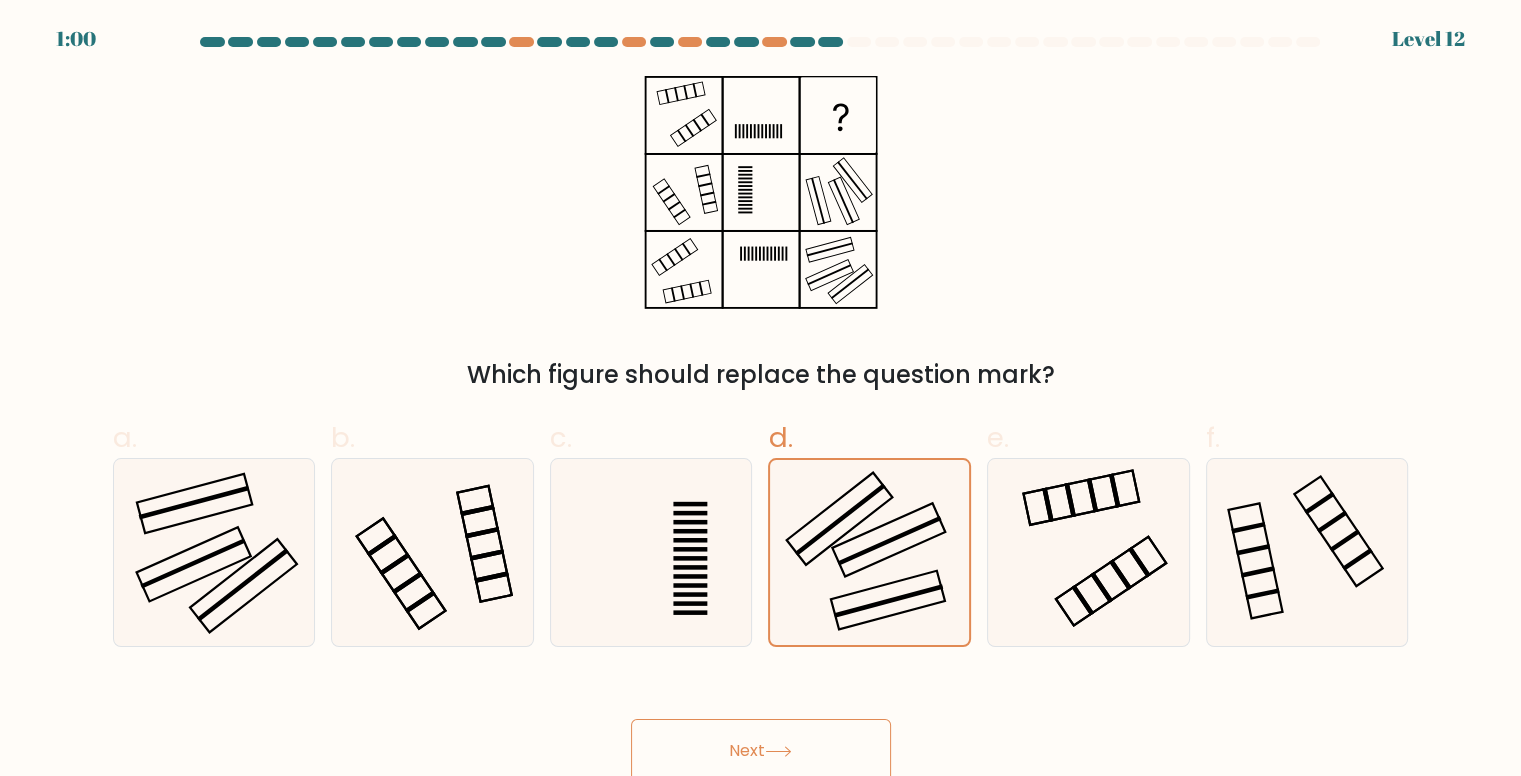 click on "Next" at bounding box center (761, 751) 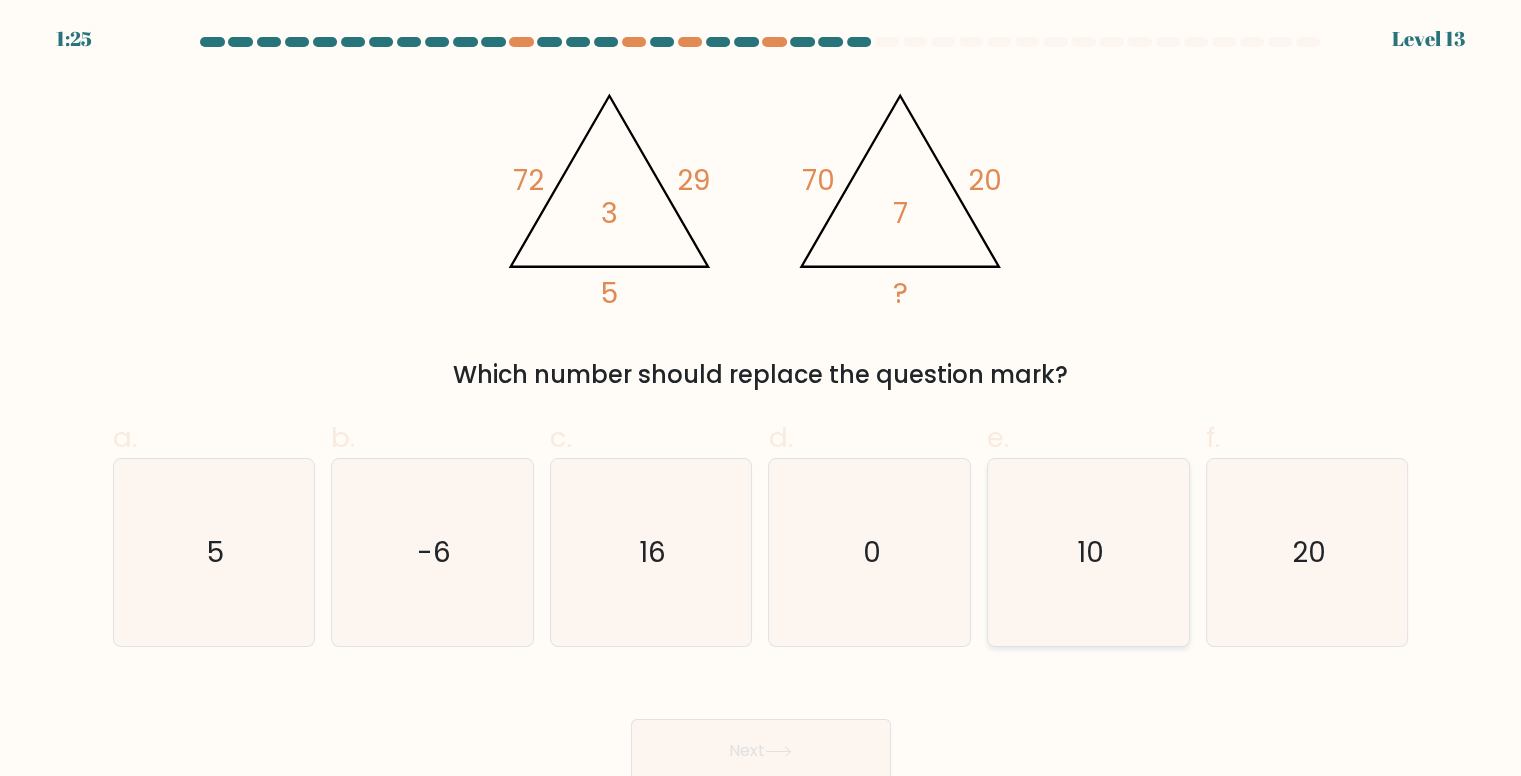 click on "10" 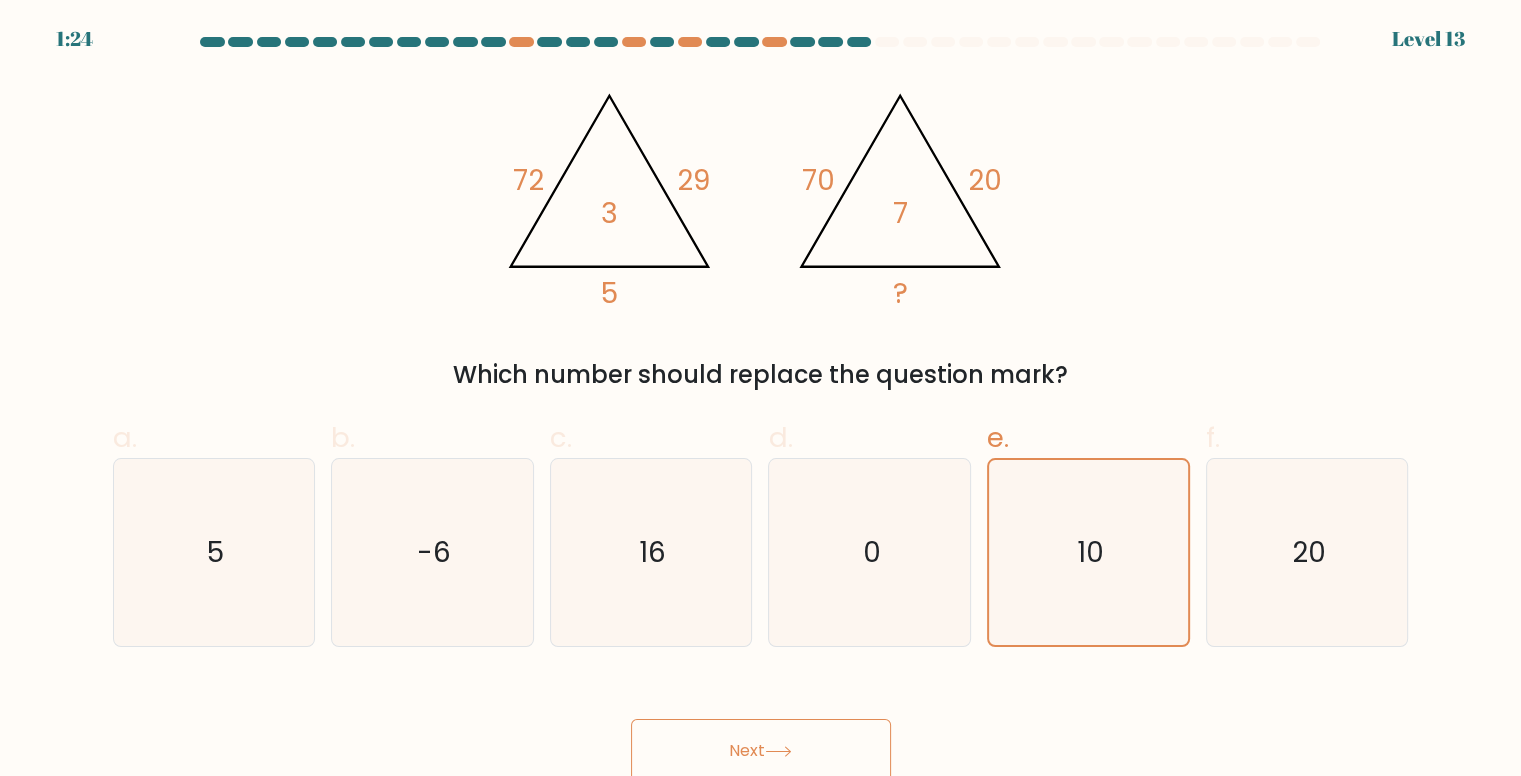 click on "Next" at bounding box center (761, 751) 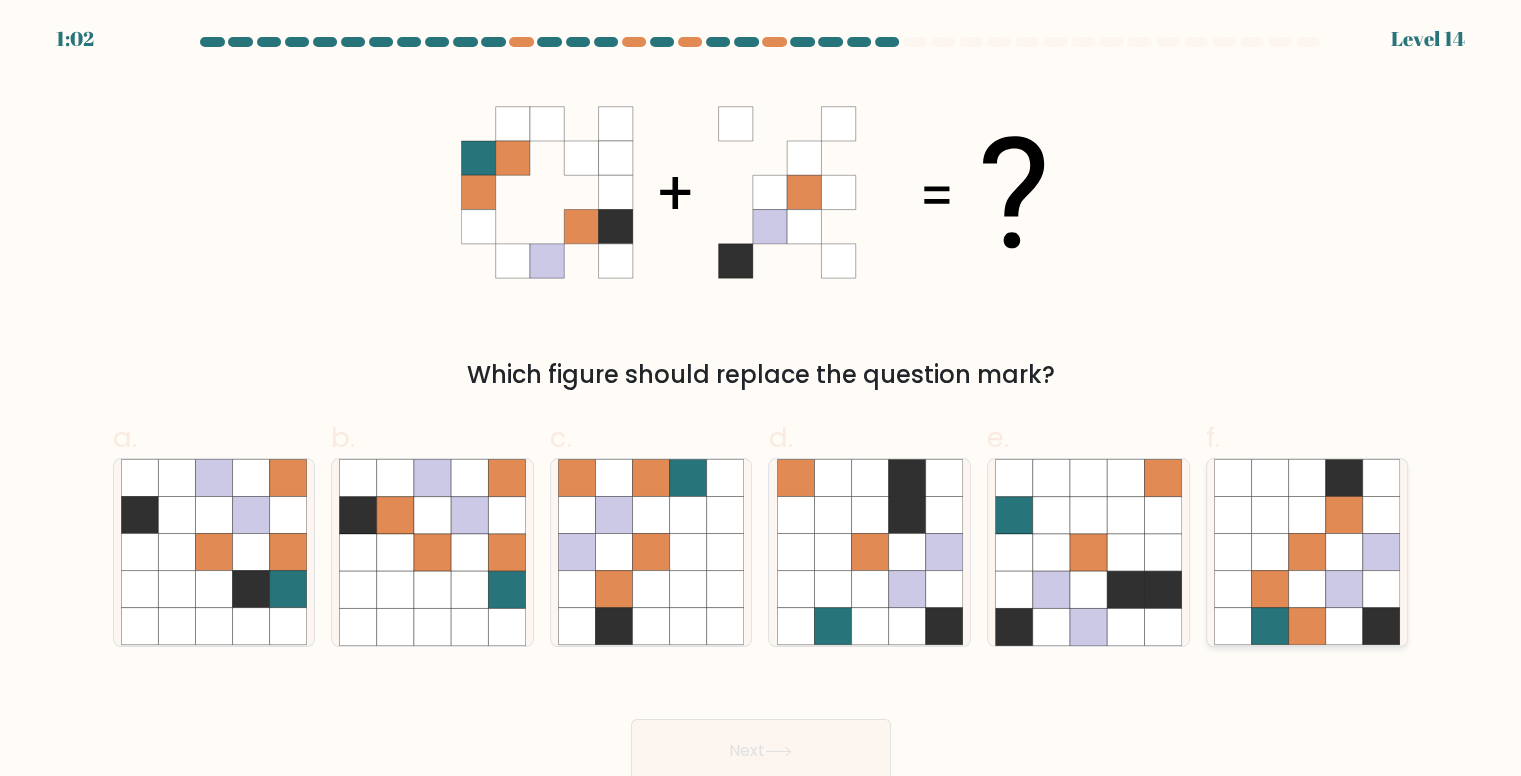 click 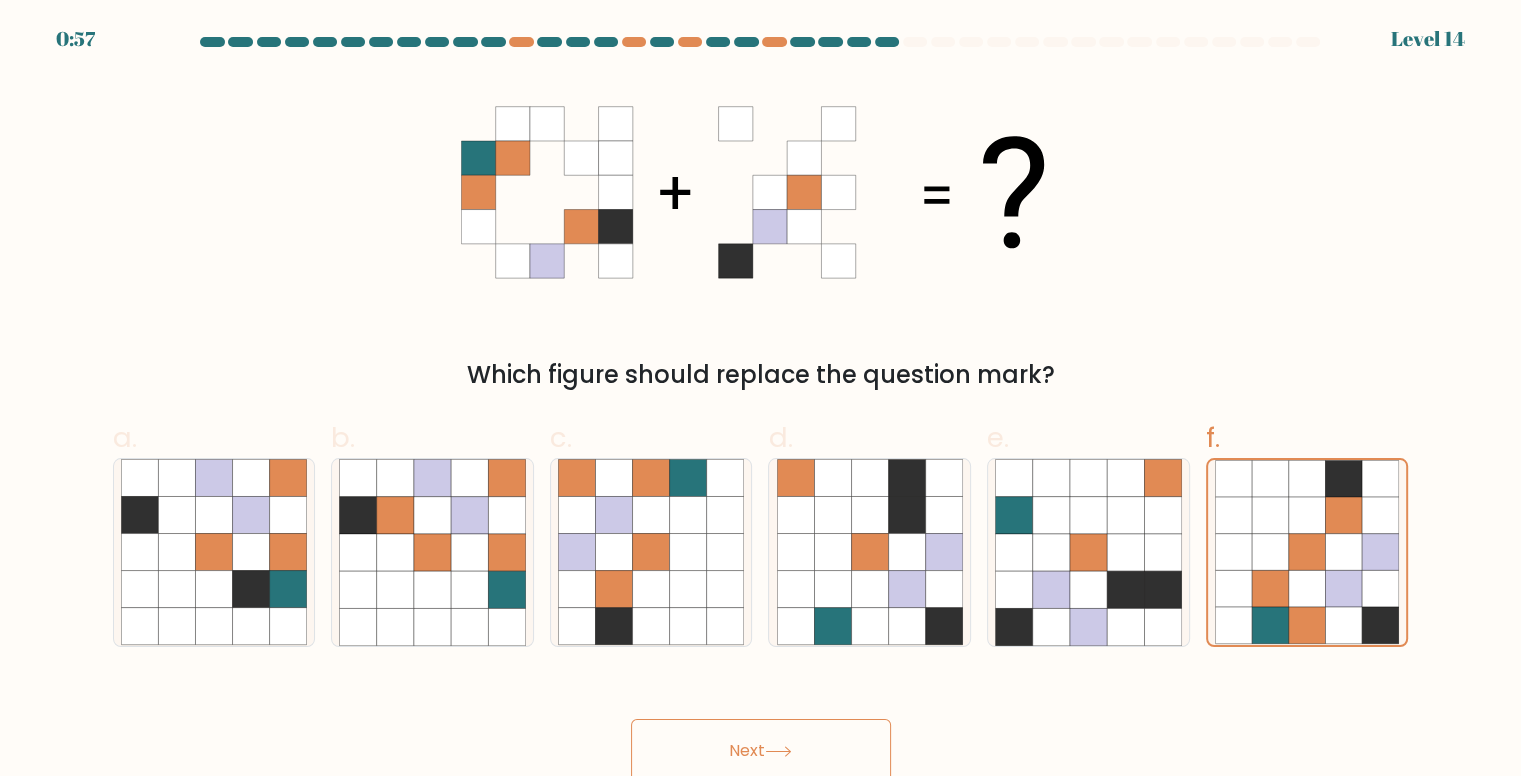 click 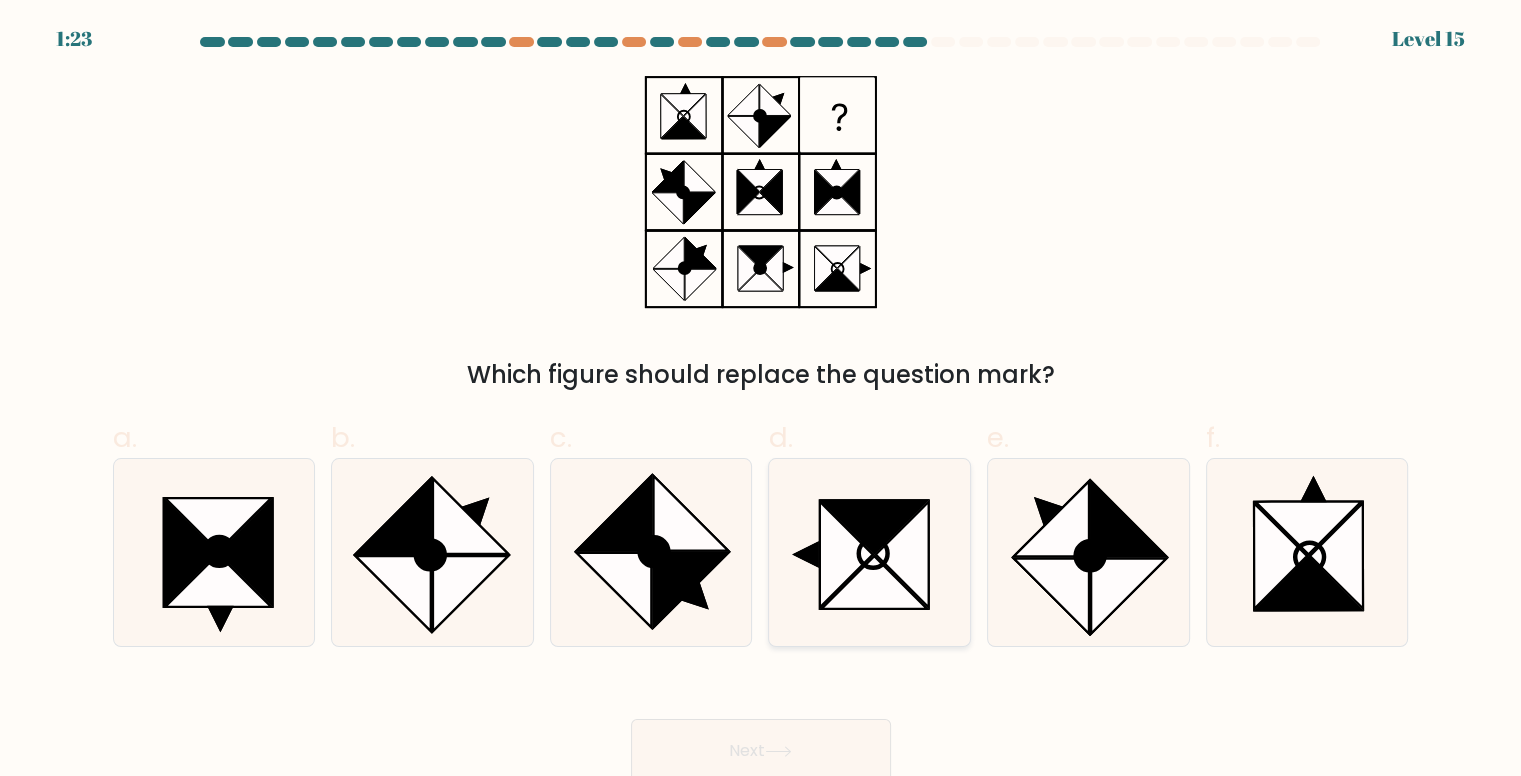 click 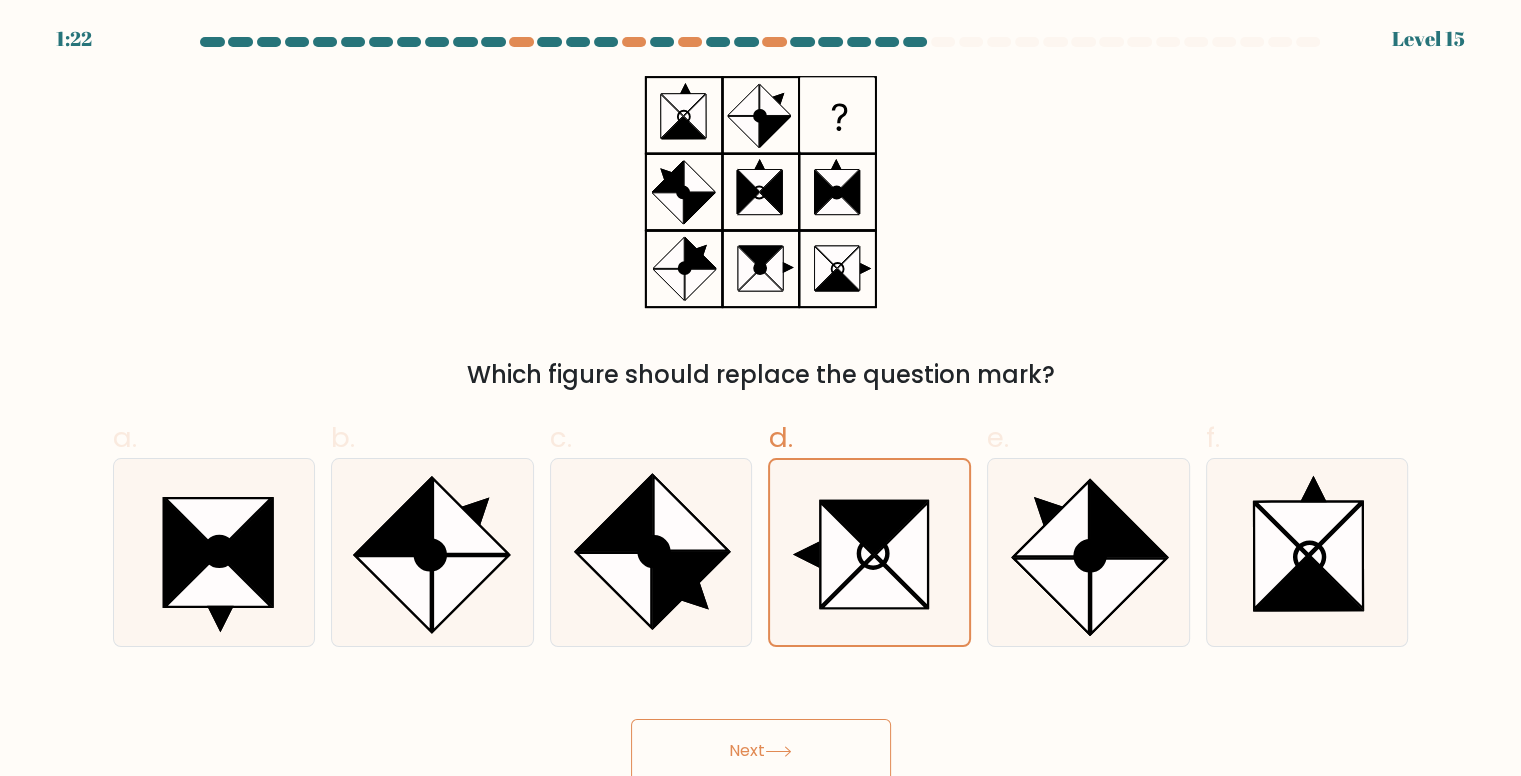 click on "Next" at bounding box center (761, 751) 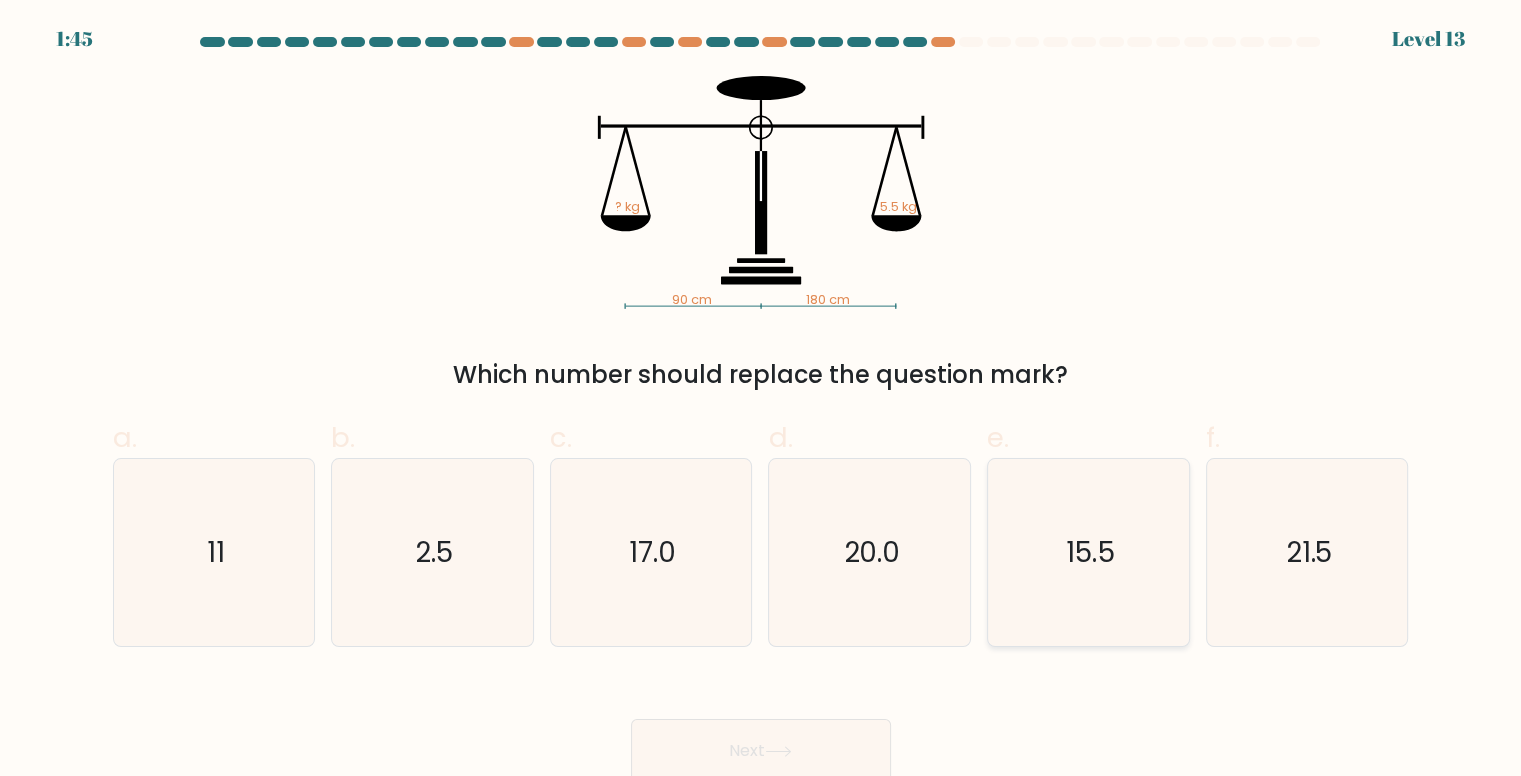 click on "15.5" 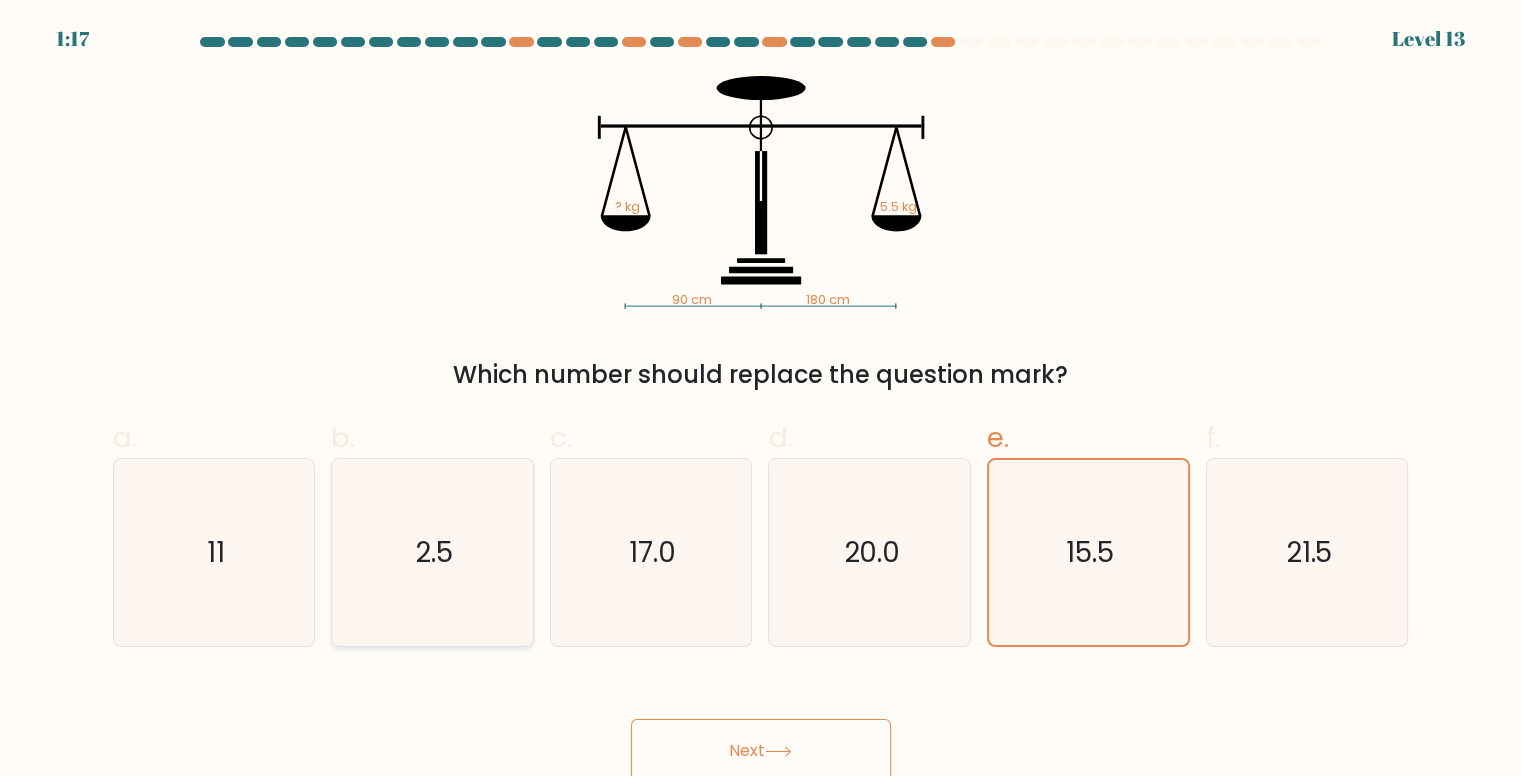 click on "2.5" 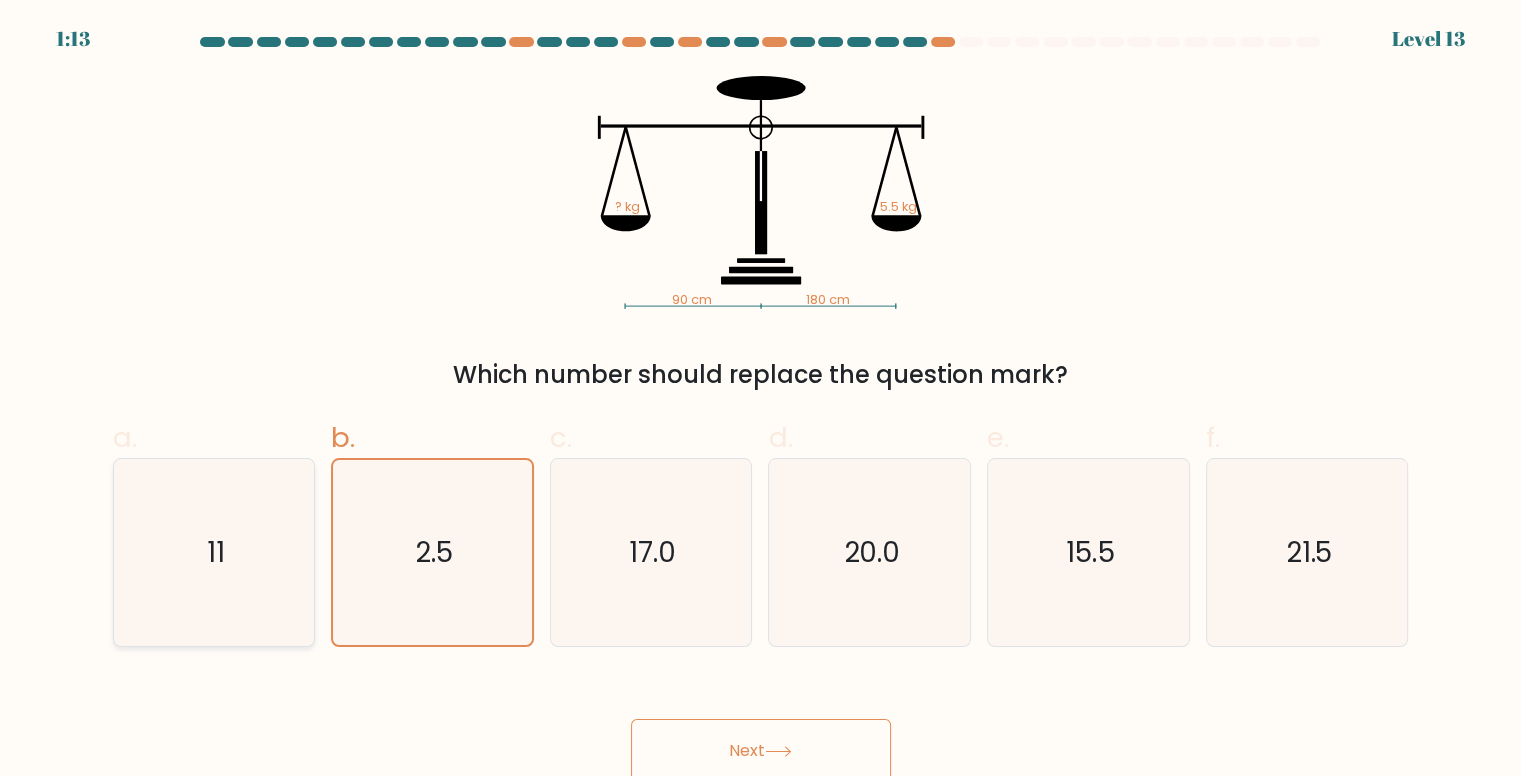 click on "11" 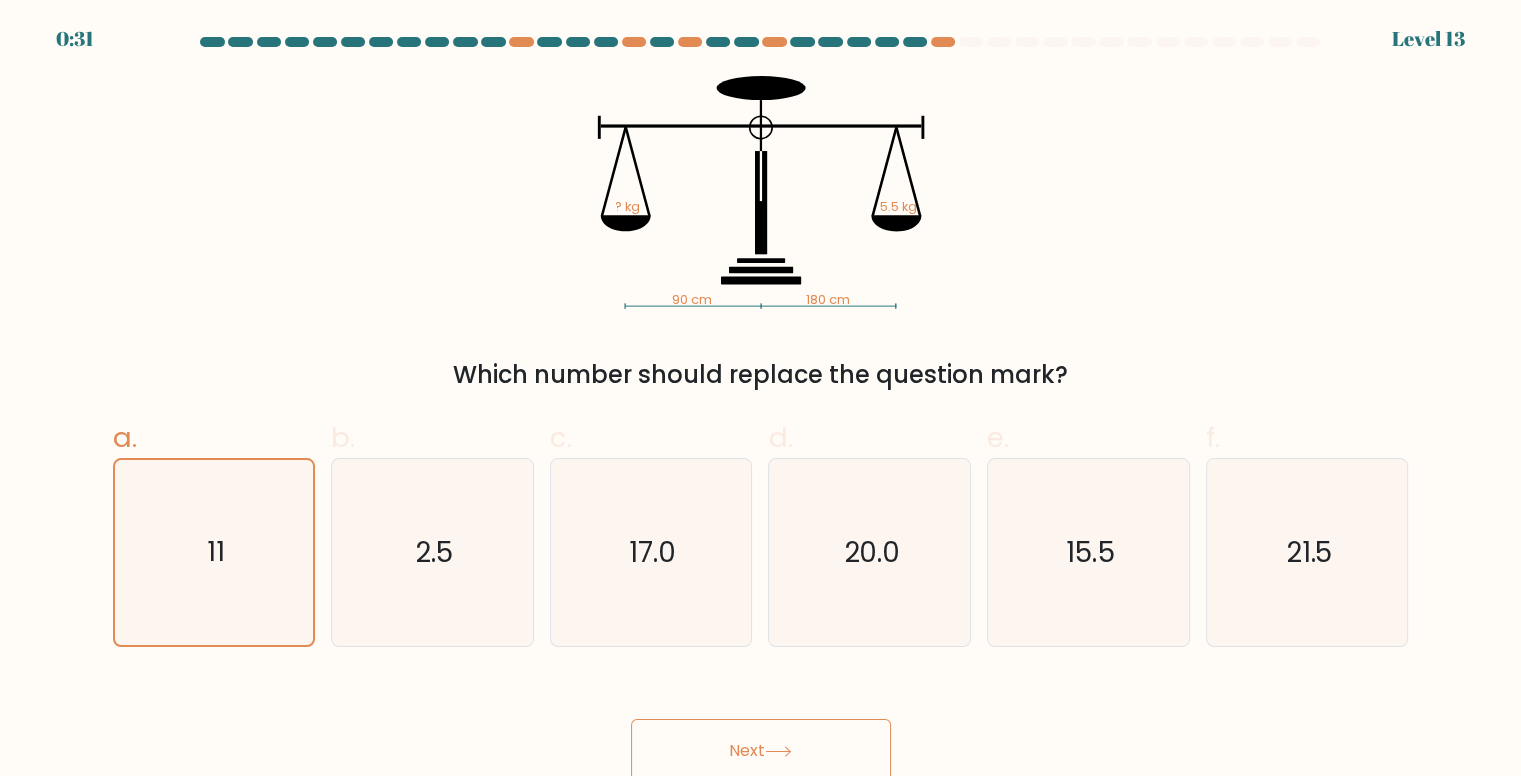 click on "Next" at bounding box center [761, 751] 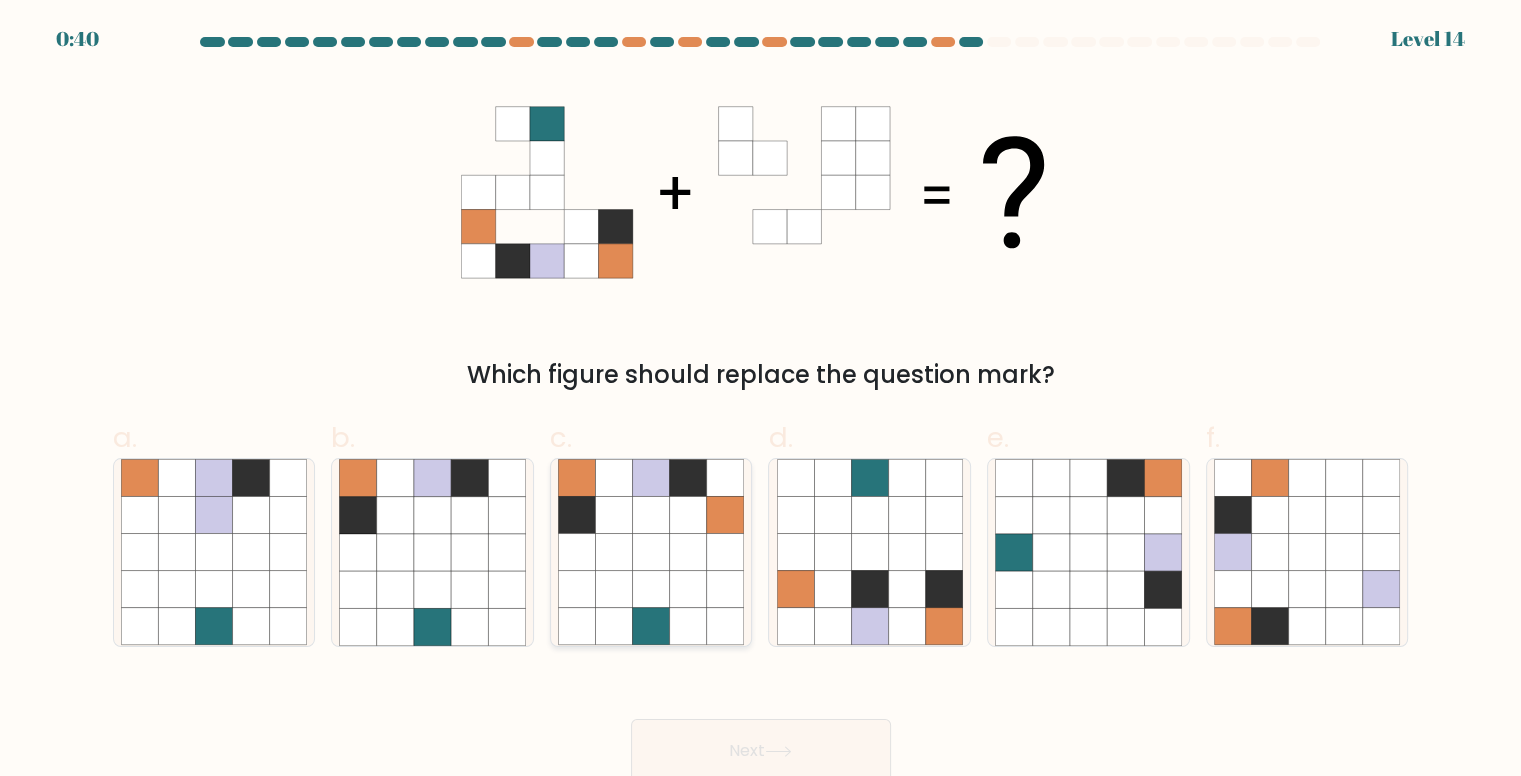 click 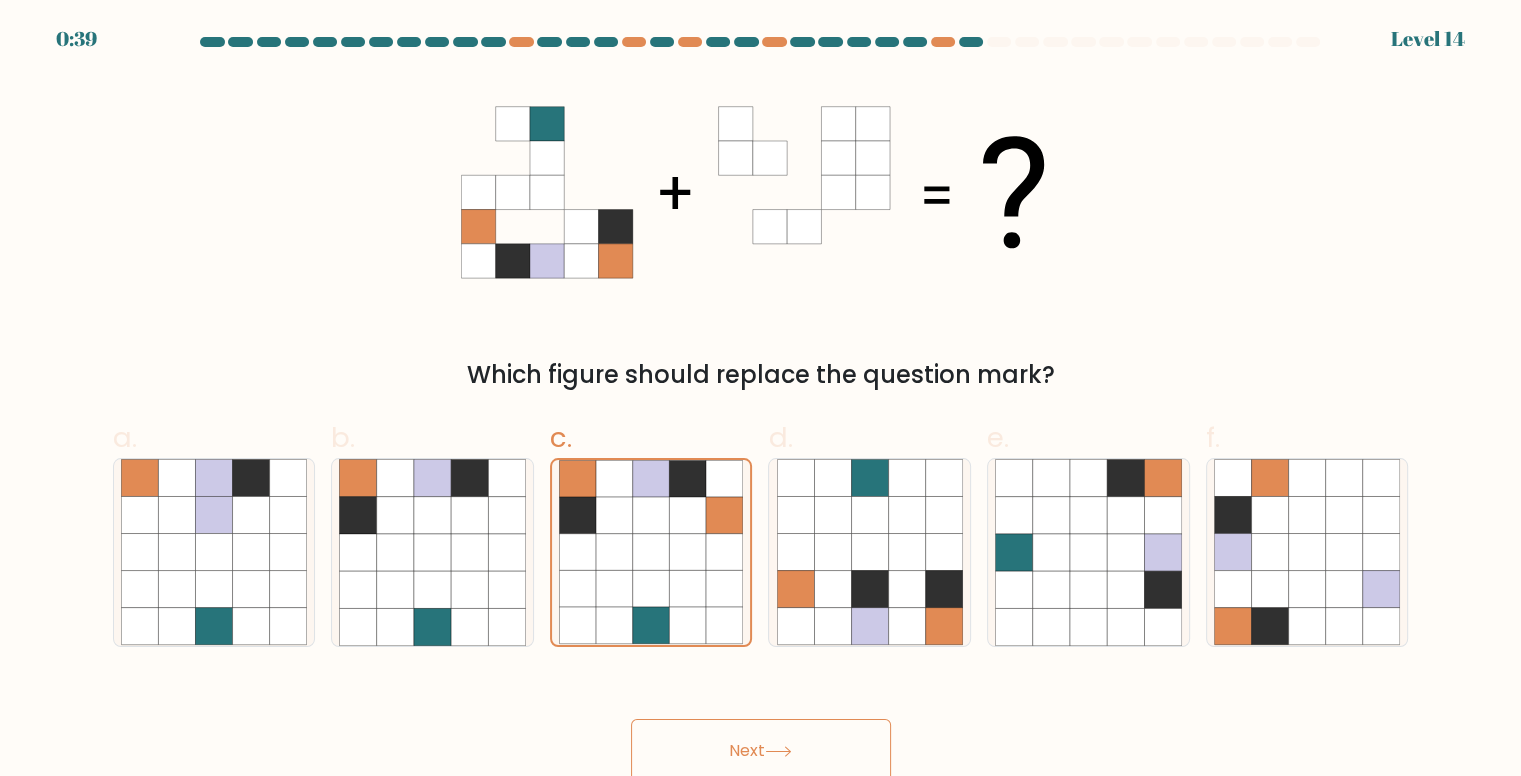 click on "Next" at bounding box center [761, 751] 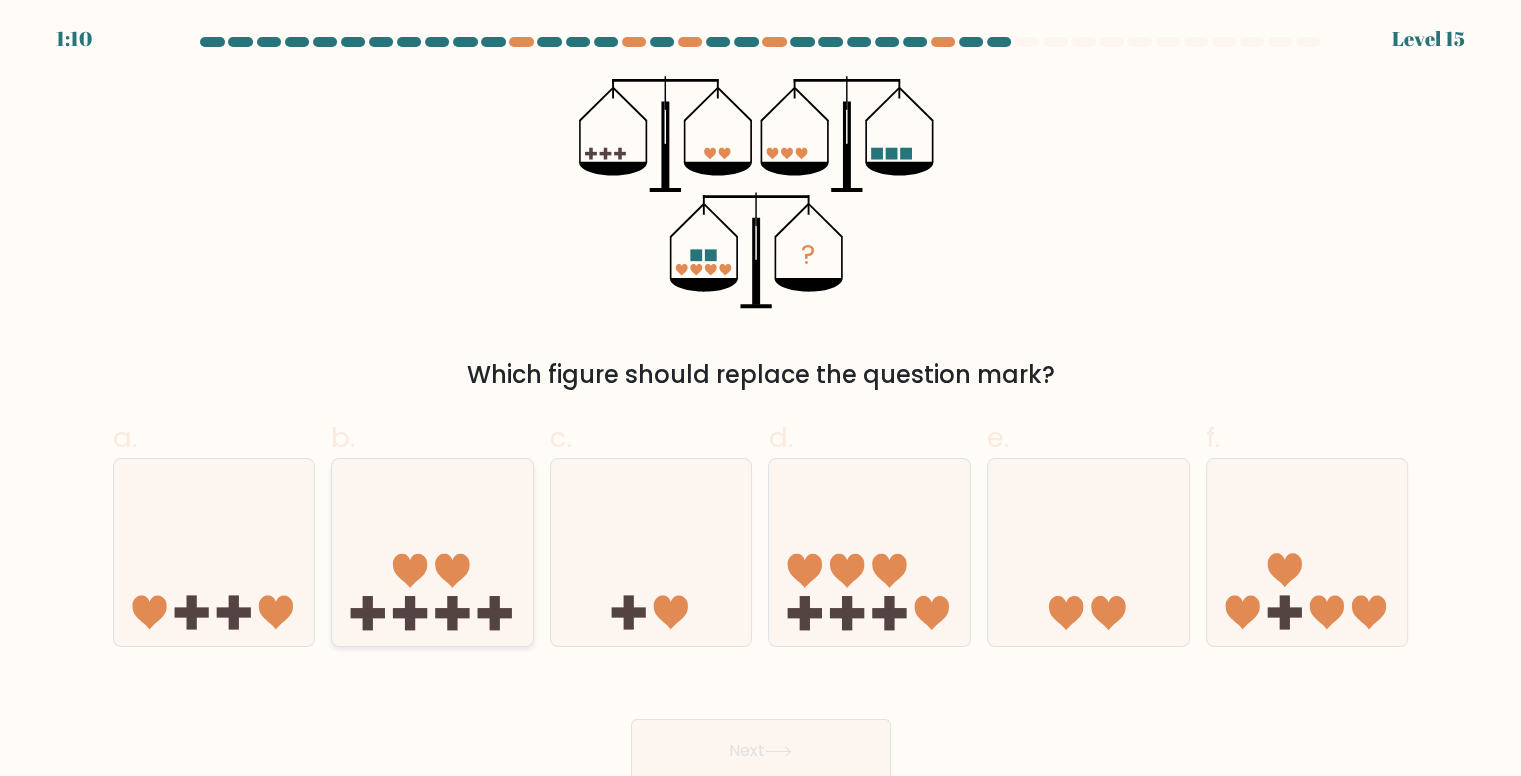 click 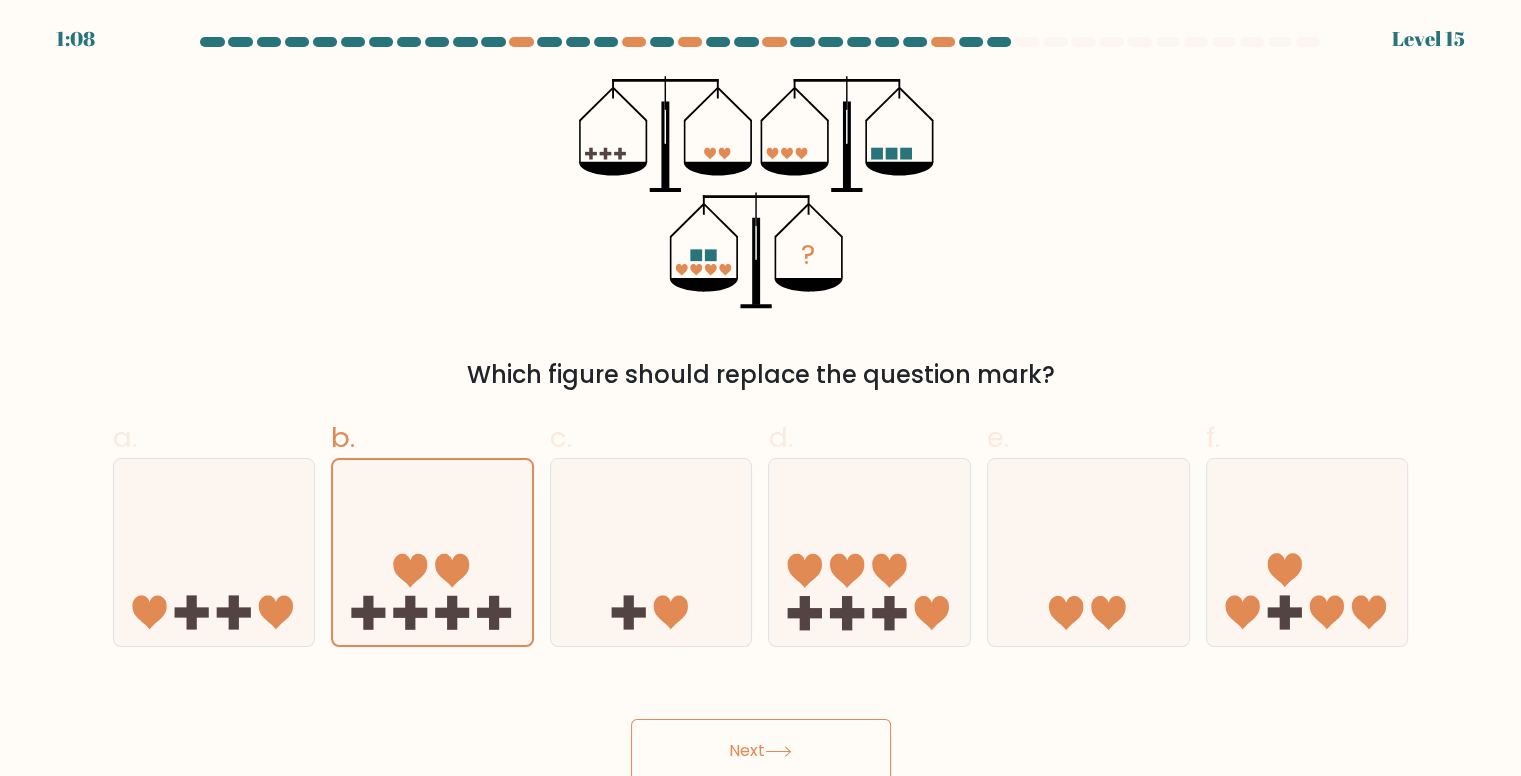 click on "Next" at bounding box center (761, 751) 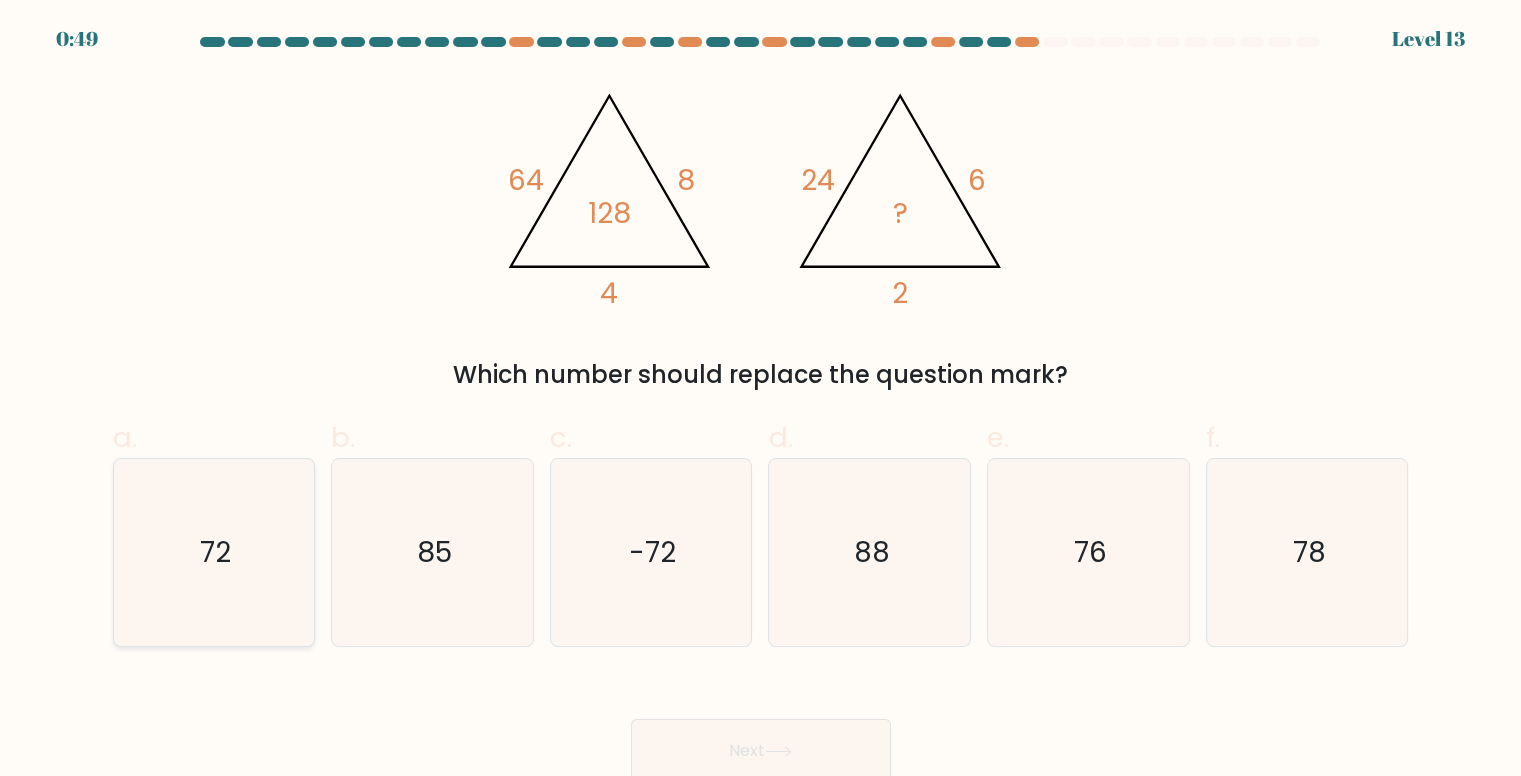 click on "72" 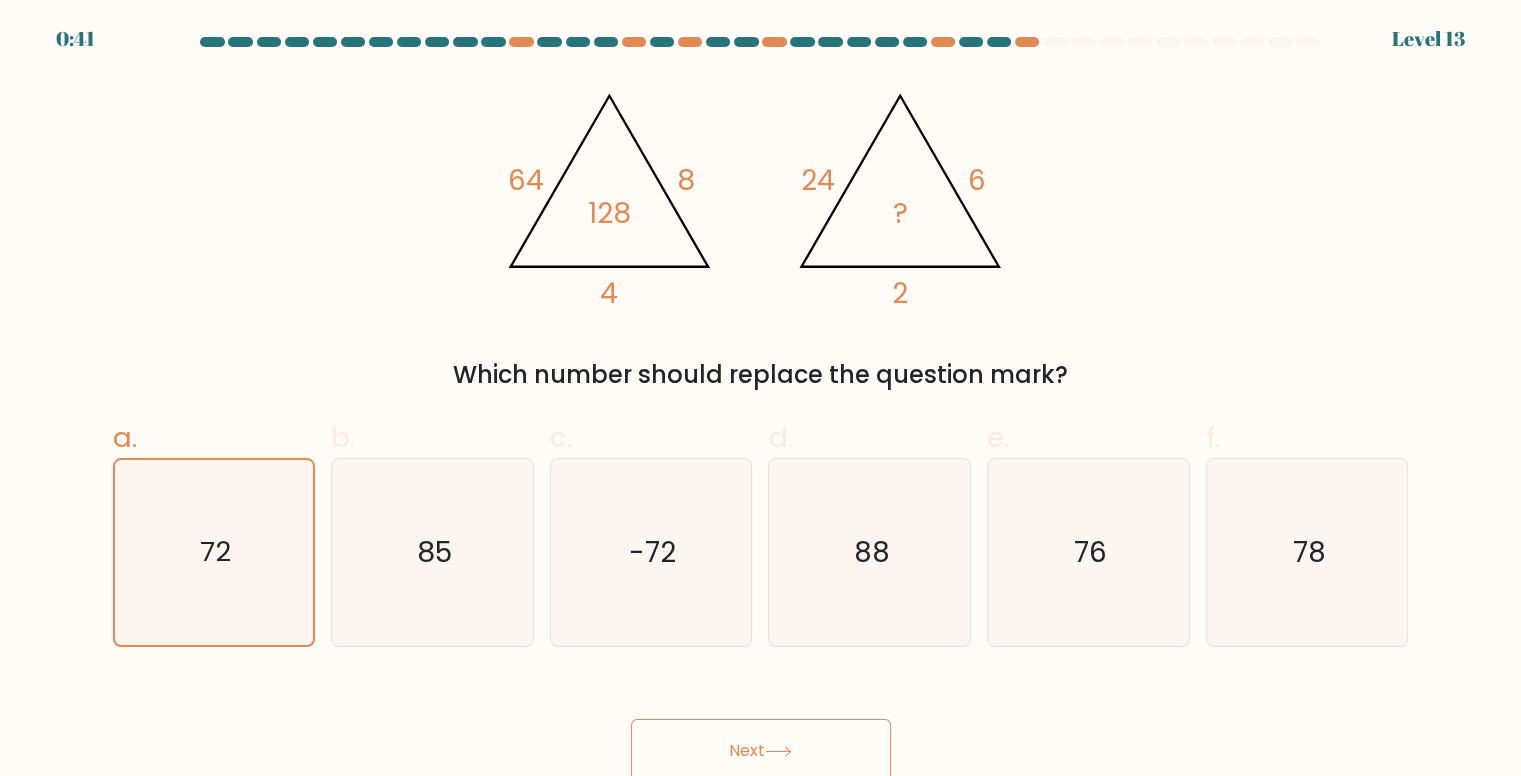 click on "Next" at bounding box center (761, 751) 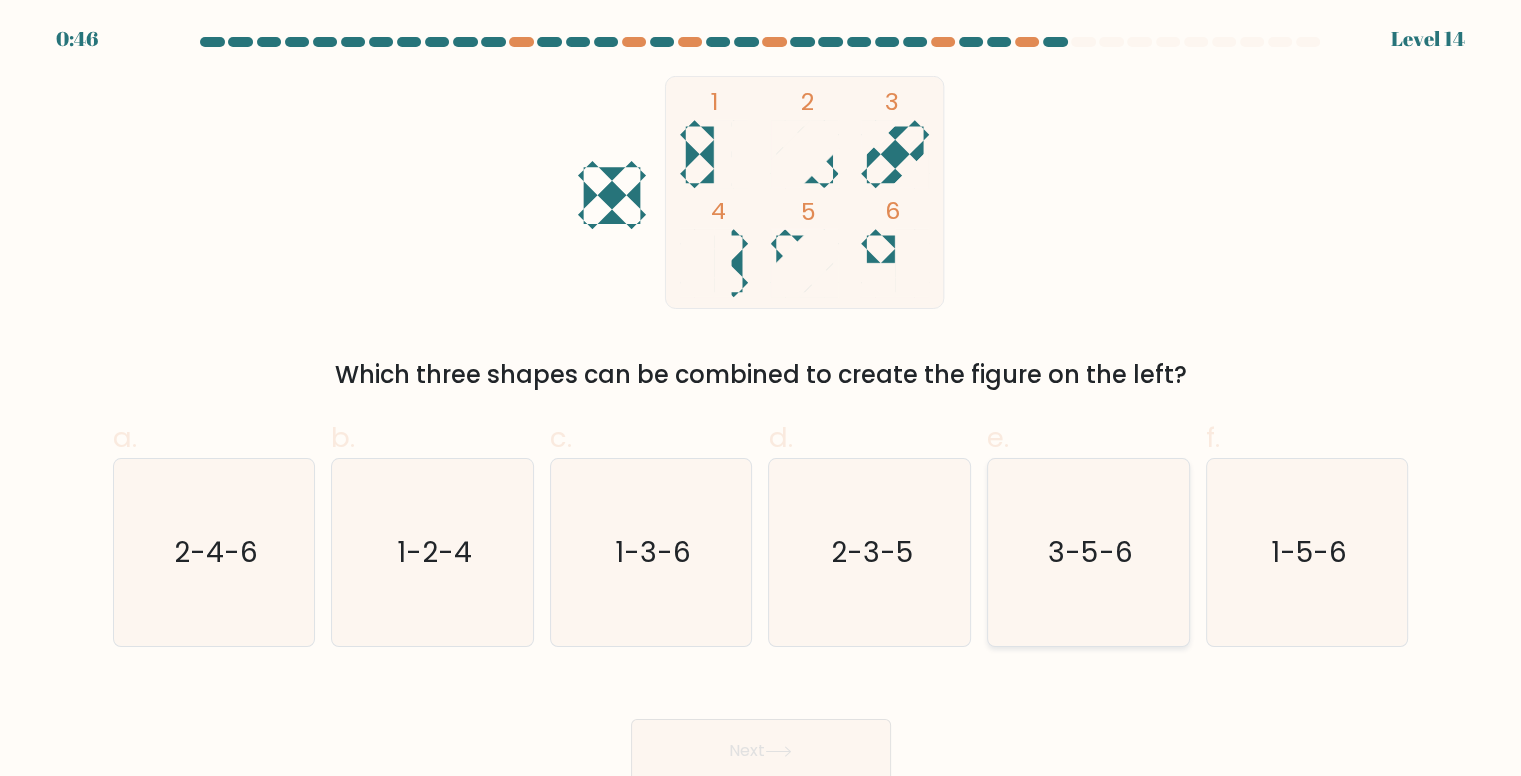 click on "3-5-6" 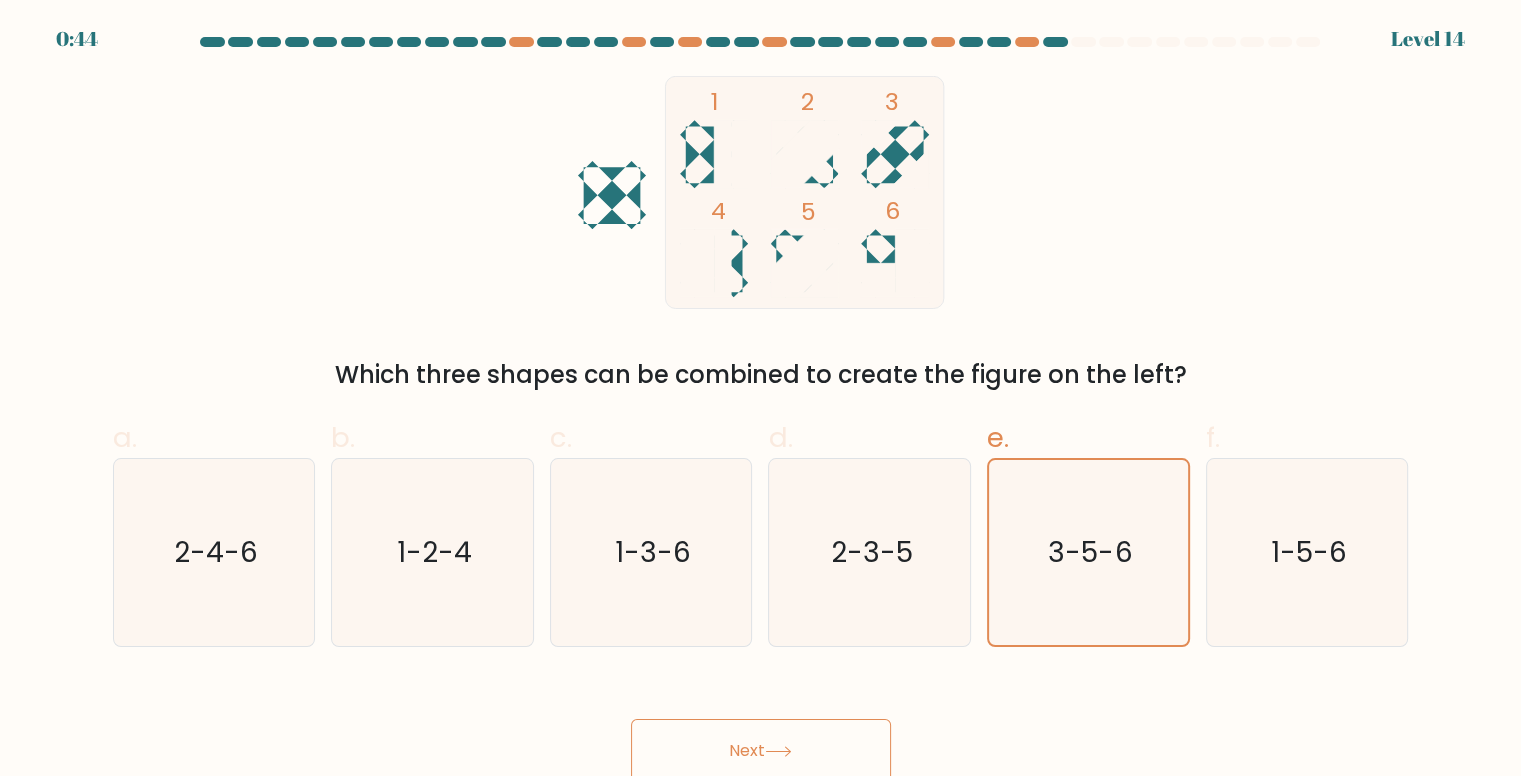 click on "Next" at bounding box center (761, 751) 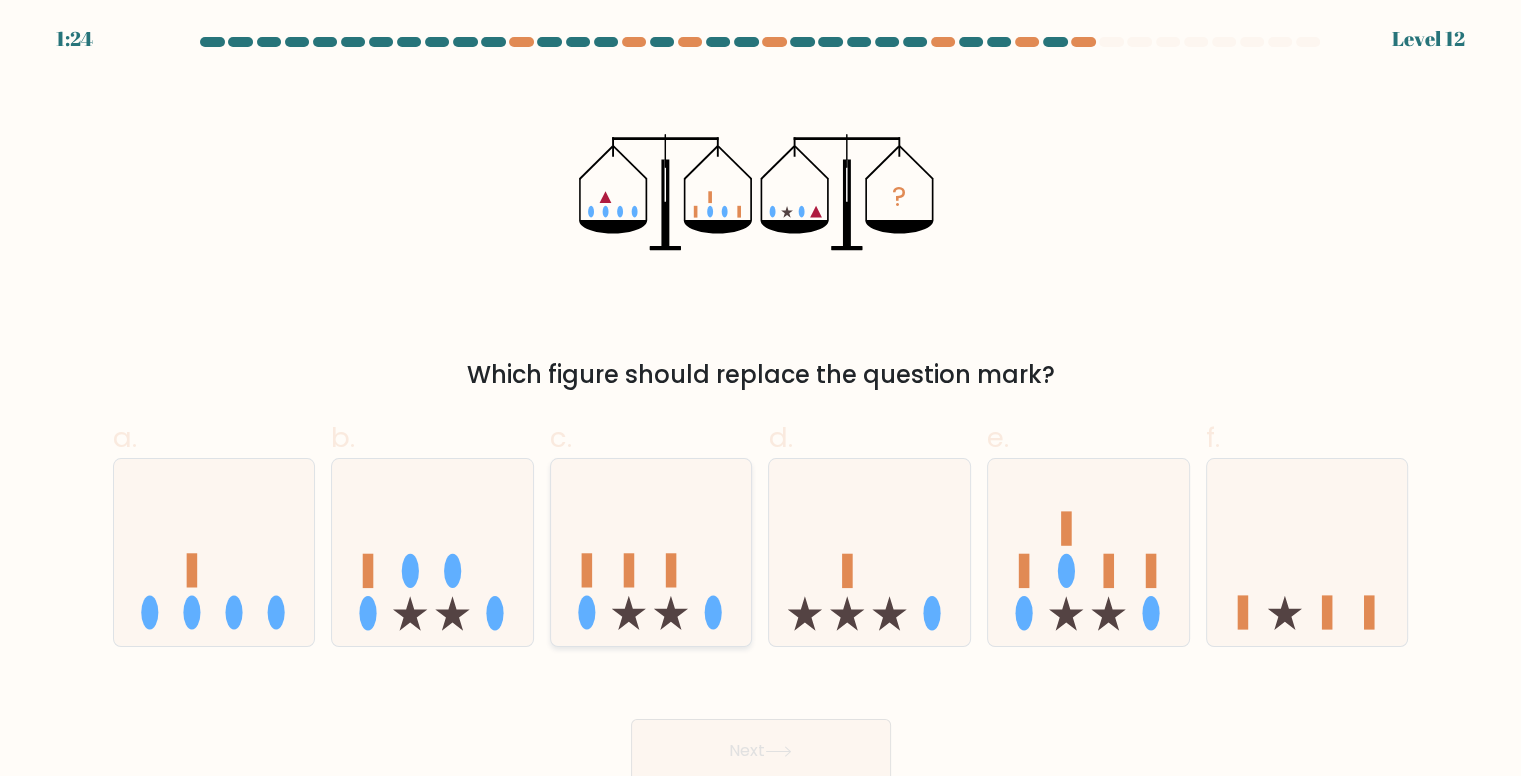 click 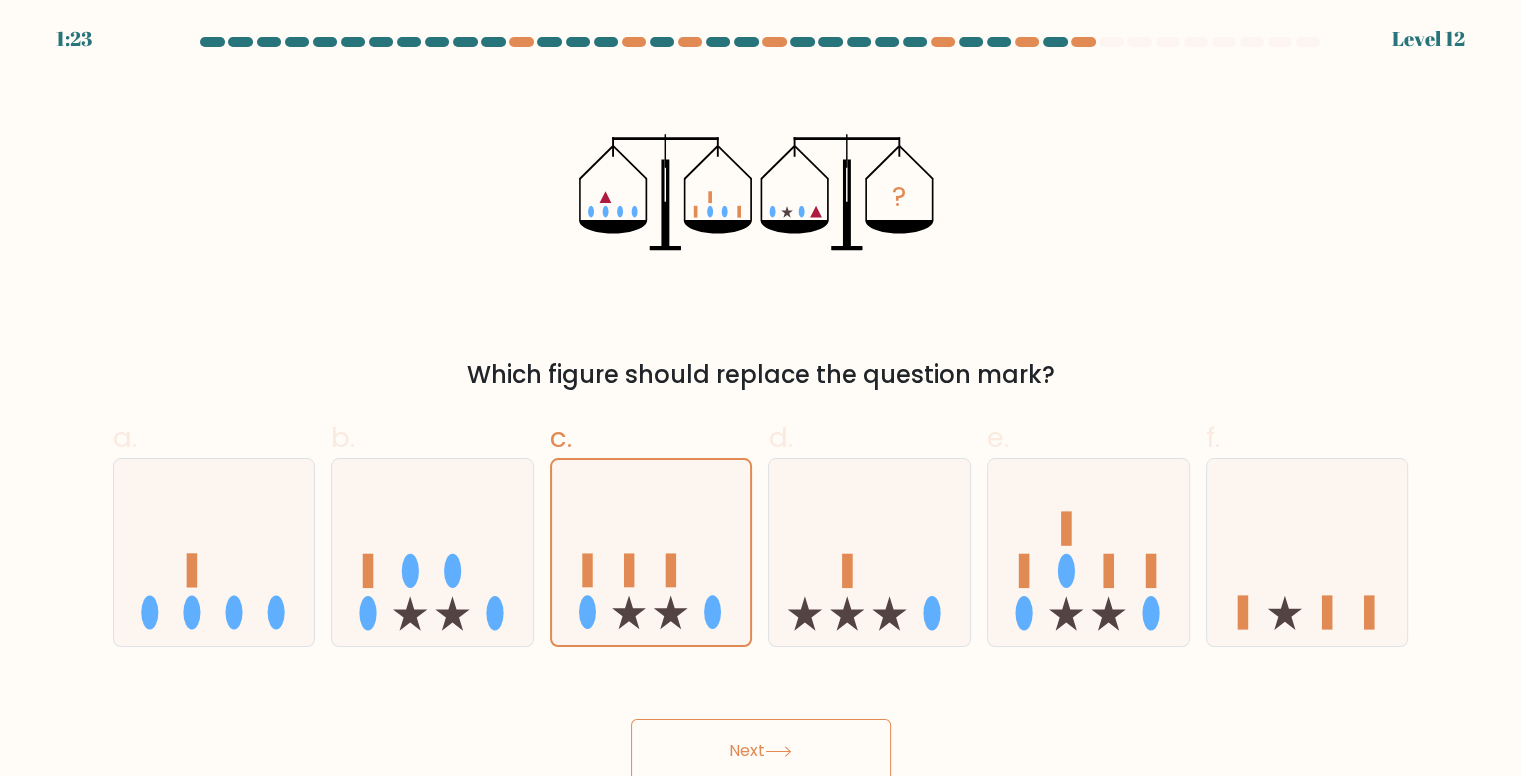 click on "Next" at bounding box center [761, 751] 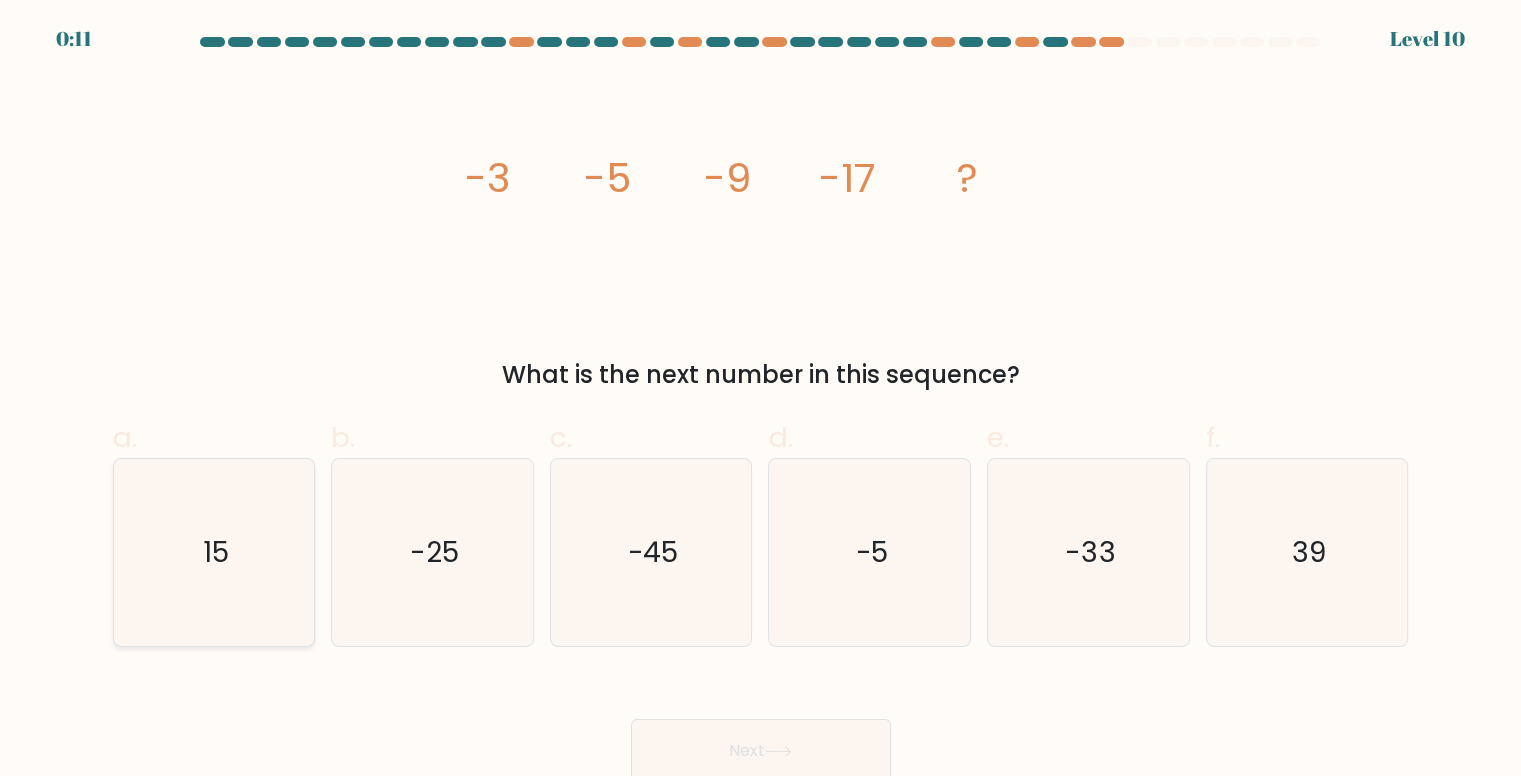 click on "15" 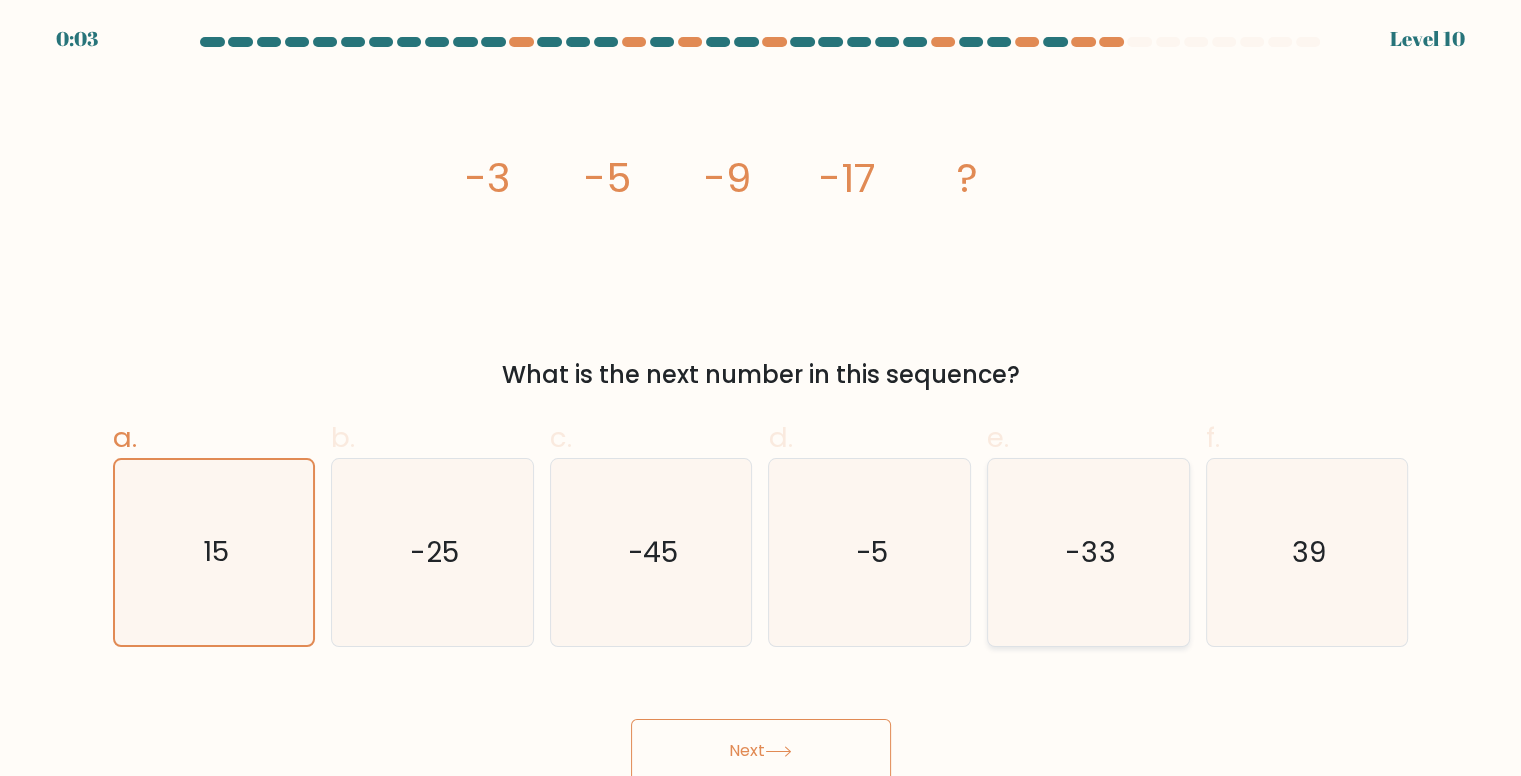 click on "-33" 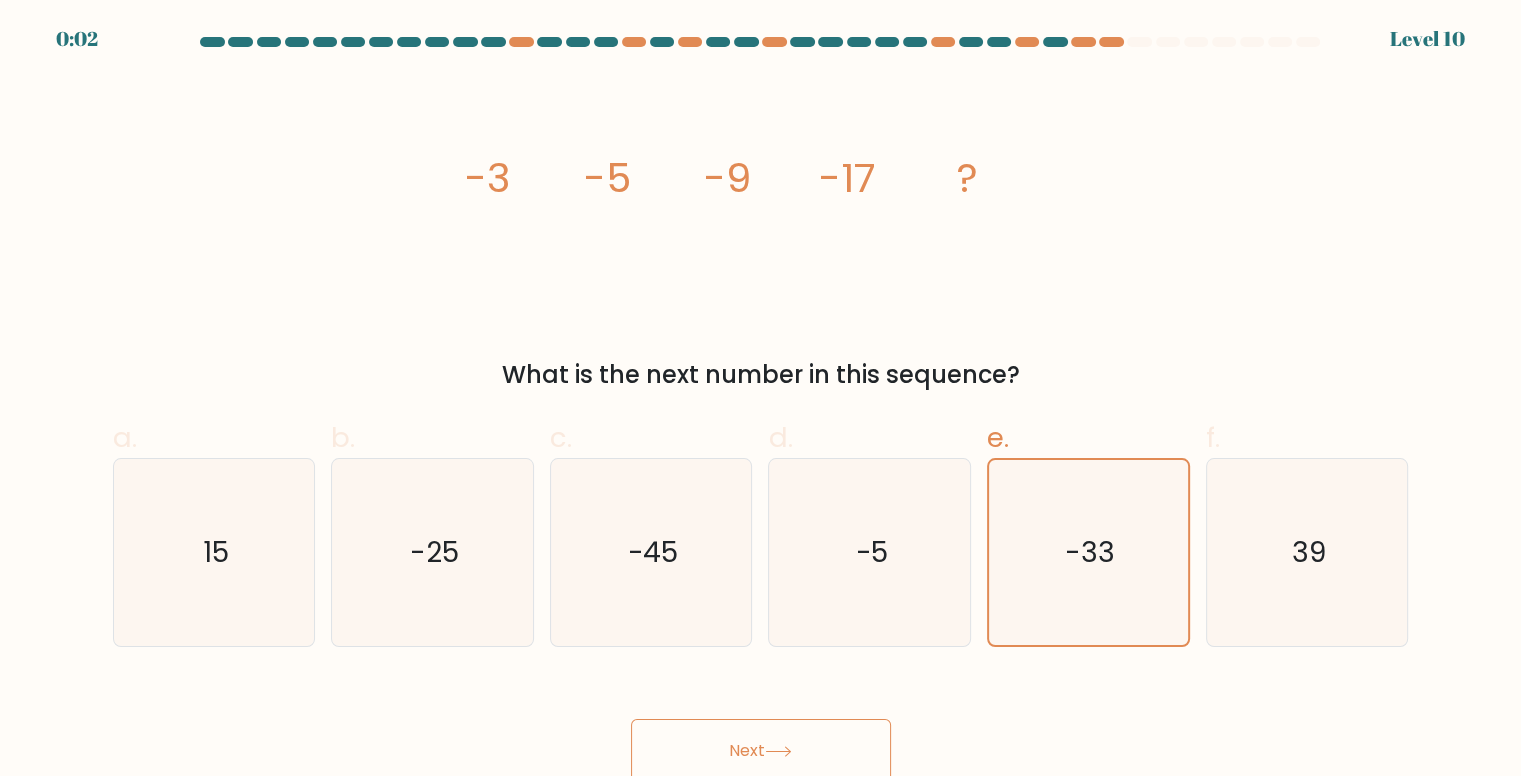 click on "Next" at bounding box center (761, 751) 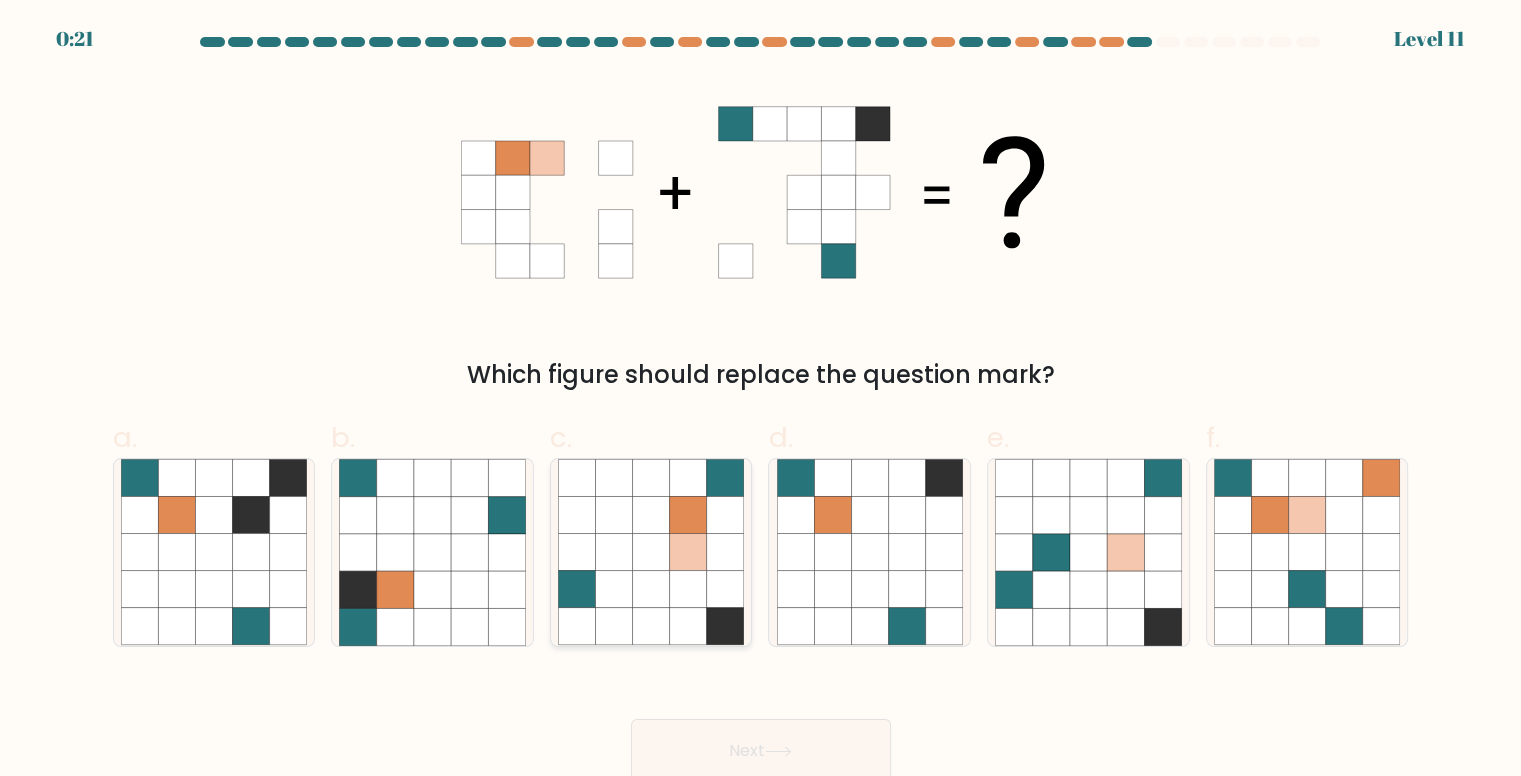 click 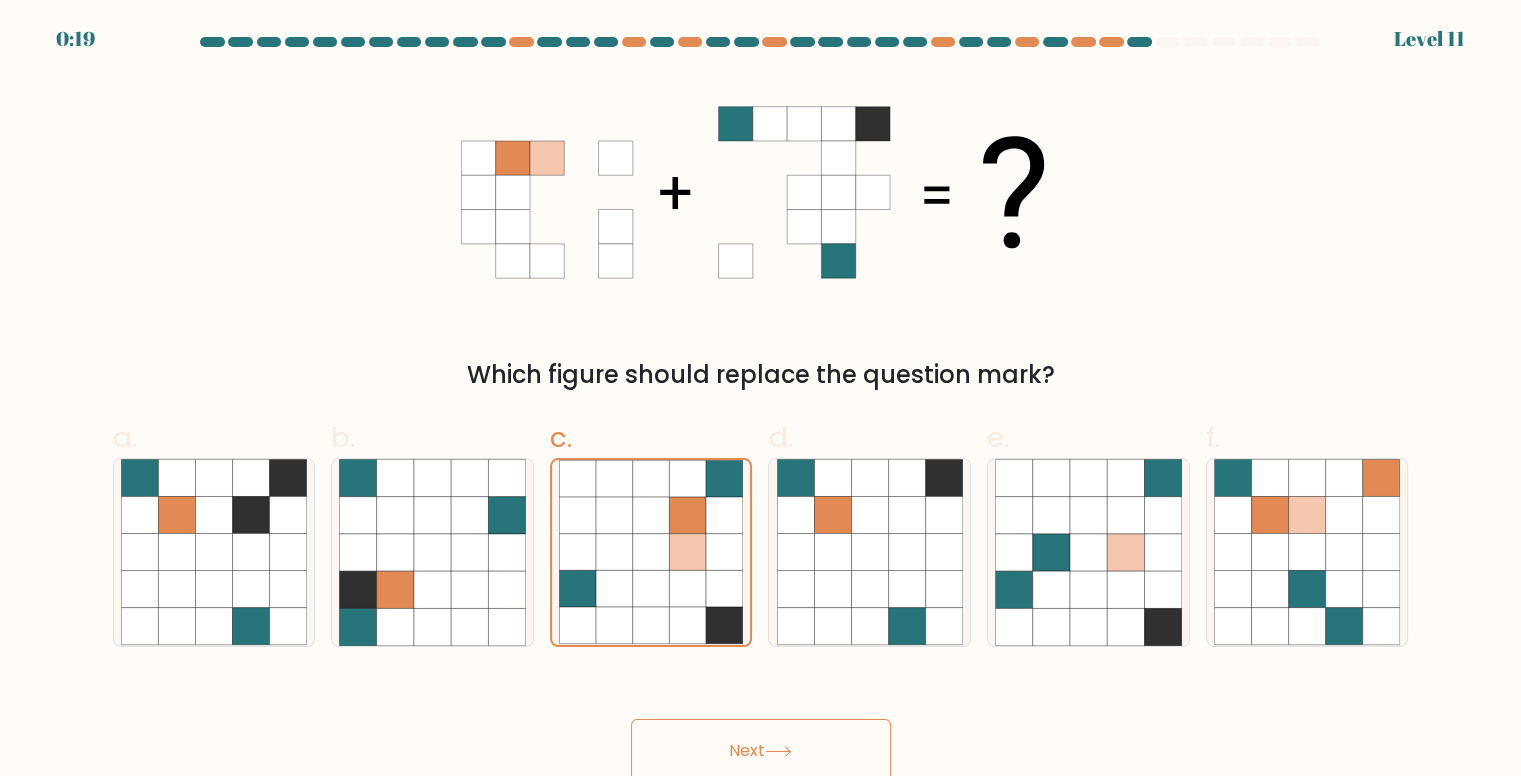 click on "Next" at bounding box center [761, 751] 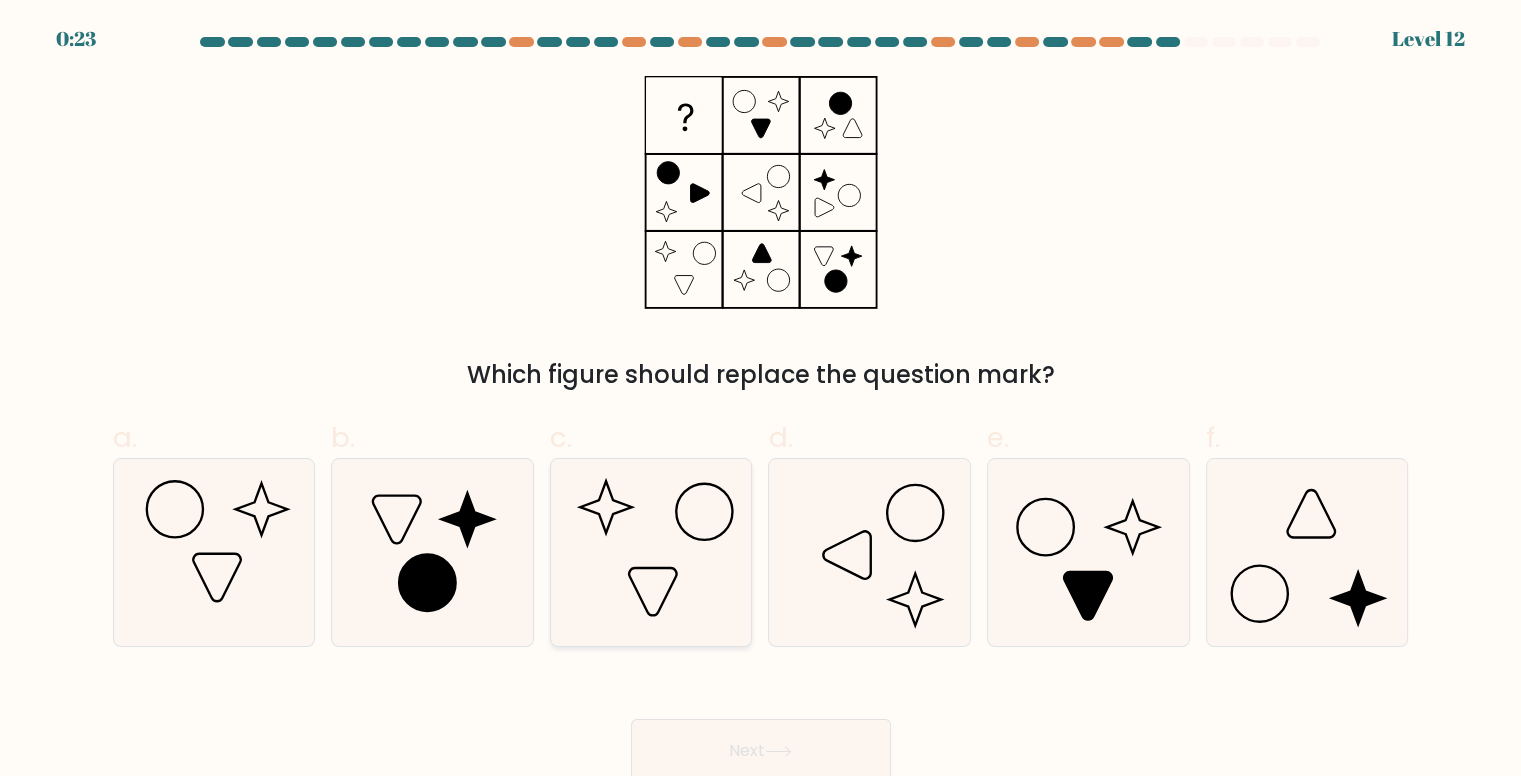 click 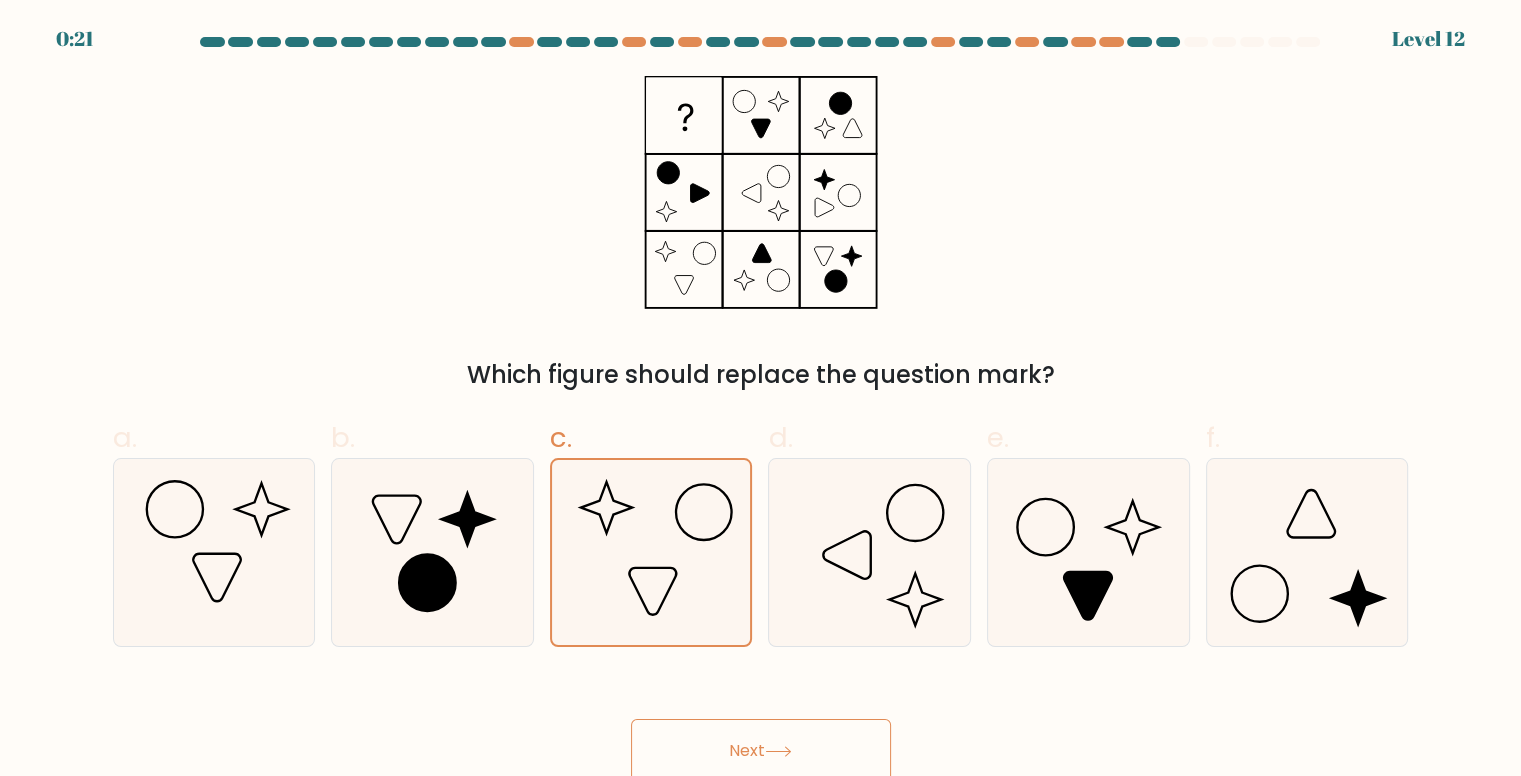 click on "Next" at bounding box center (761, 751) 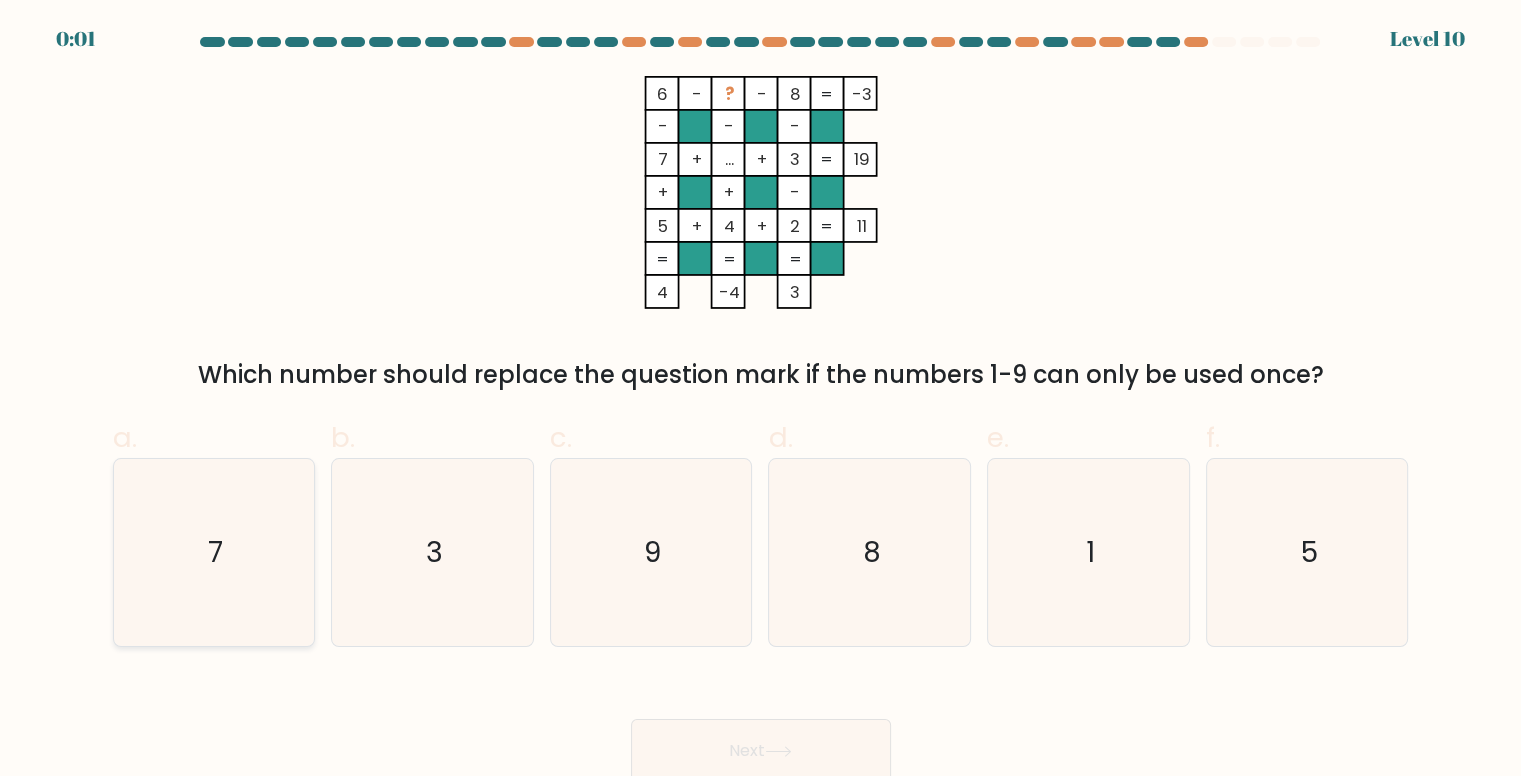 click on "7" 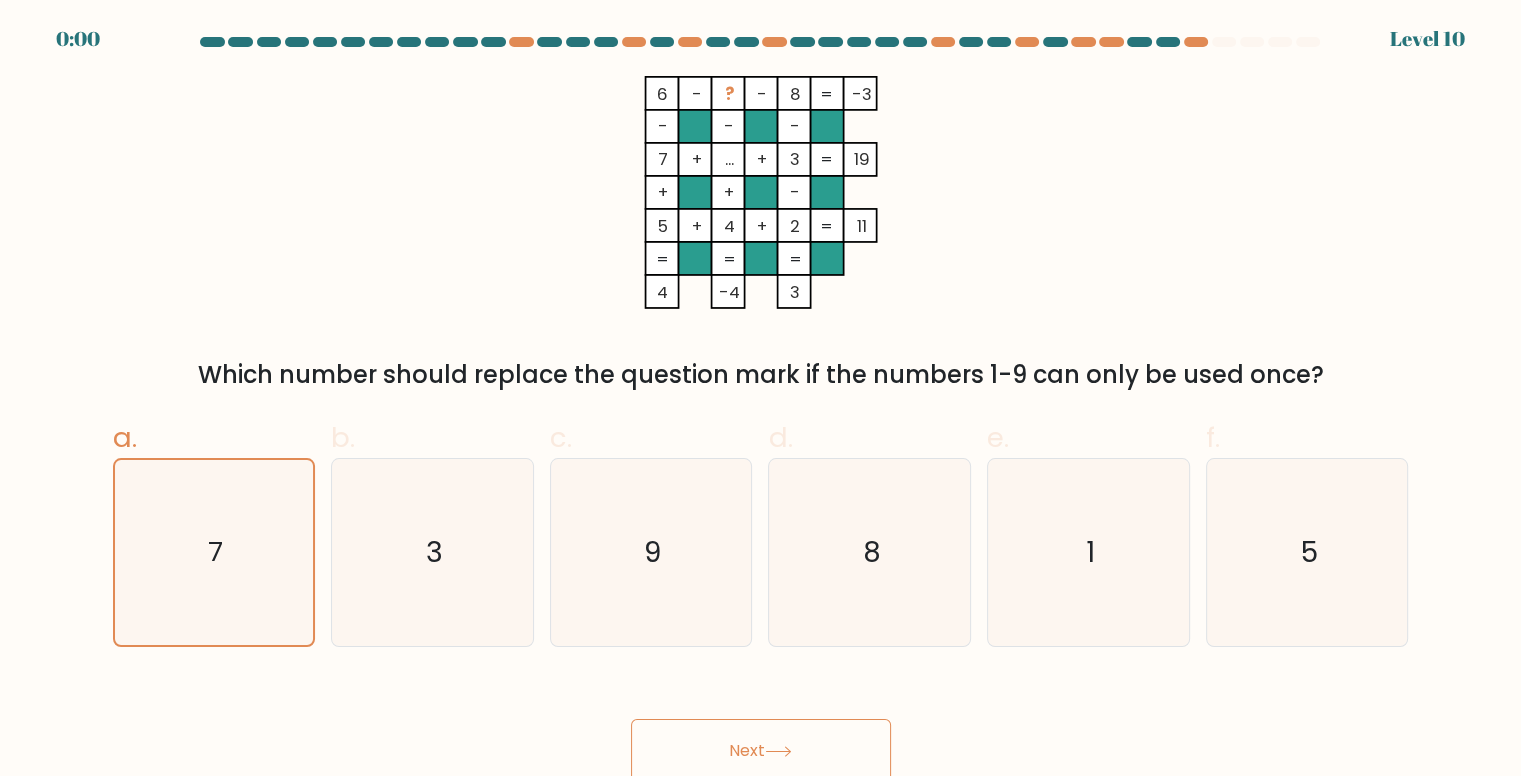 click on "Next" at bounding box center (761, 751) 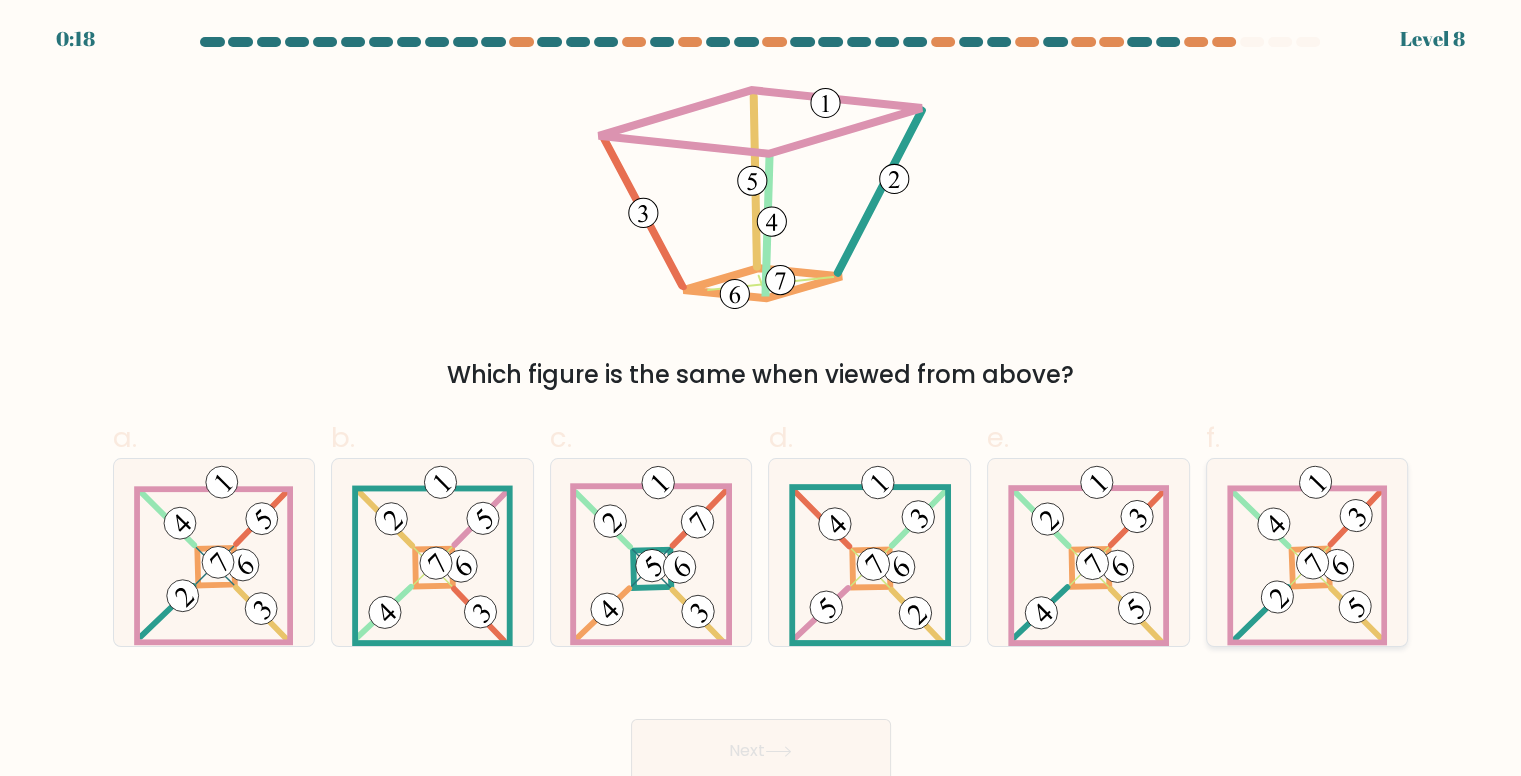 click 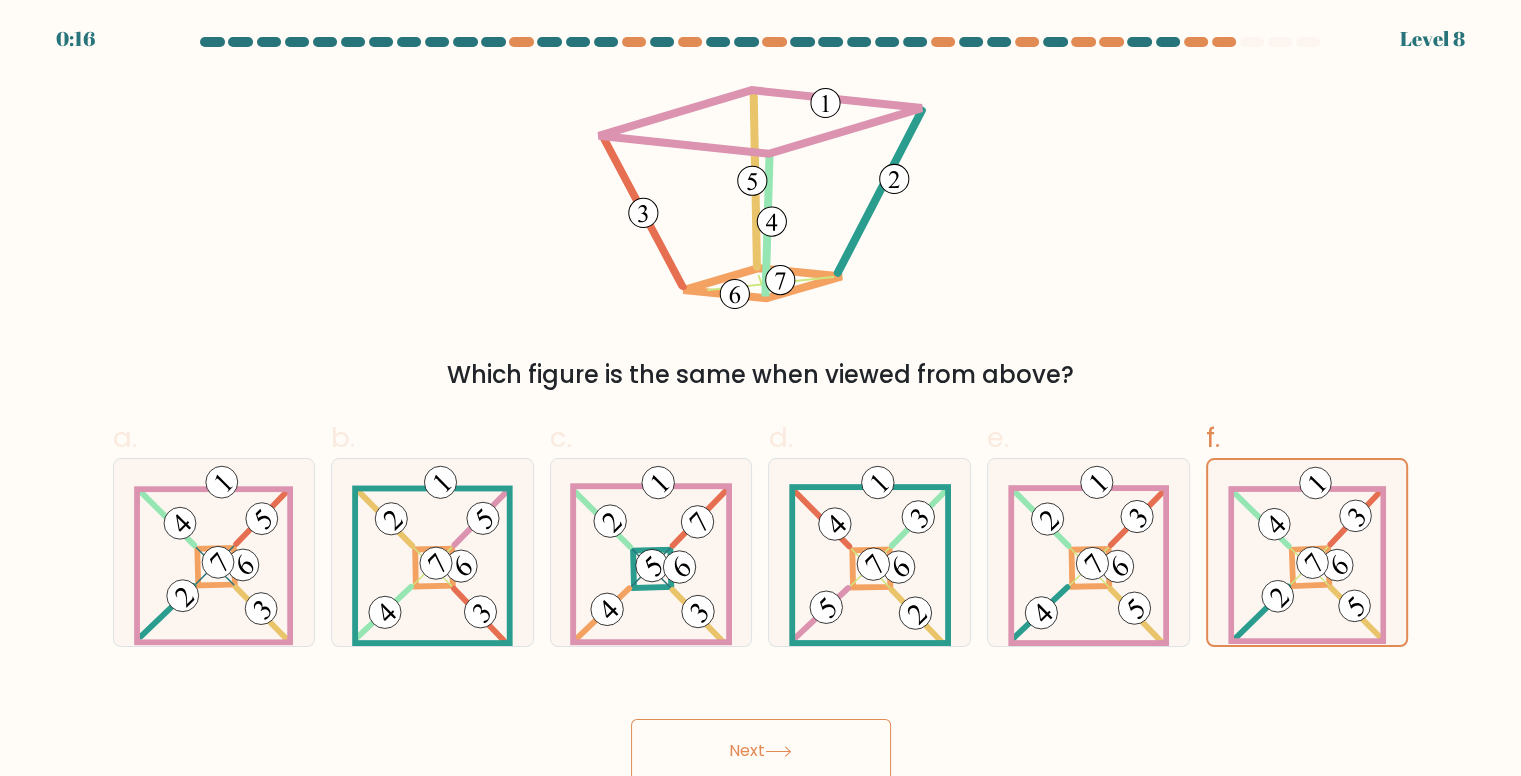click on "Next" at bounding box center (761, 751) 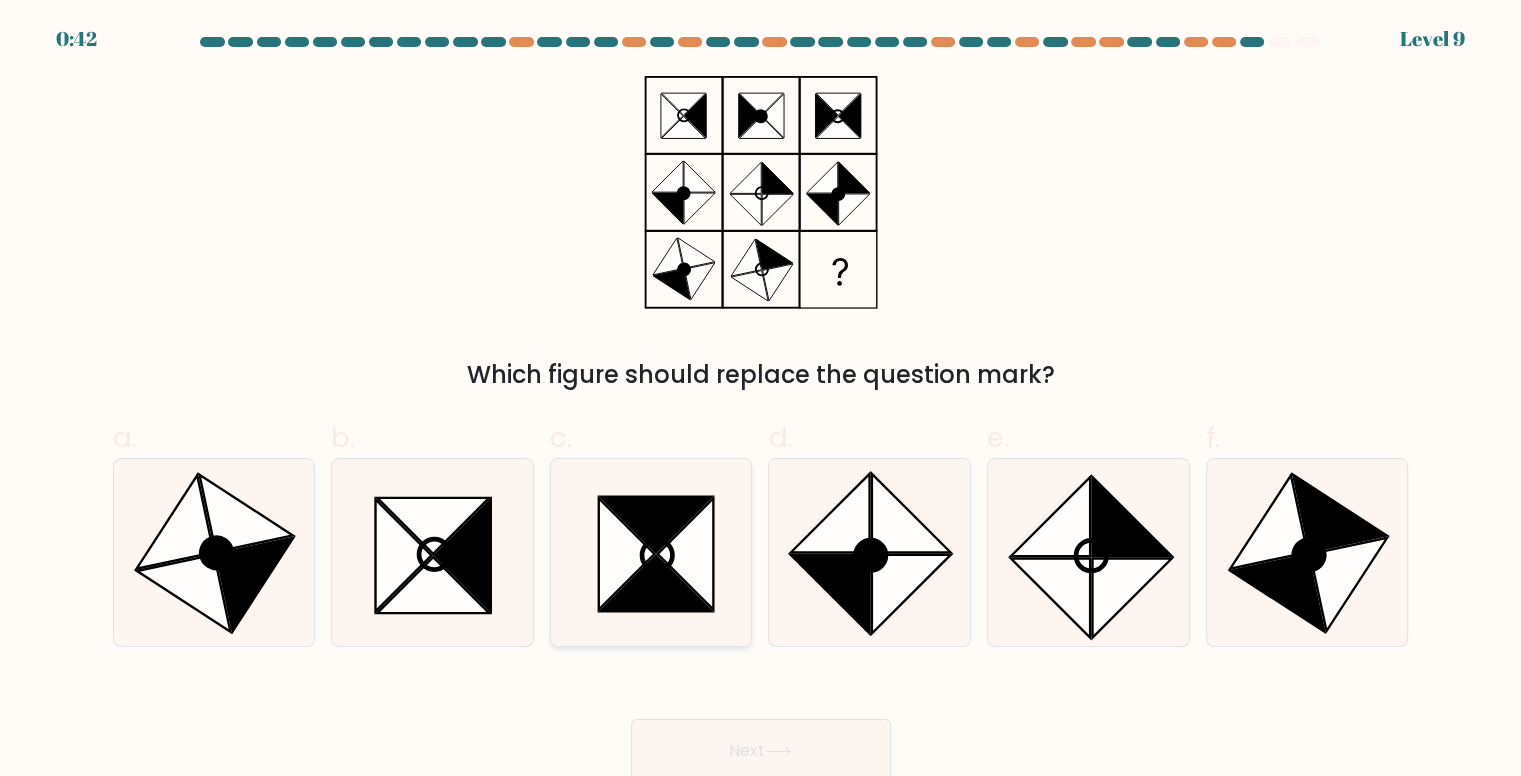 click 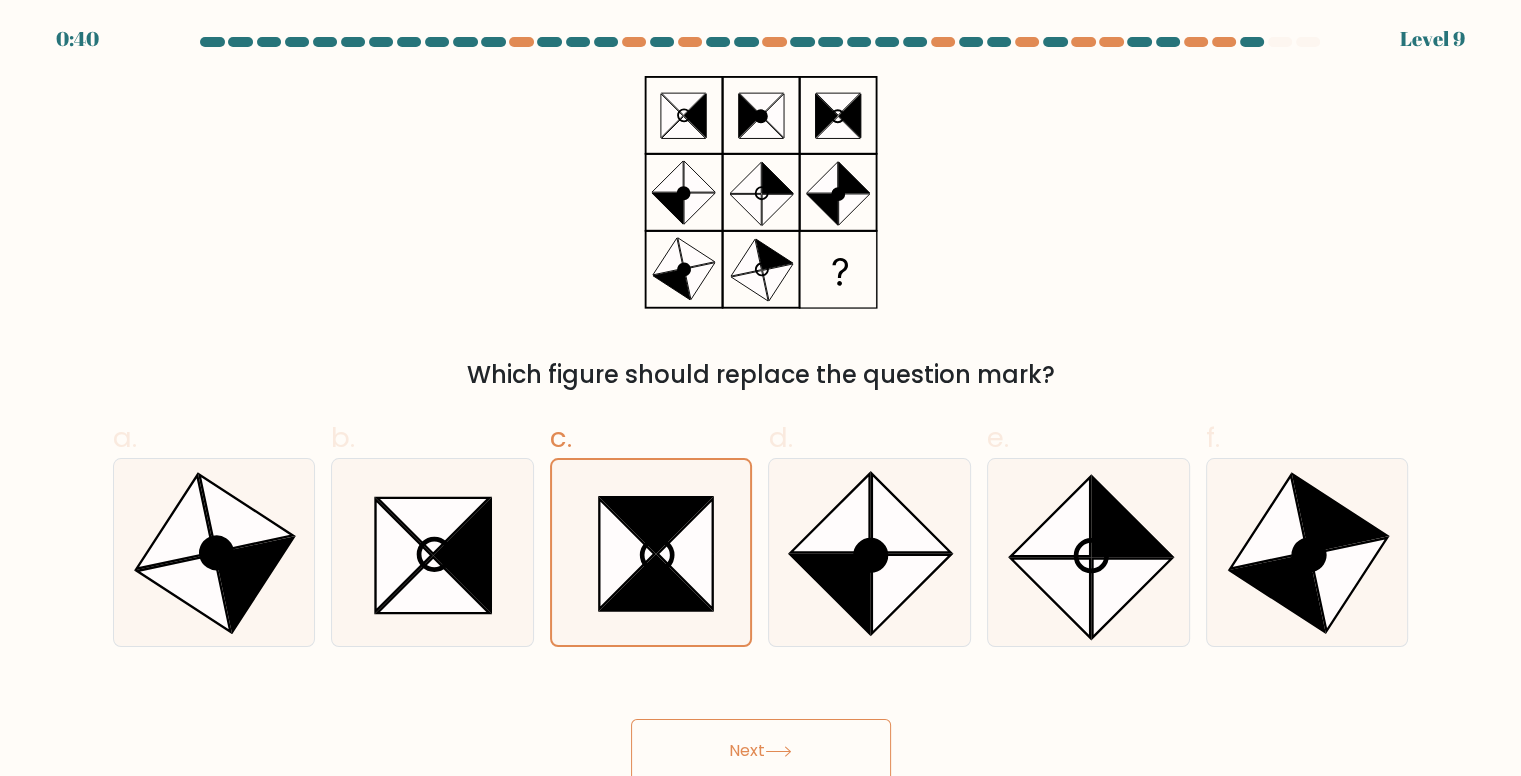 click on "Next" at bounding box center (761, 751) 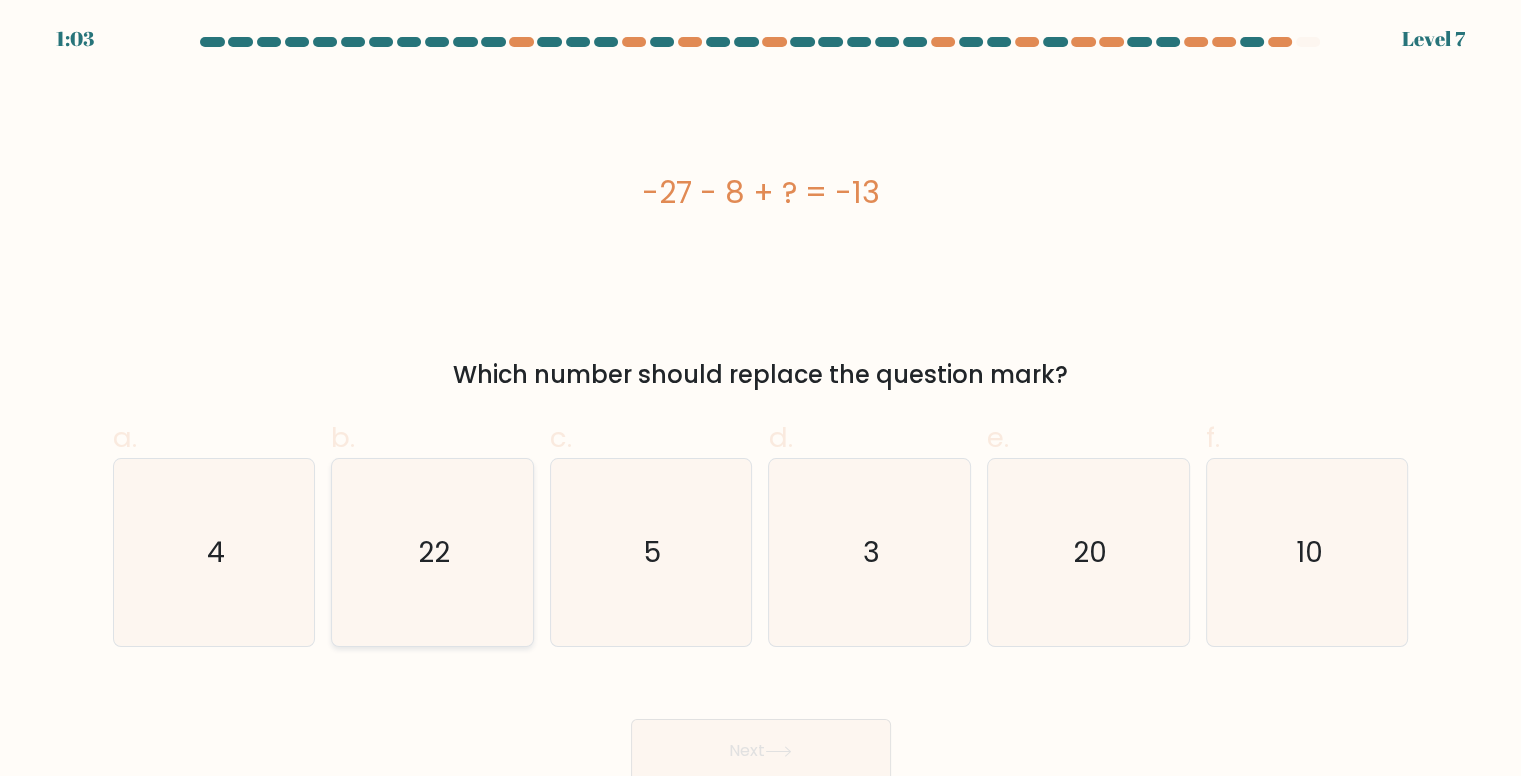 click on "22" 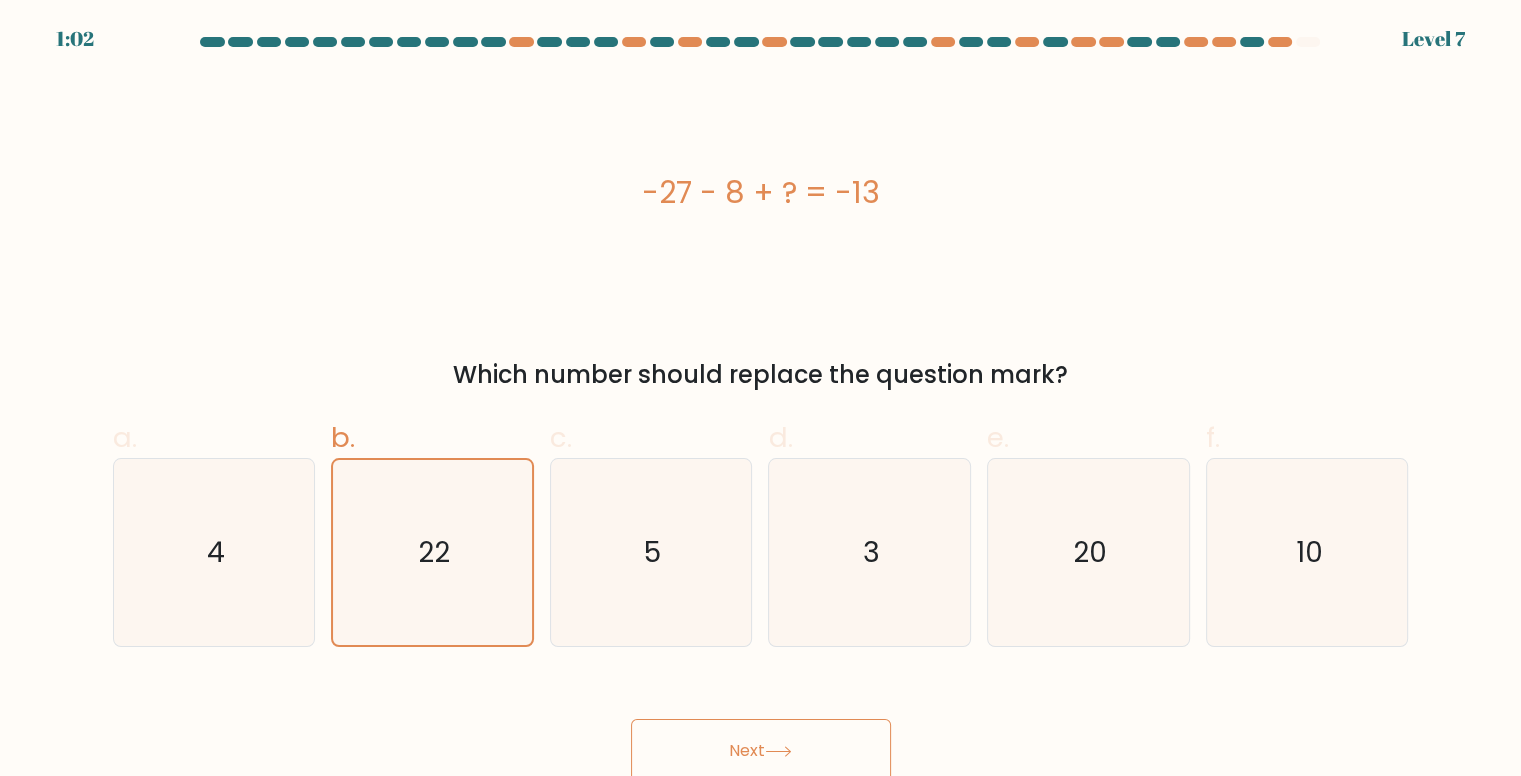 click on "Next" at bounding box center (761, 751) 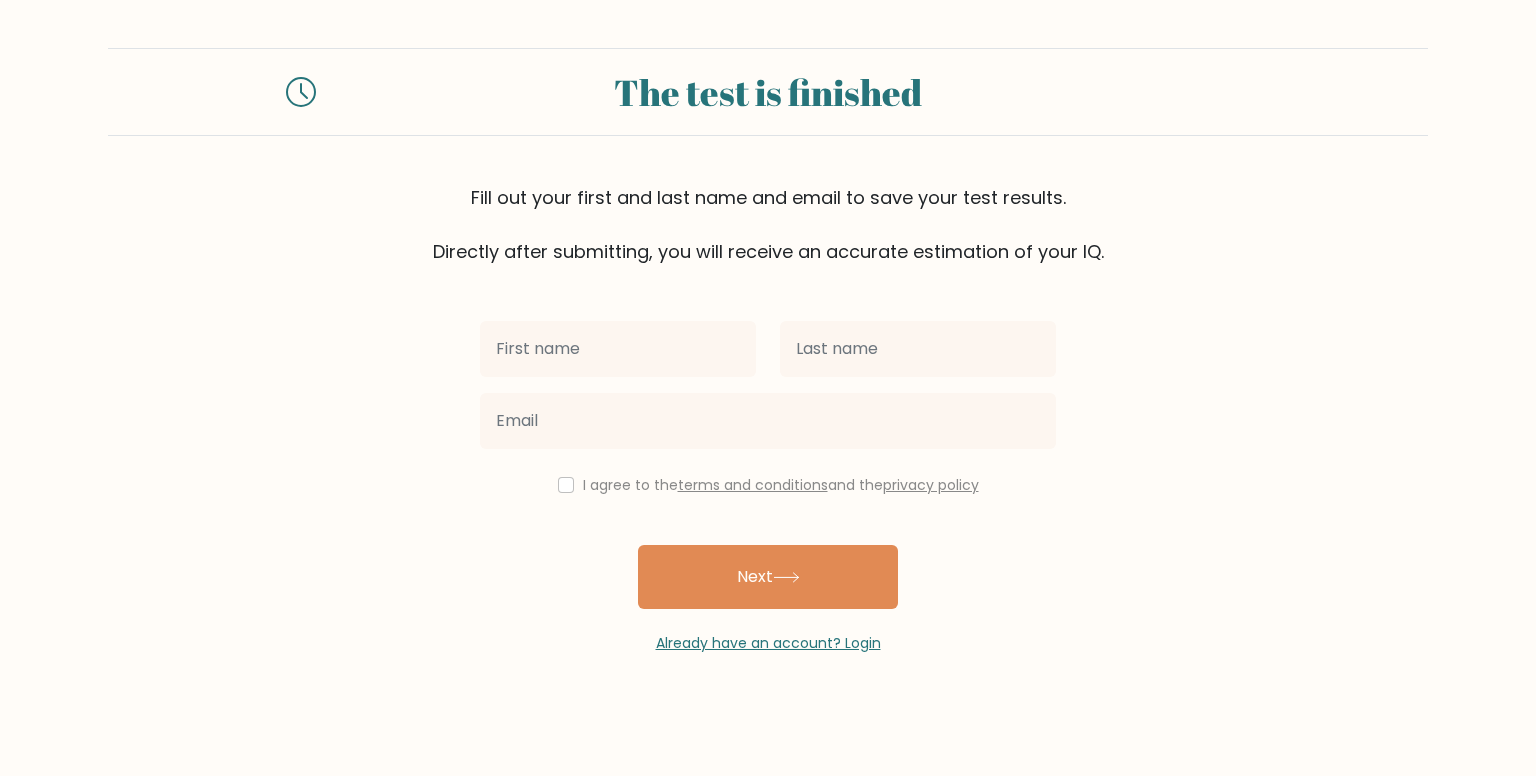 scroll, scrollTop: 0, scrollLeft: 0, axis: both 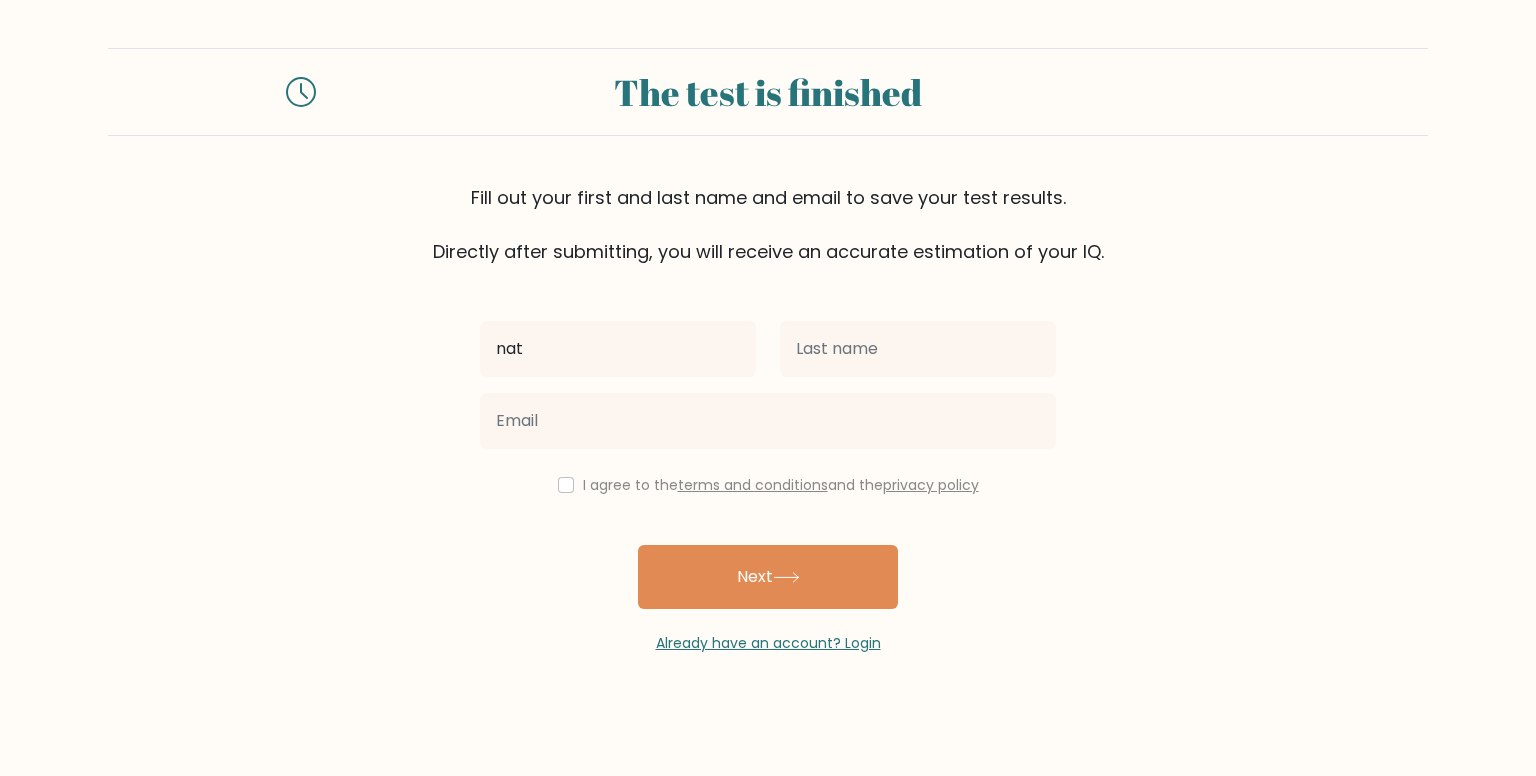 type on "nat" 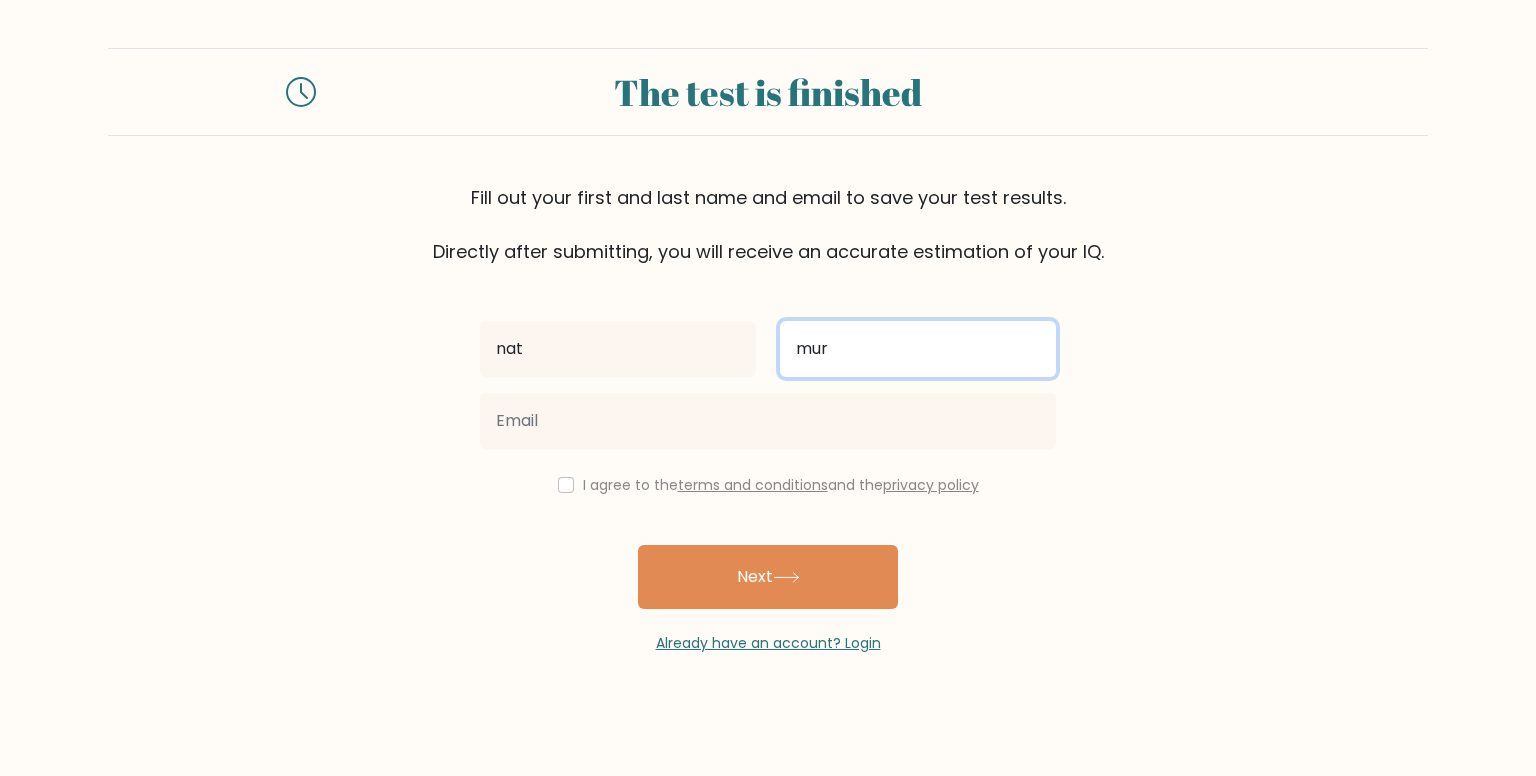 type on "mur" 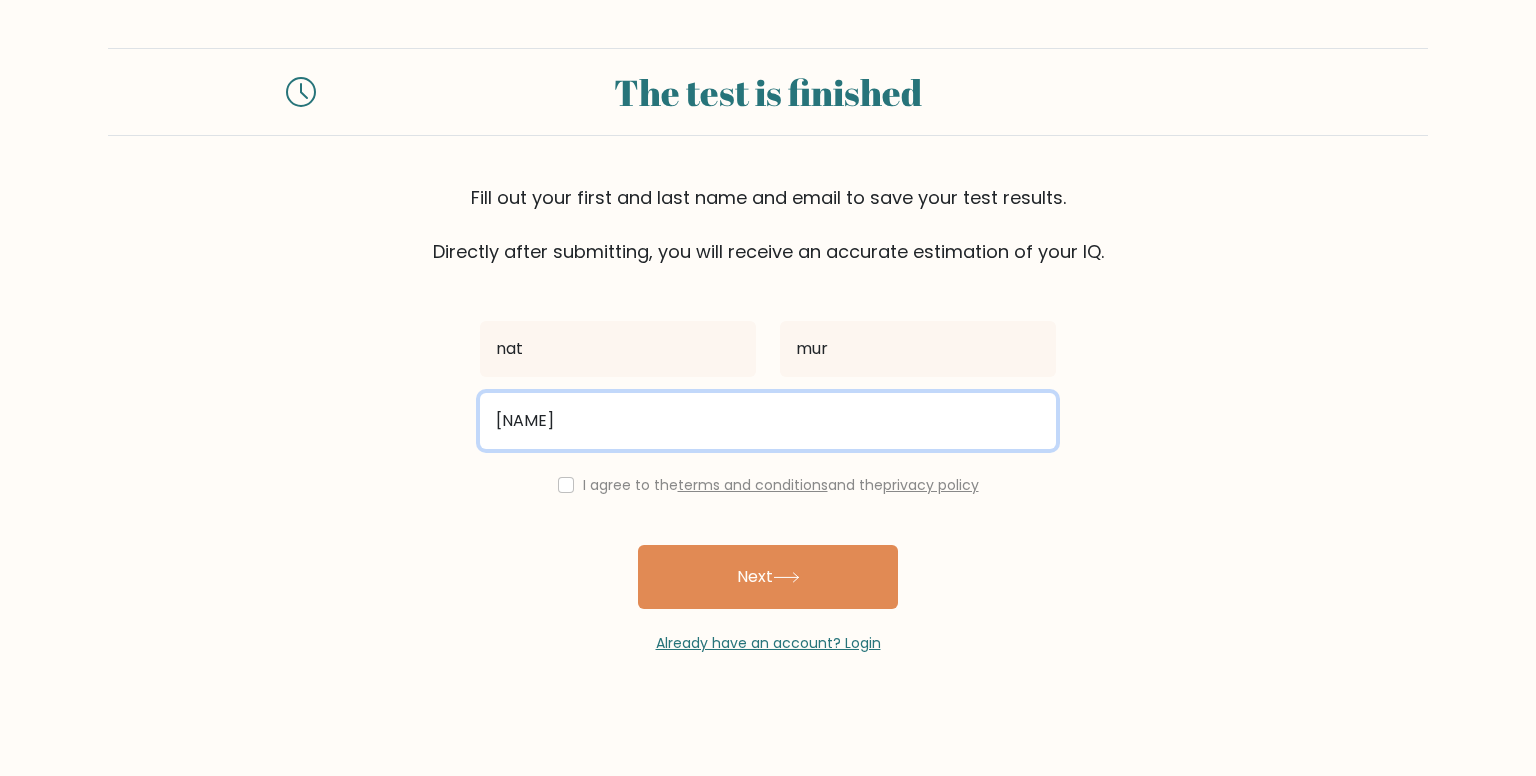type on "tash22.nm@gmail.com" 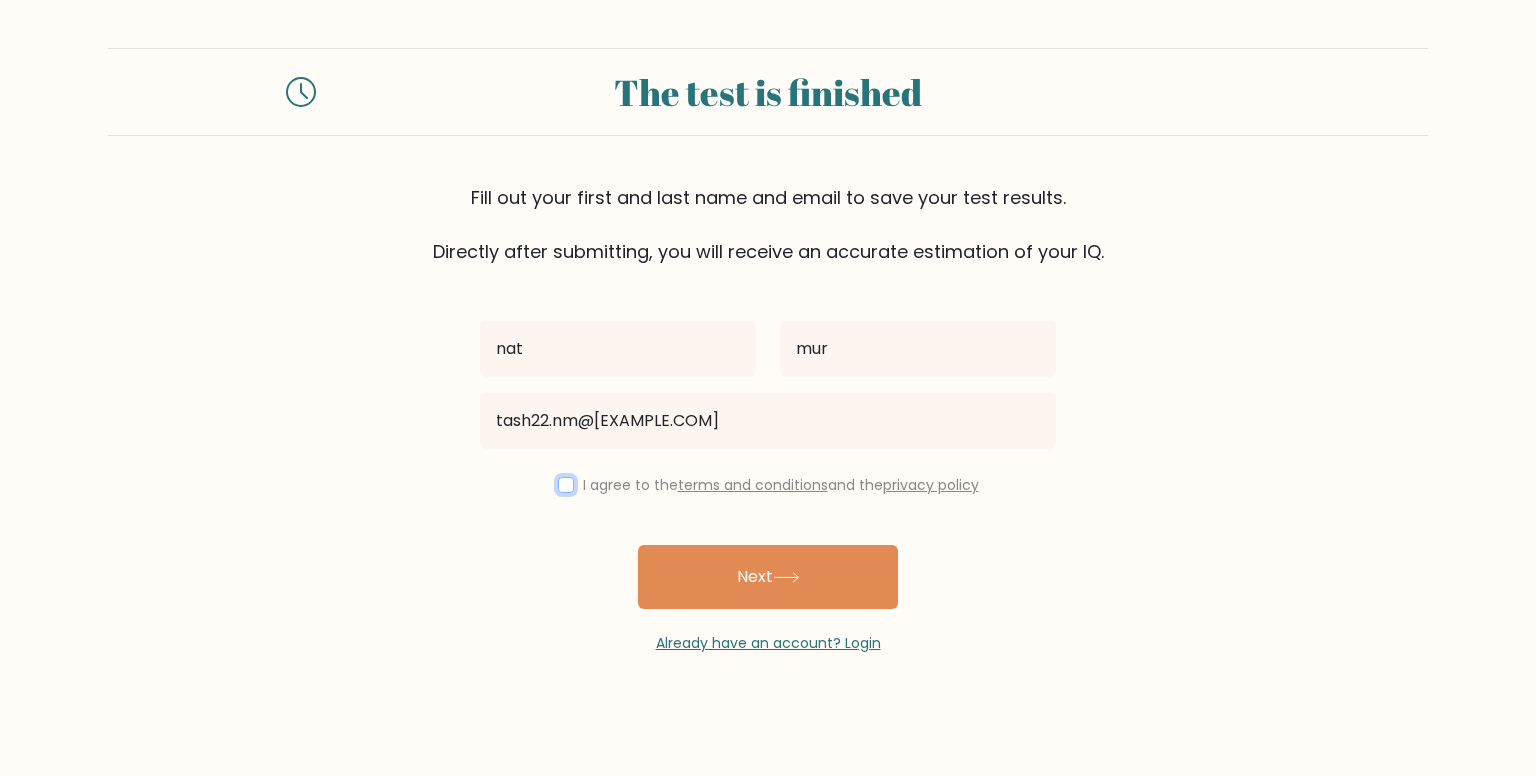 click at bounding box center (566, 485) 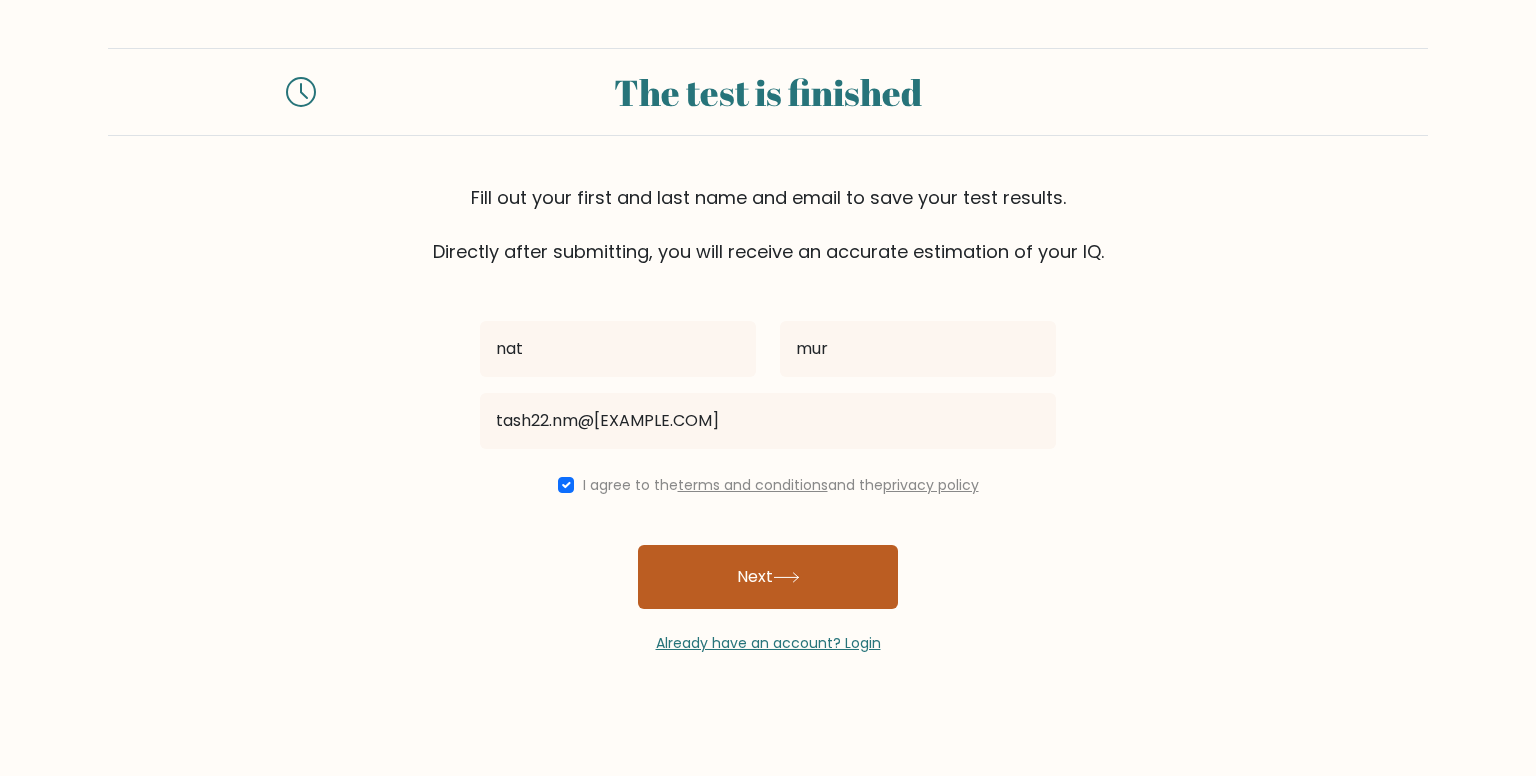 click on "Next" at bounding box center (768, 577) 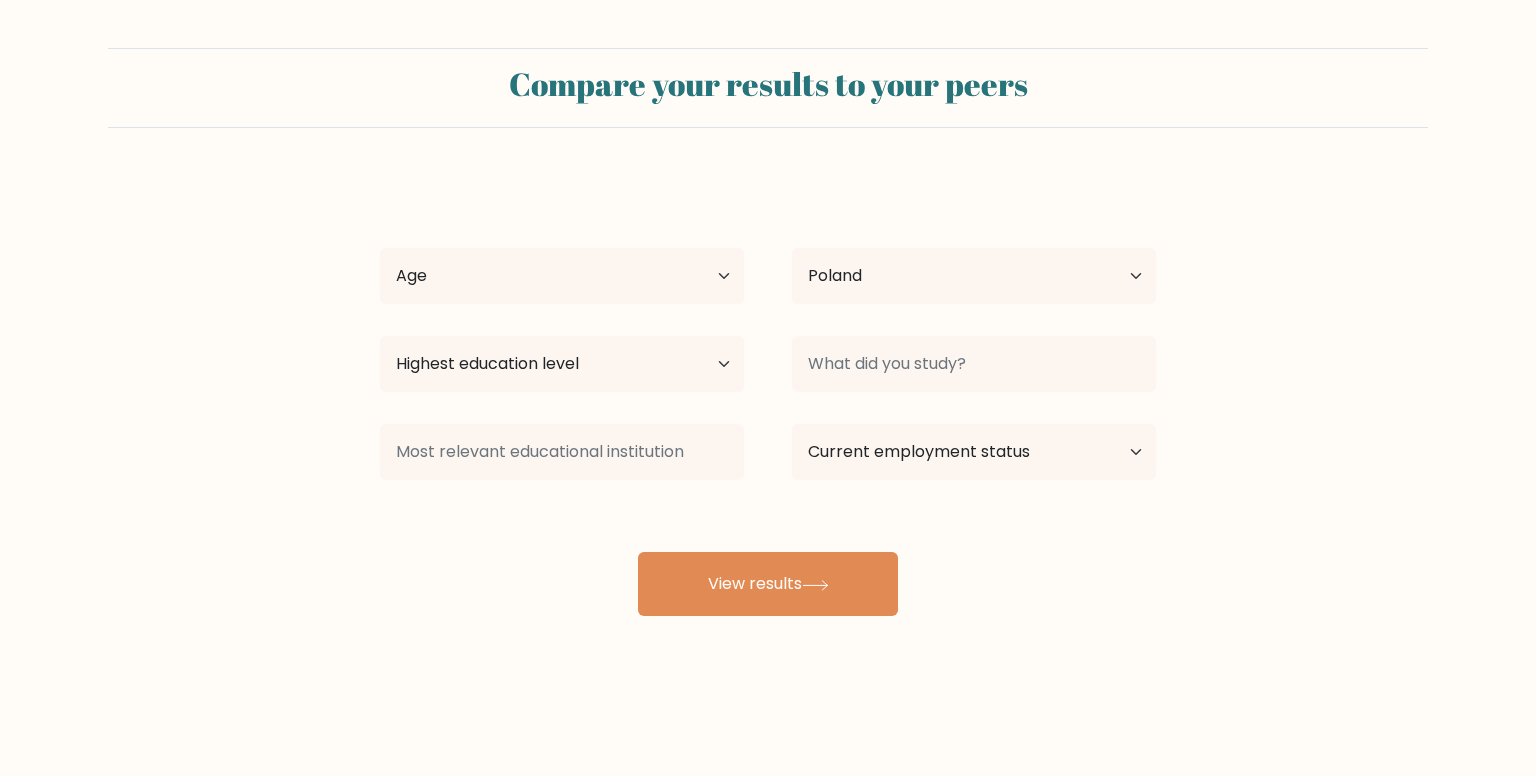 select on "PL" 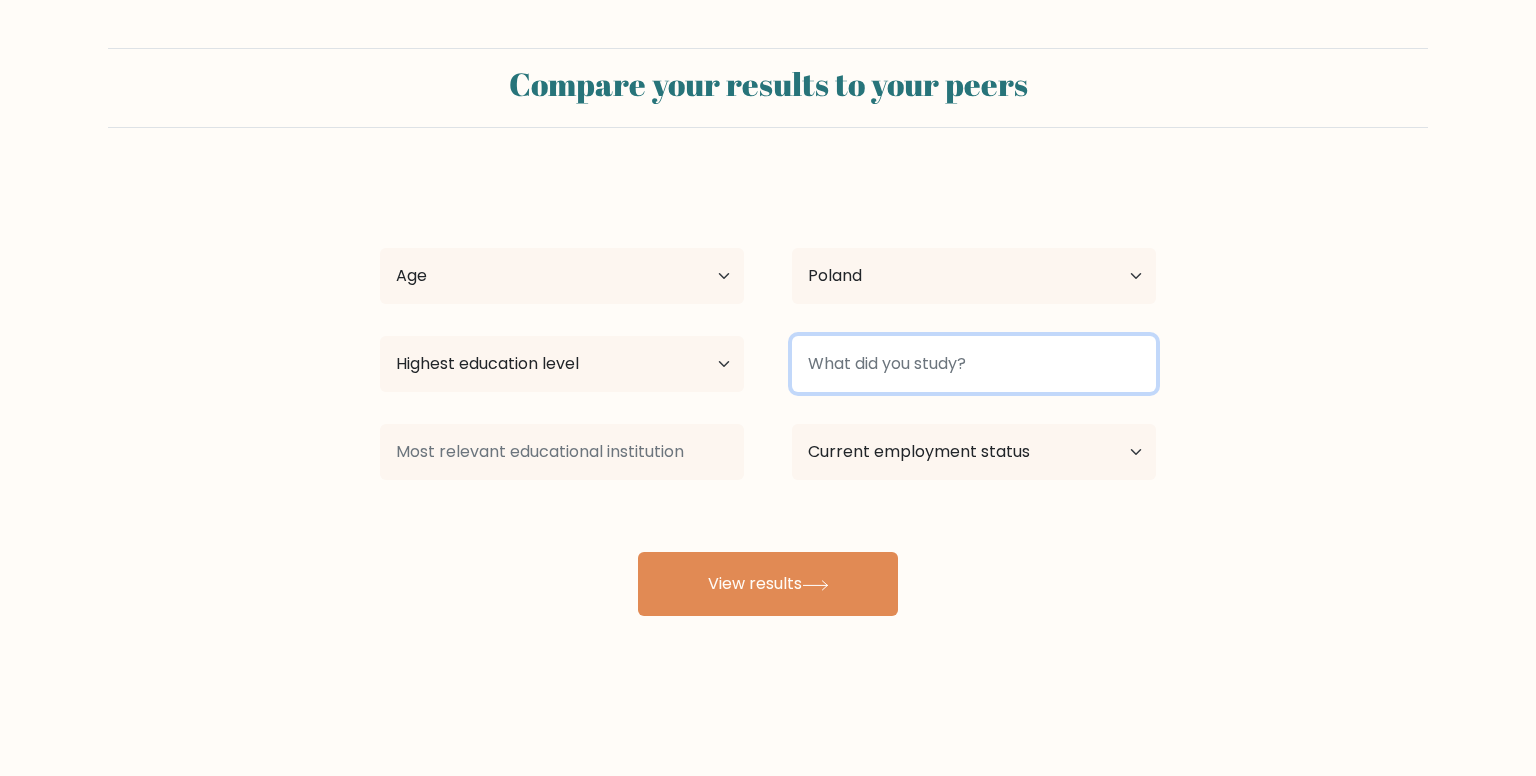 click at bounding box center (974, 364) 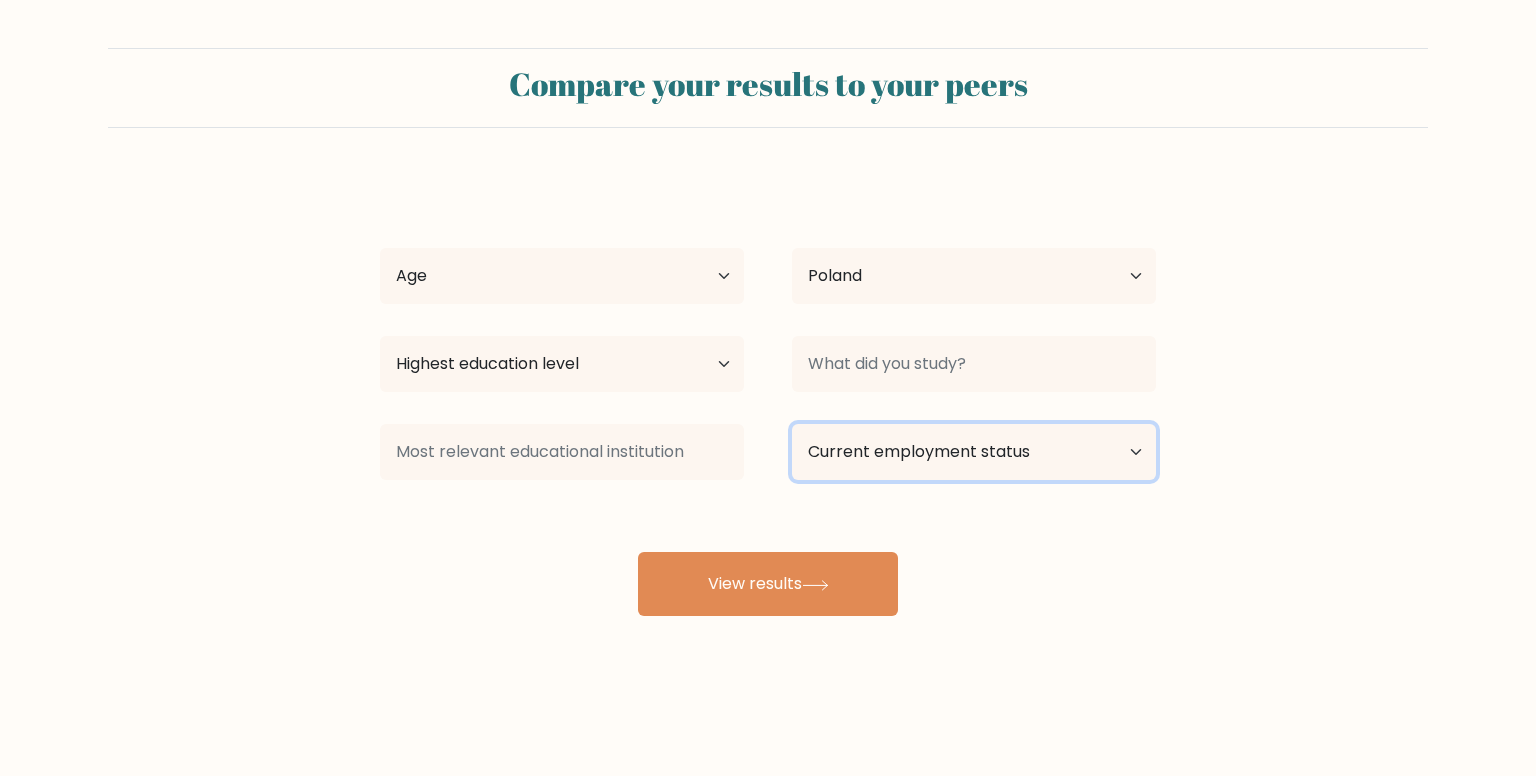 click on "Current employment status
Employed
Student
Retired
Other / prefer not to answer" at bounding box center [974, 452] 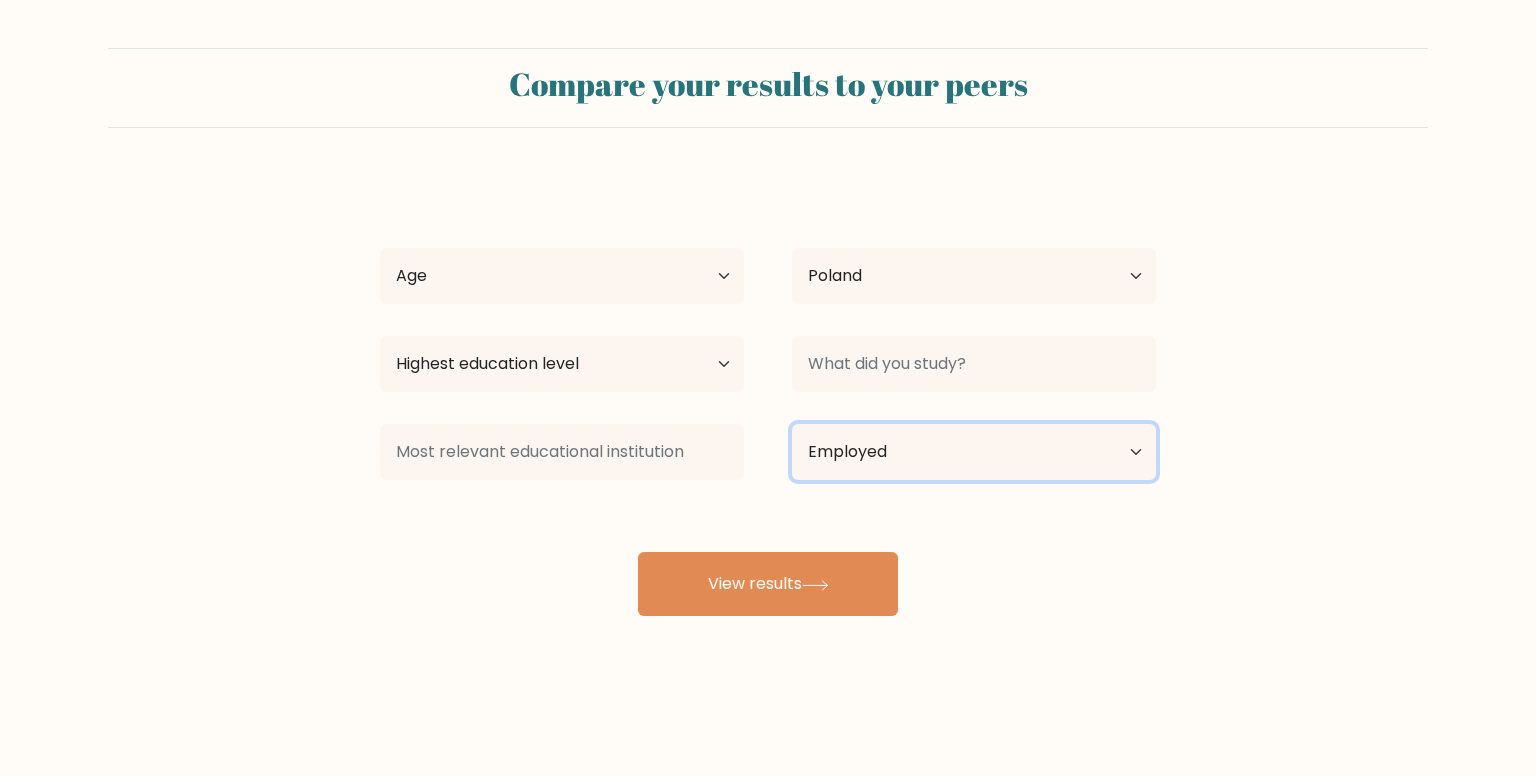 click on "Current employment status
Employed
Student
Retired
Other / prefer not to answer" at bounding box center [974, 452] 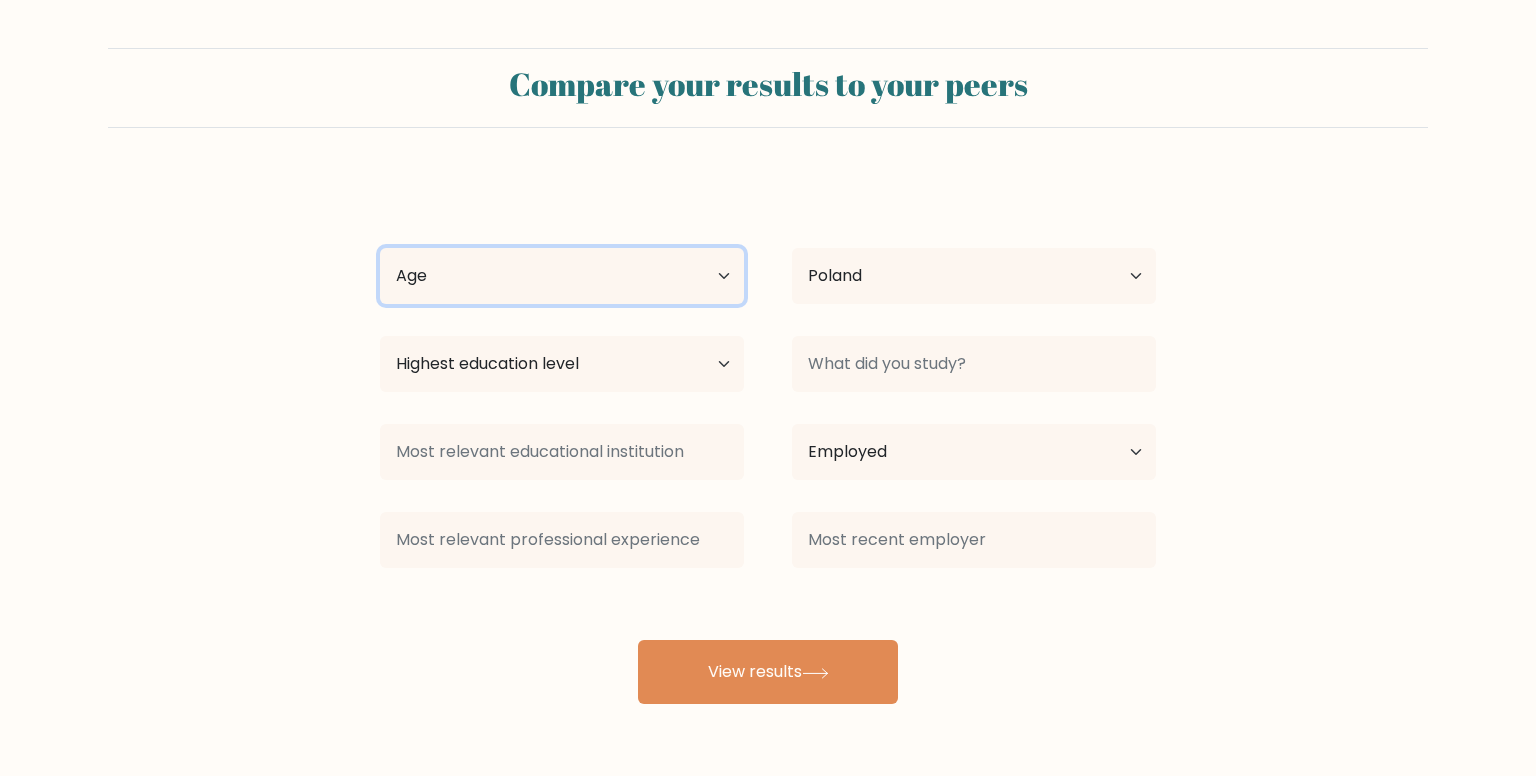 click on "Age
Under 18 years old
18-24 years old
25-34 years old
35-44 years old
45-54 years old
55-64 years old
65 years old and above" at bounding box center [562, 276] 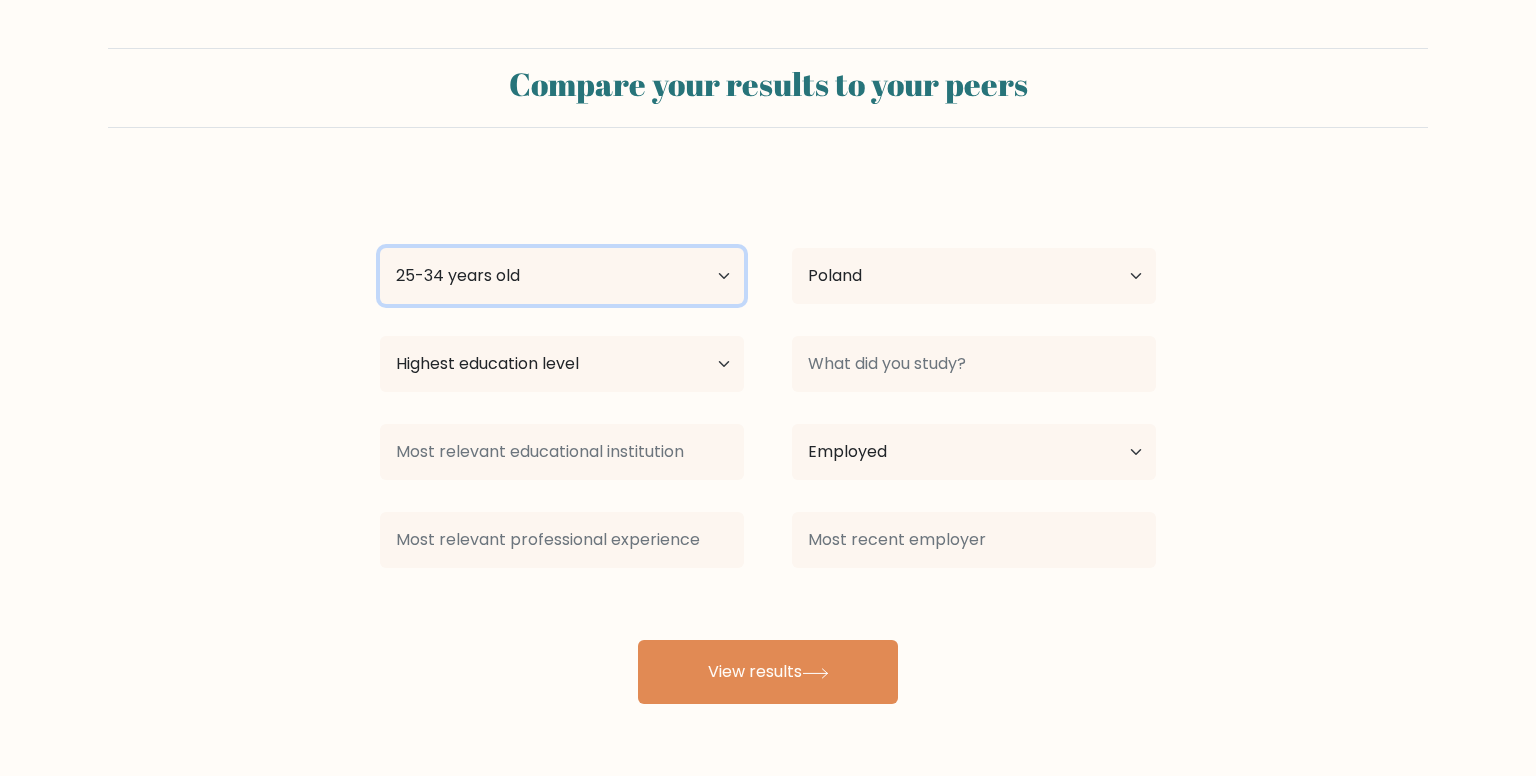 click on "Age
Under 18 years old
18-24 years old
25-34 years old
35-44 years old
45-54 years old
55-64 years old
65 years old and above" at bounding box center (562, 276) 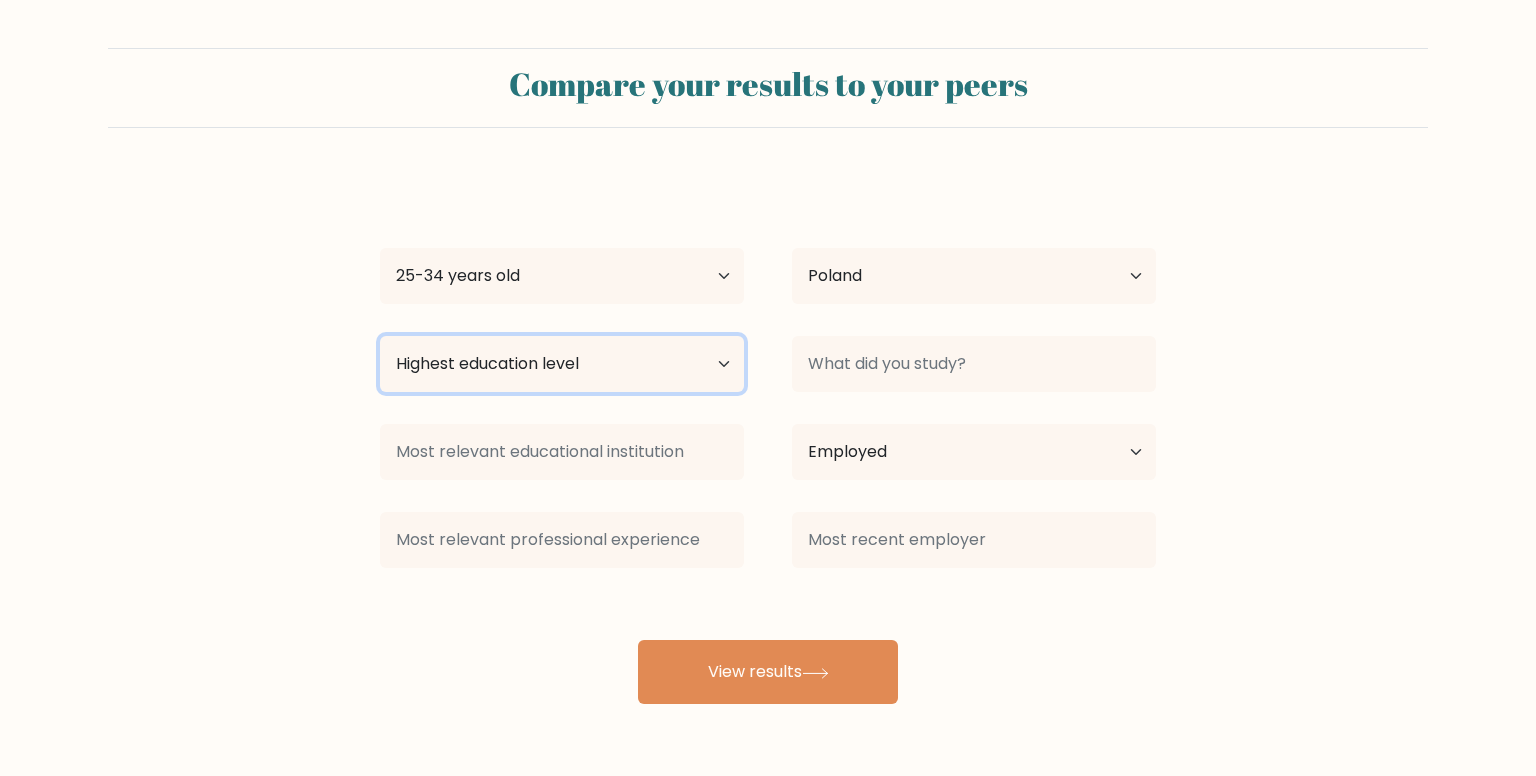 click on "Highest education level
No schooling
Primary
Lower Secondary
Upper Secondary
Occupation Specific
Bachelor's degree
Master's degree
Doctoral degree" at bounding box center (562, 364) 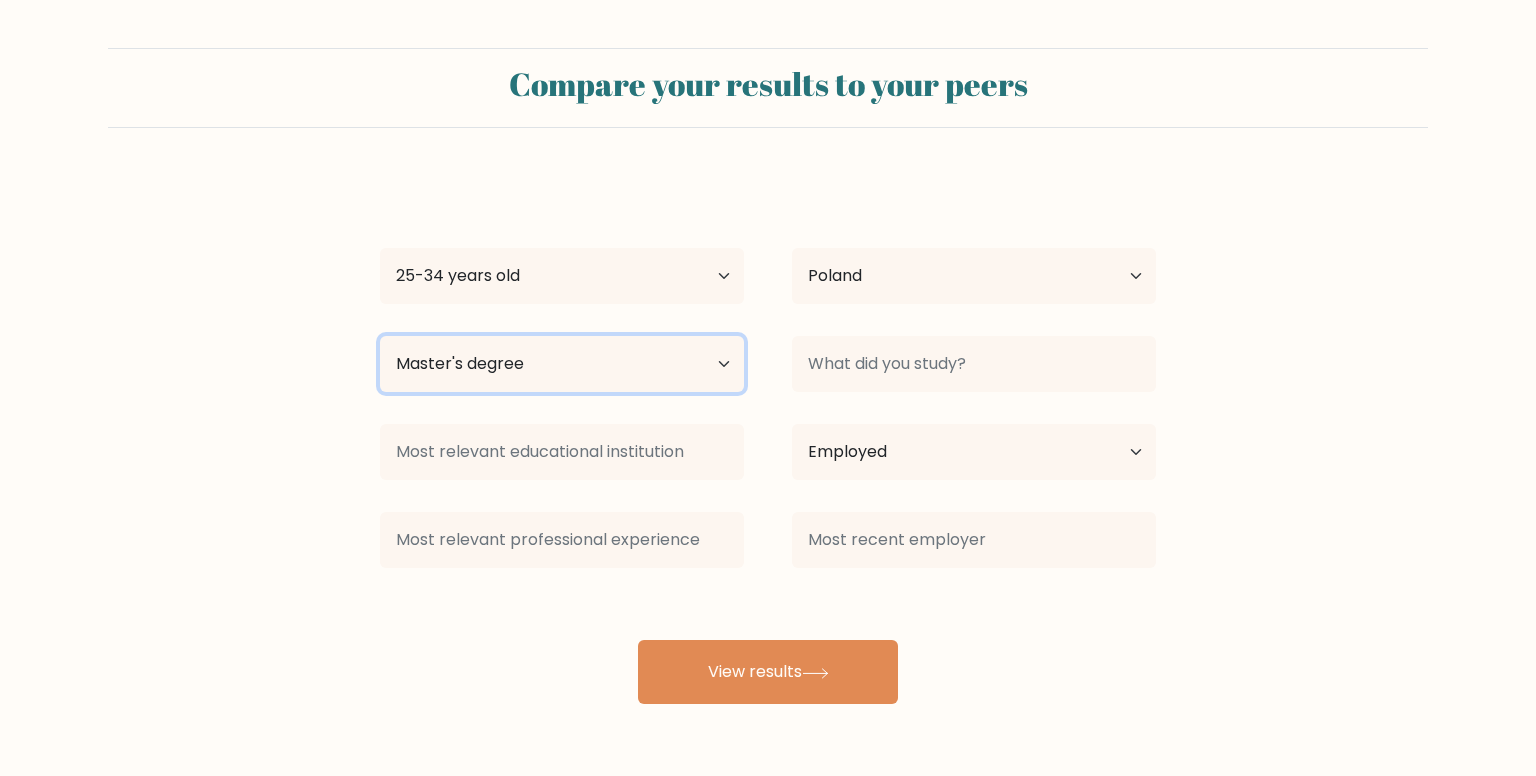 click on "Highest education level
No schooling
Primary
Lower Secondary
Upper Secondary
Occupation Specific
Bachelor's degree
Master's degree
Doctoral degree" at bounding box center (562, 364) 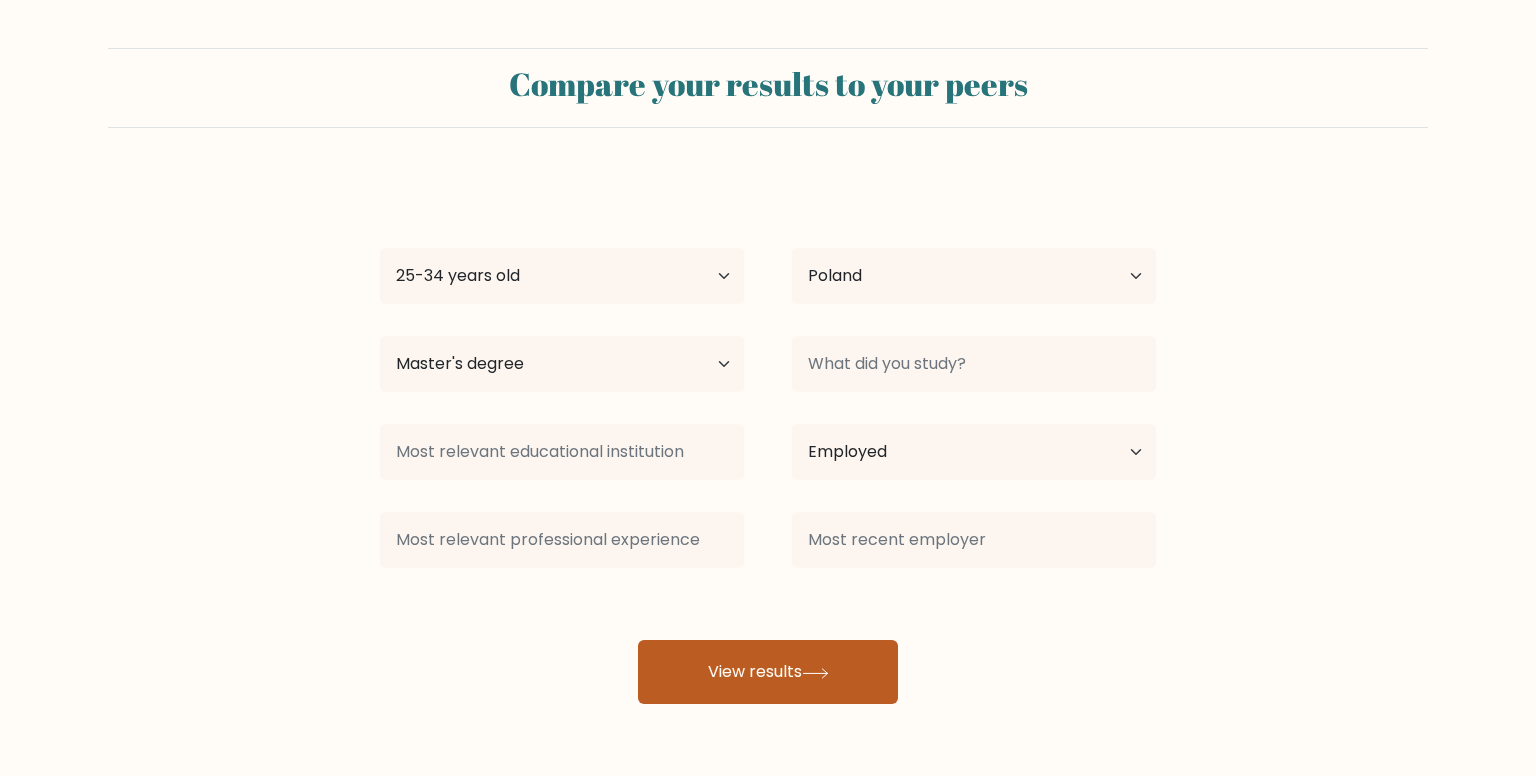 click on "View results" at bounding box center [768, 672] 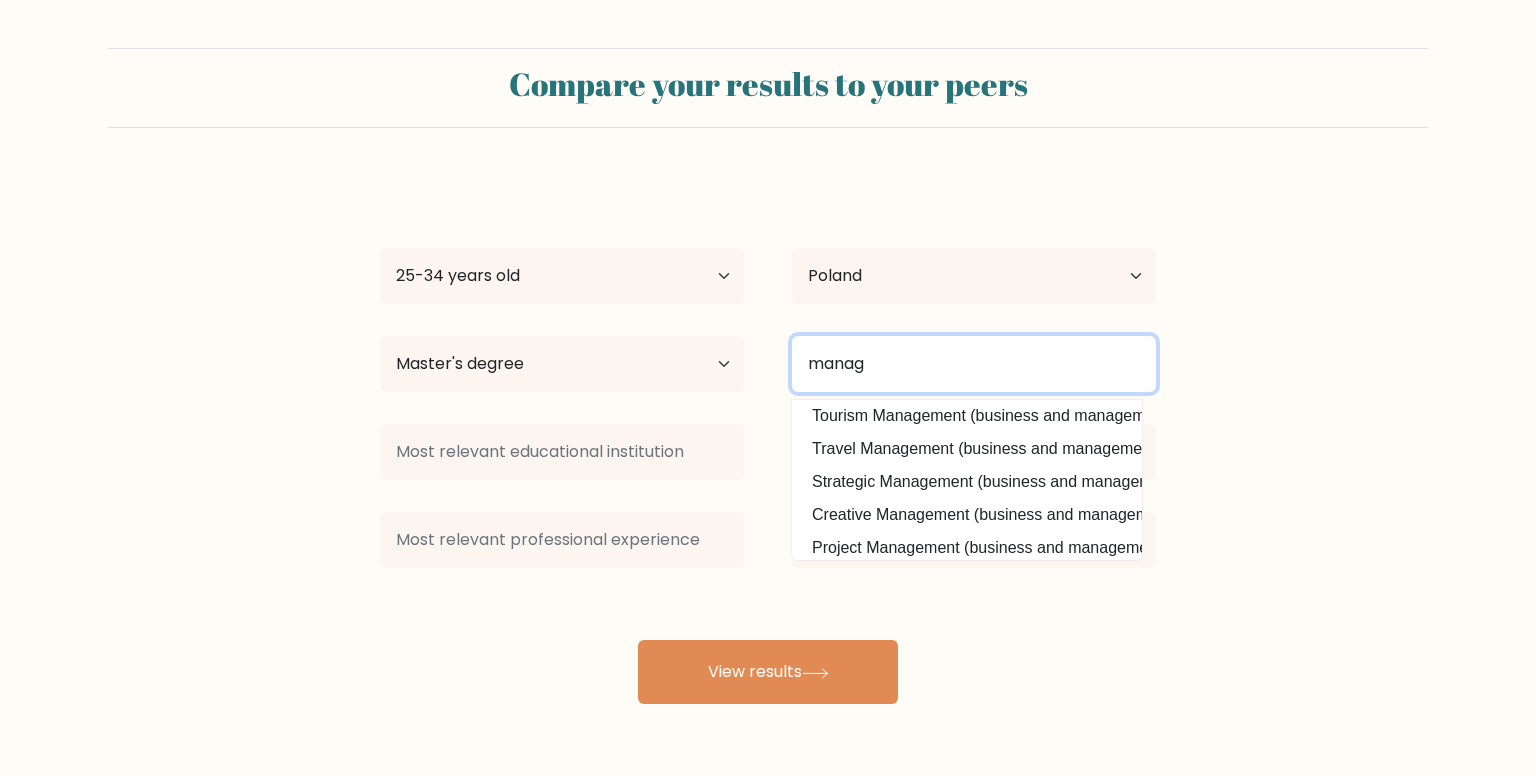 scroll, scrollTop: 195, scrollLeft: 0, axis: vertical 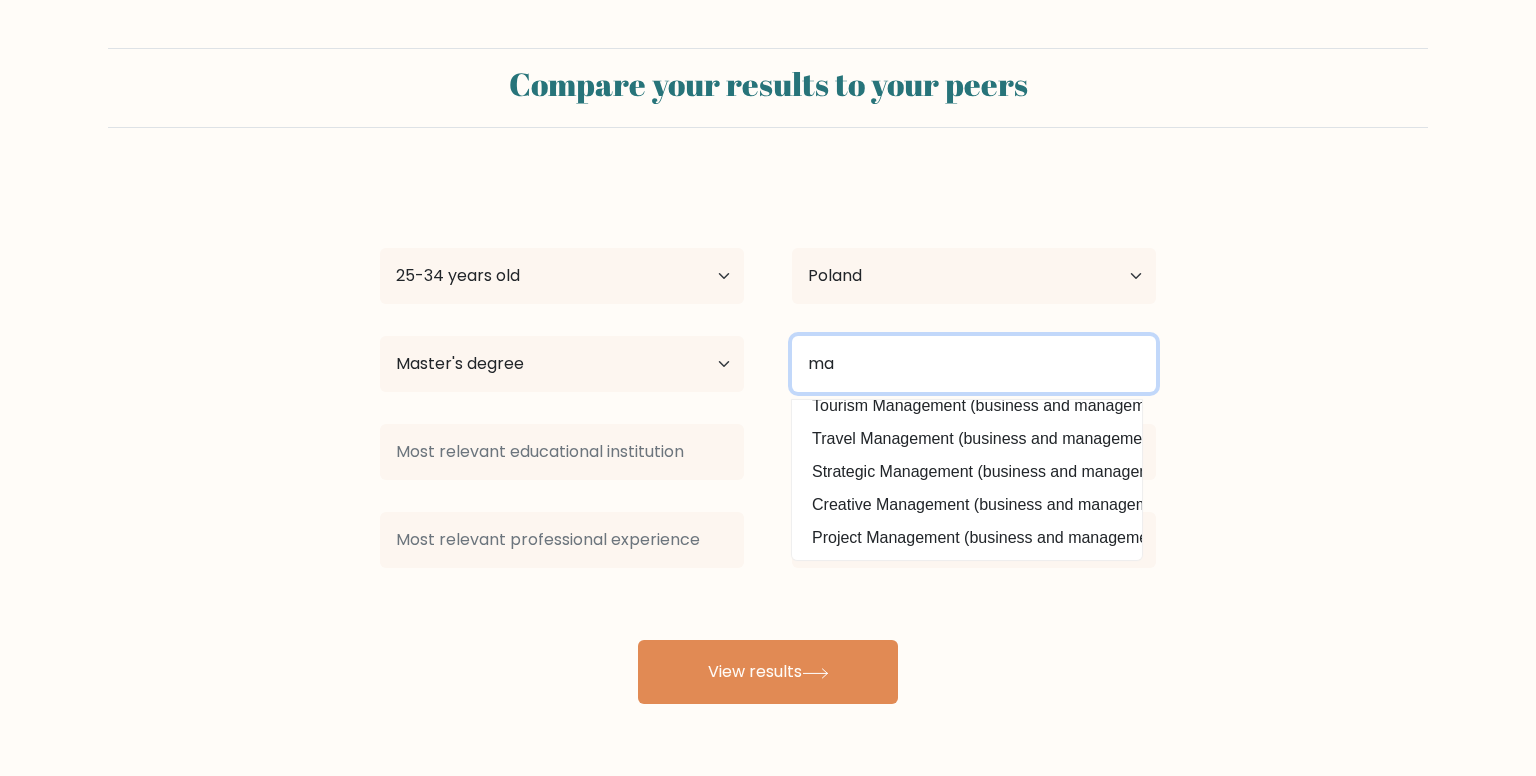 type on "m" 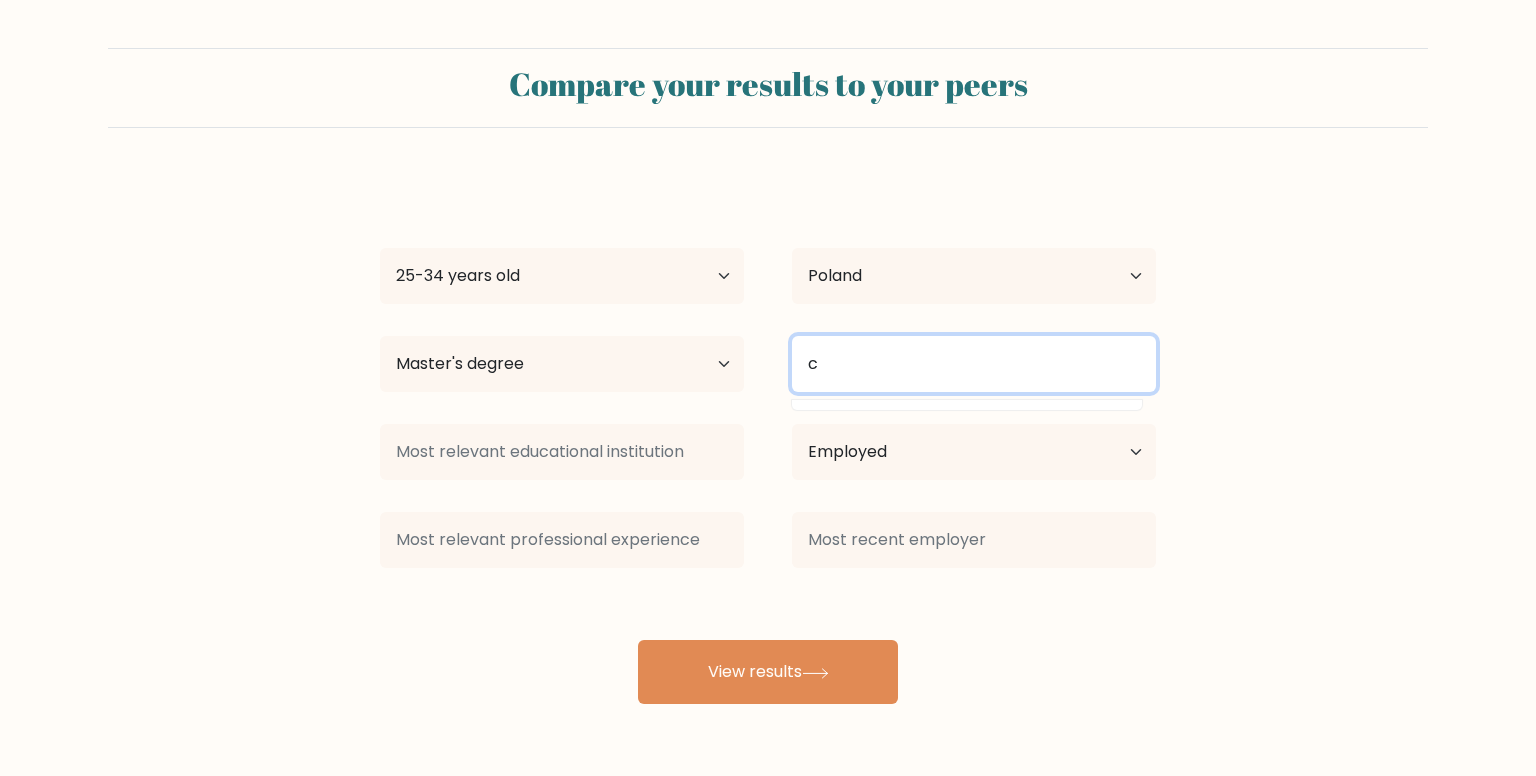 scroll, scrollTop: 0, scrollLeft: 0, axis: both 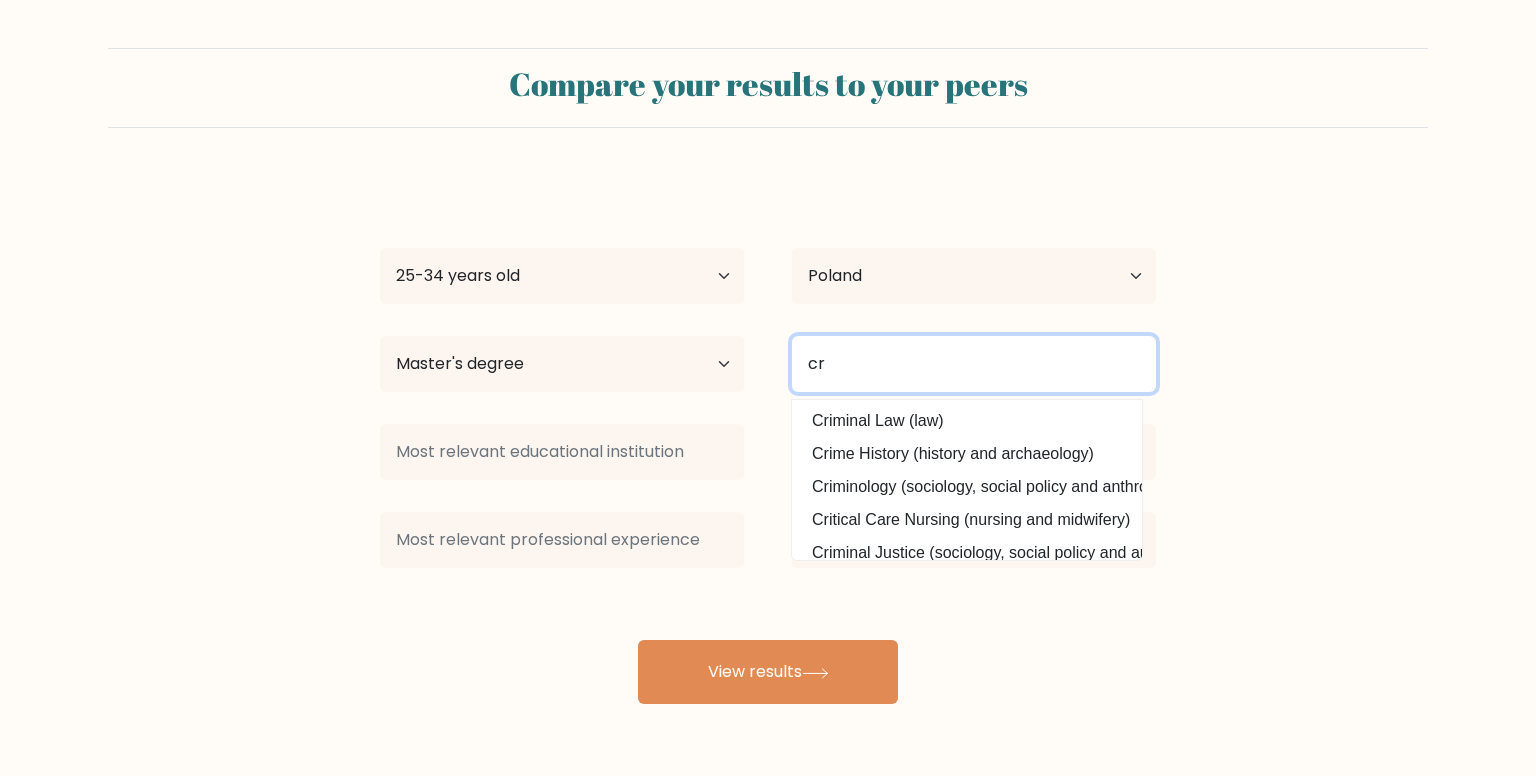 type on "c" 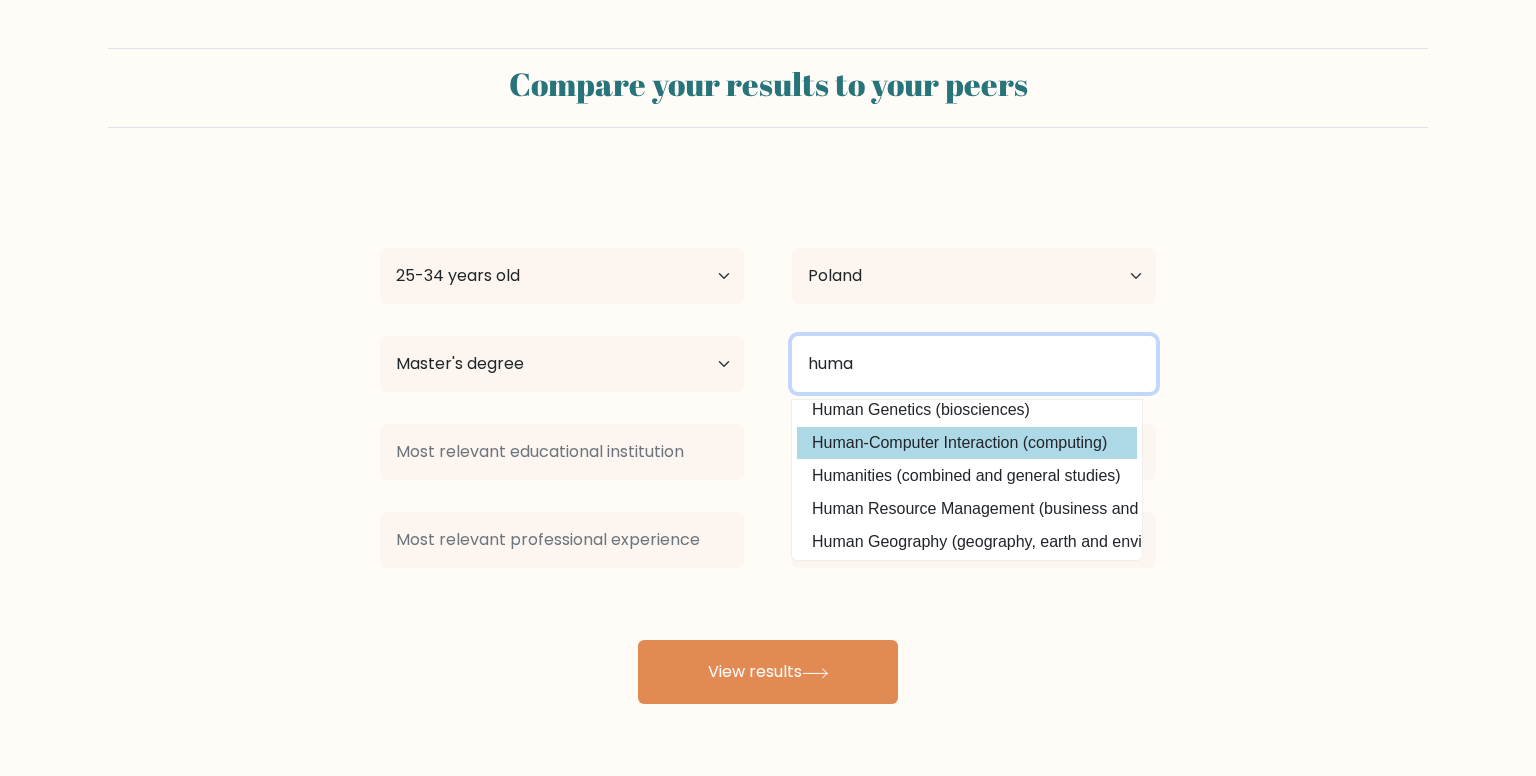 scroll, scrollTop: 43, scrollLeft: 0, axis: vertical 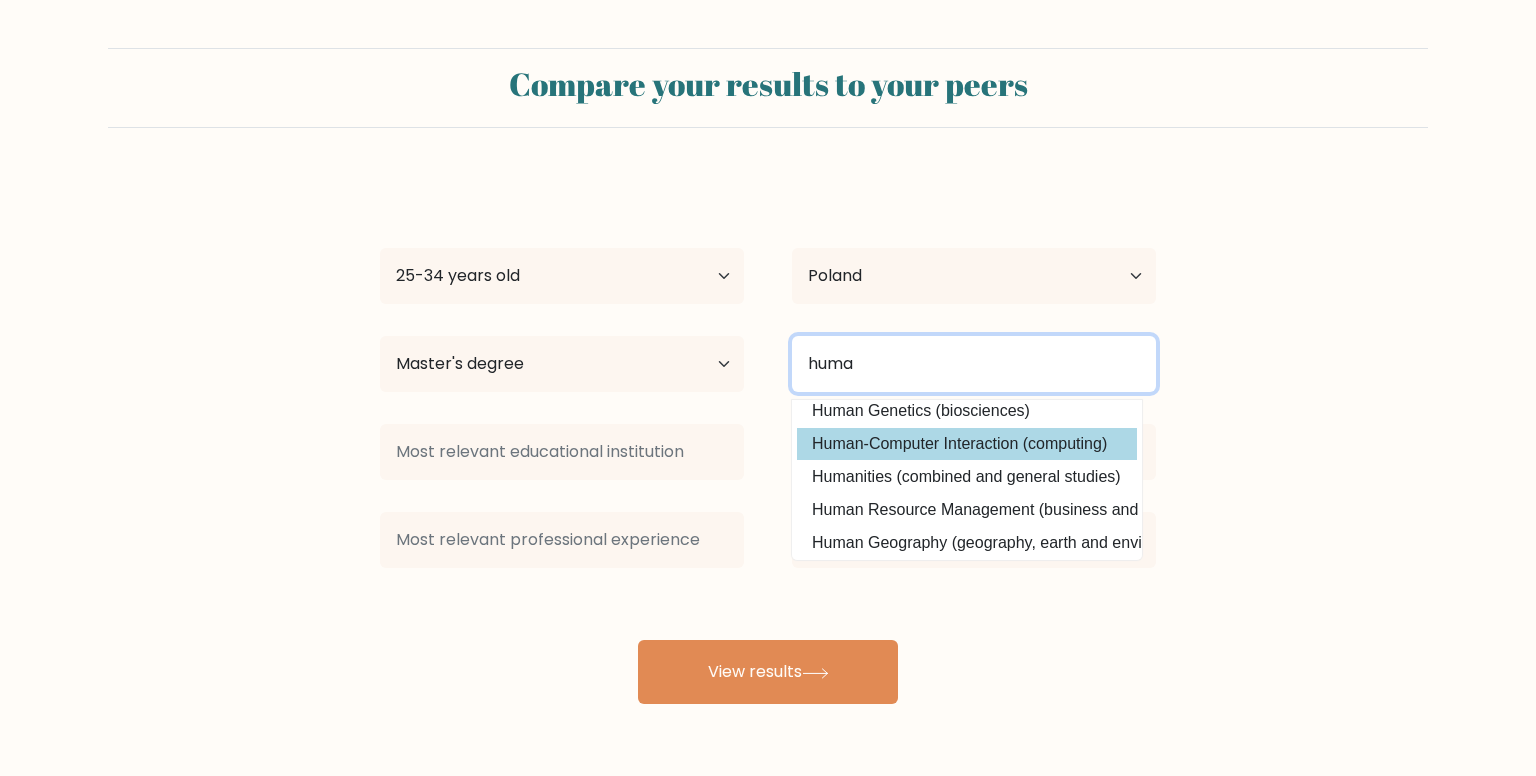 type on "huma" 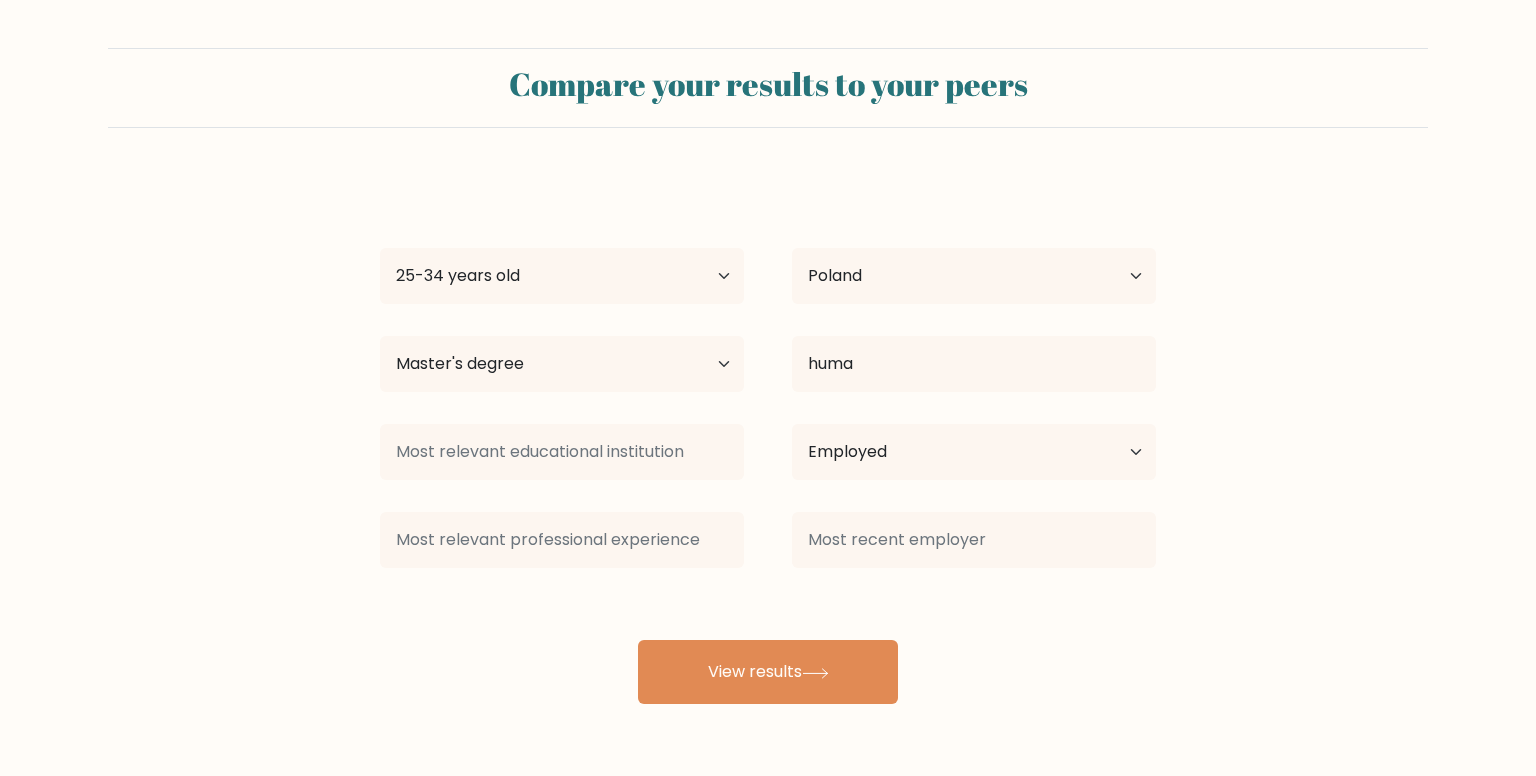 click on "nat
mur
Age
Under 18 years old
18-24 years old
25-34 years old
35-44 years old
45-54 years old
55-64 years old
65 years old and above
Country
Afghanistan
Albania
Algeria
American Samoa
Andorra
Angola
Anguilla
Antarctica
Antigua and Barbuda
Argentina
Armenia
Aruba
Australia
Austria
Azerbaijan
Bahamas
Bahrain
Bangladesh
Barbados
Belarus
Belgium
Belize
Benin
Bermuda
Bhutan
Bolivia
Bonaire, Sint Eustatius and Saba
Bosnia and Herzegovina
Botswana
Bouvet Island
Brazil
Brunei" at bounding box center (768, 440) 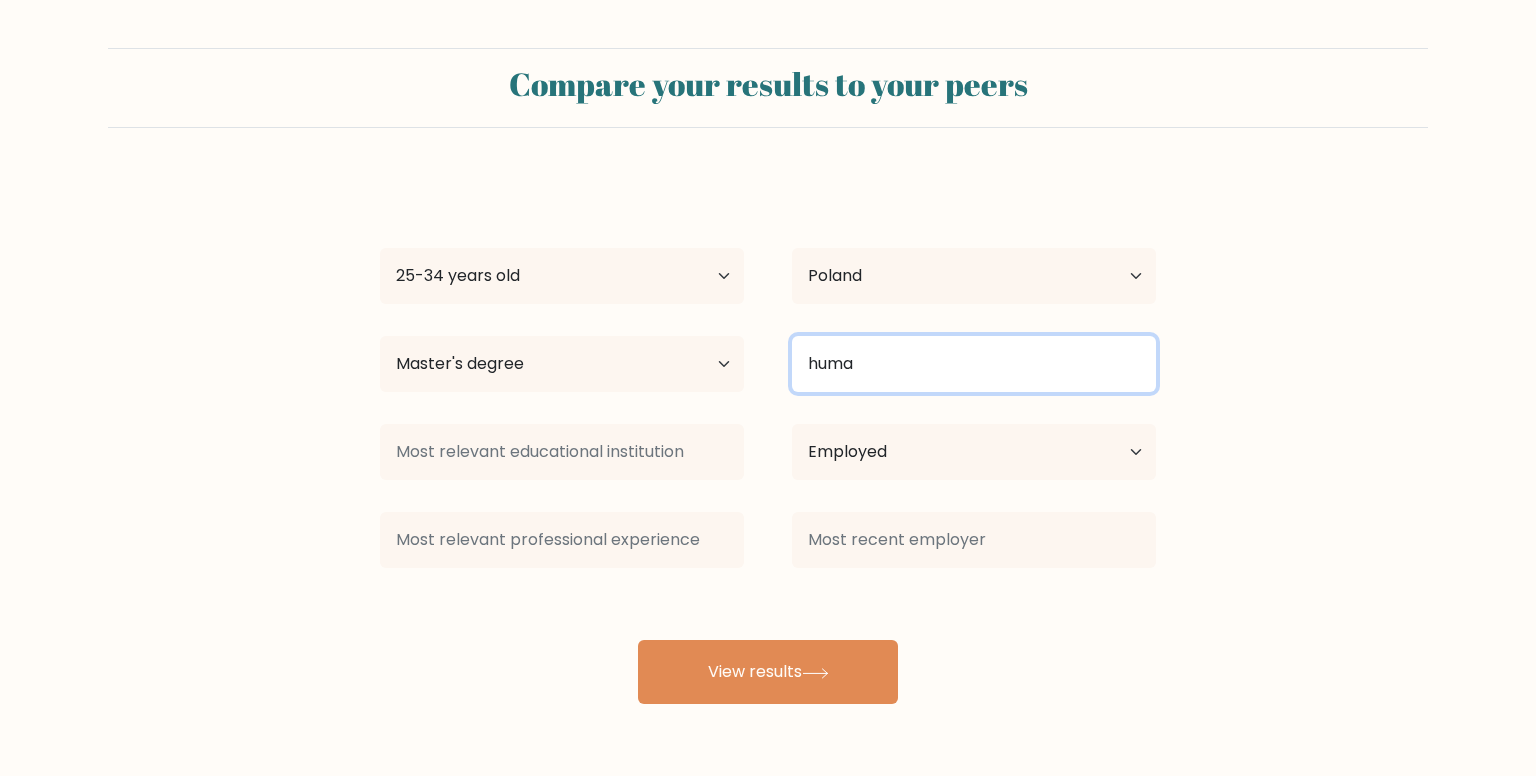 click on "huma" at bounding box center [974, 364] 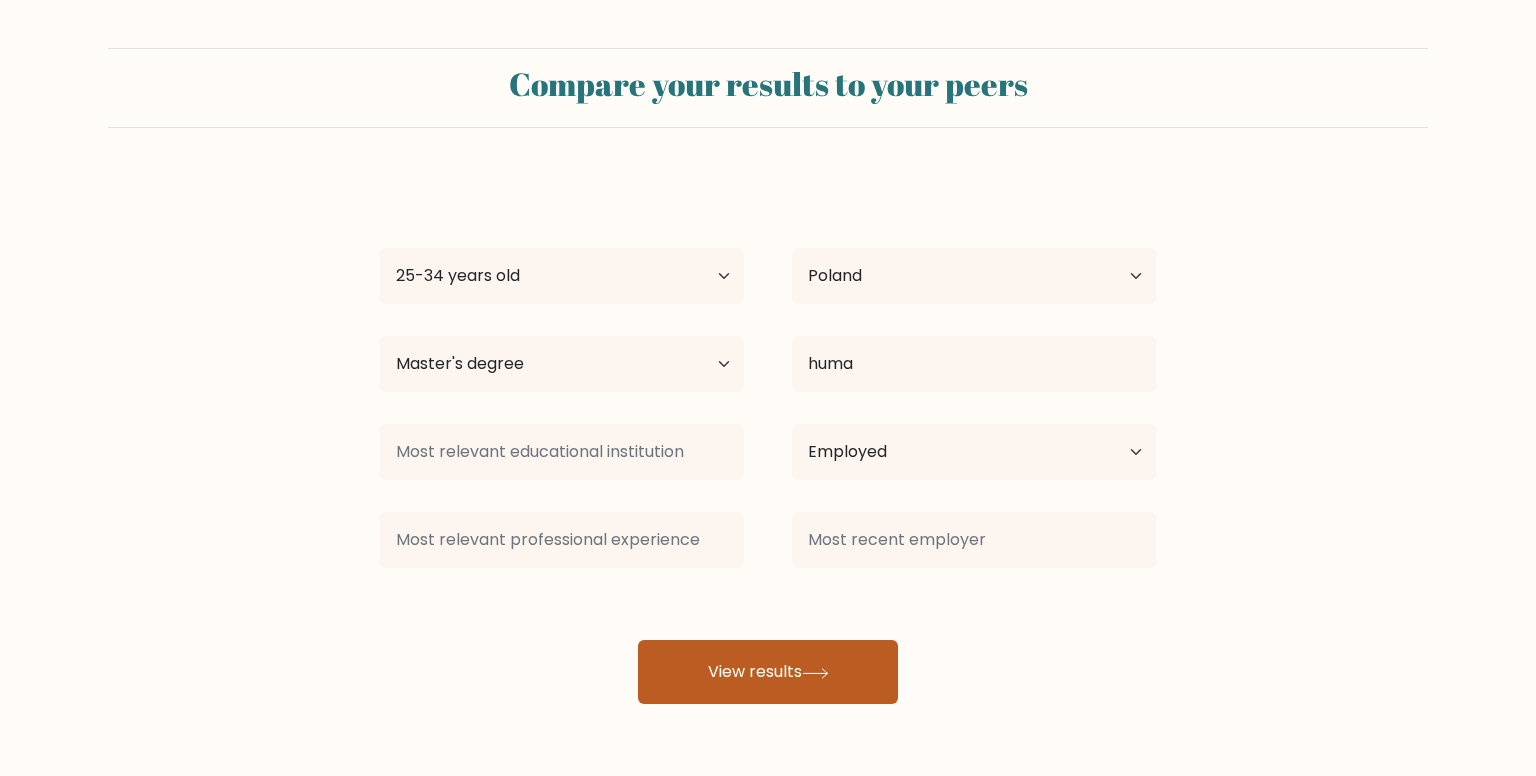 click on "View results" at bounding box center (768, 672) 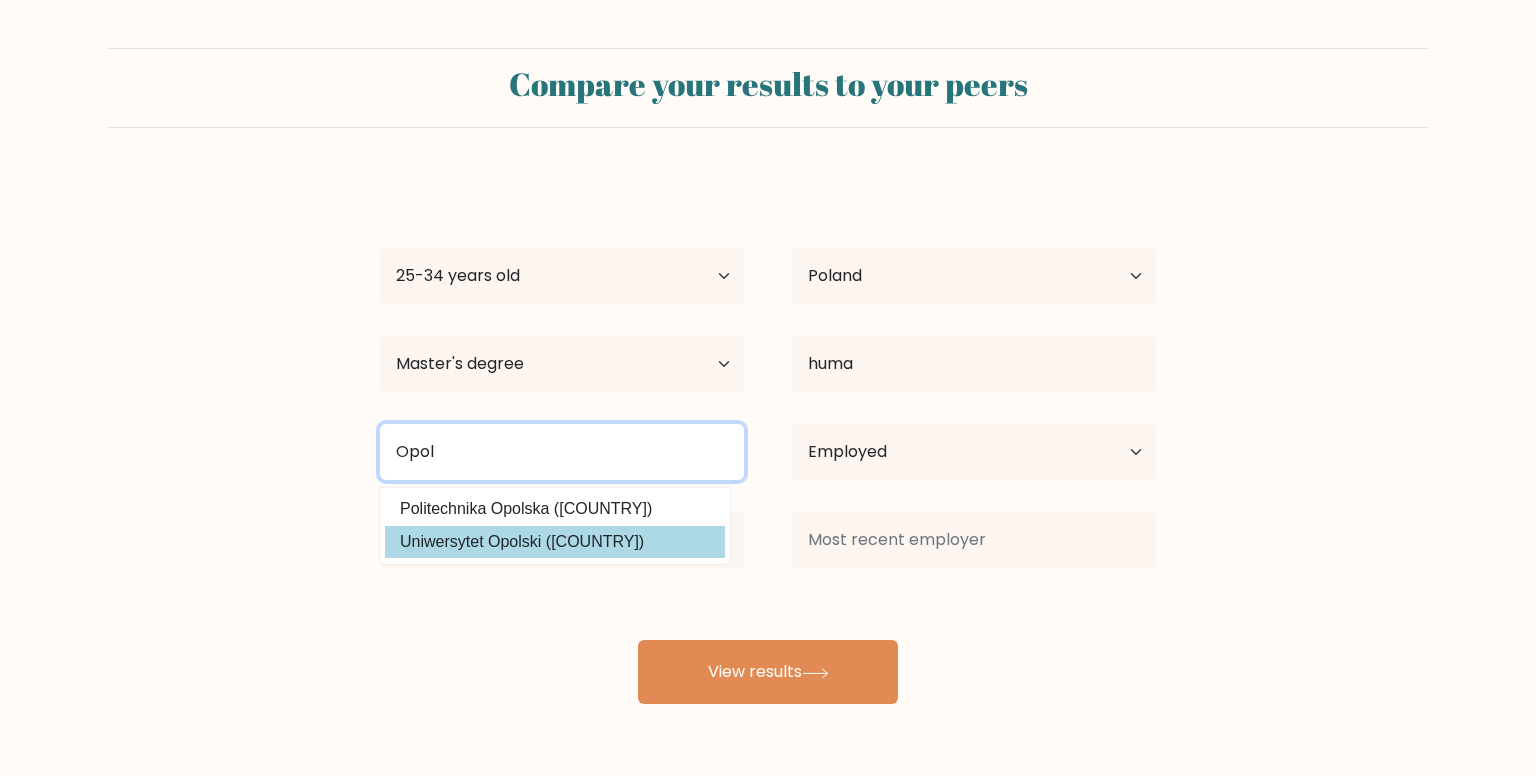 type on "Opol" 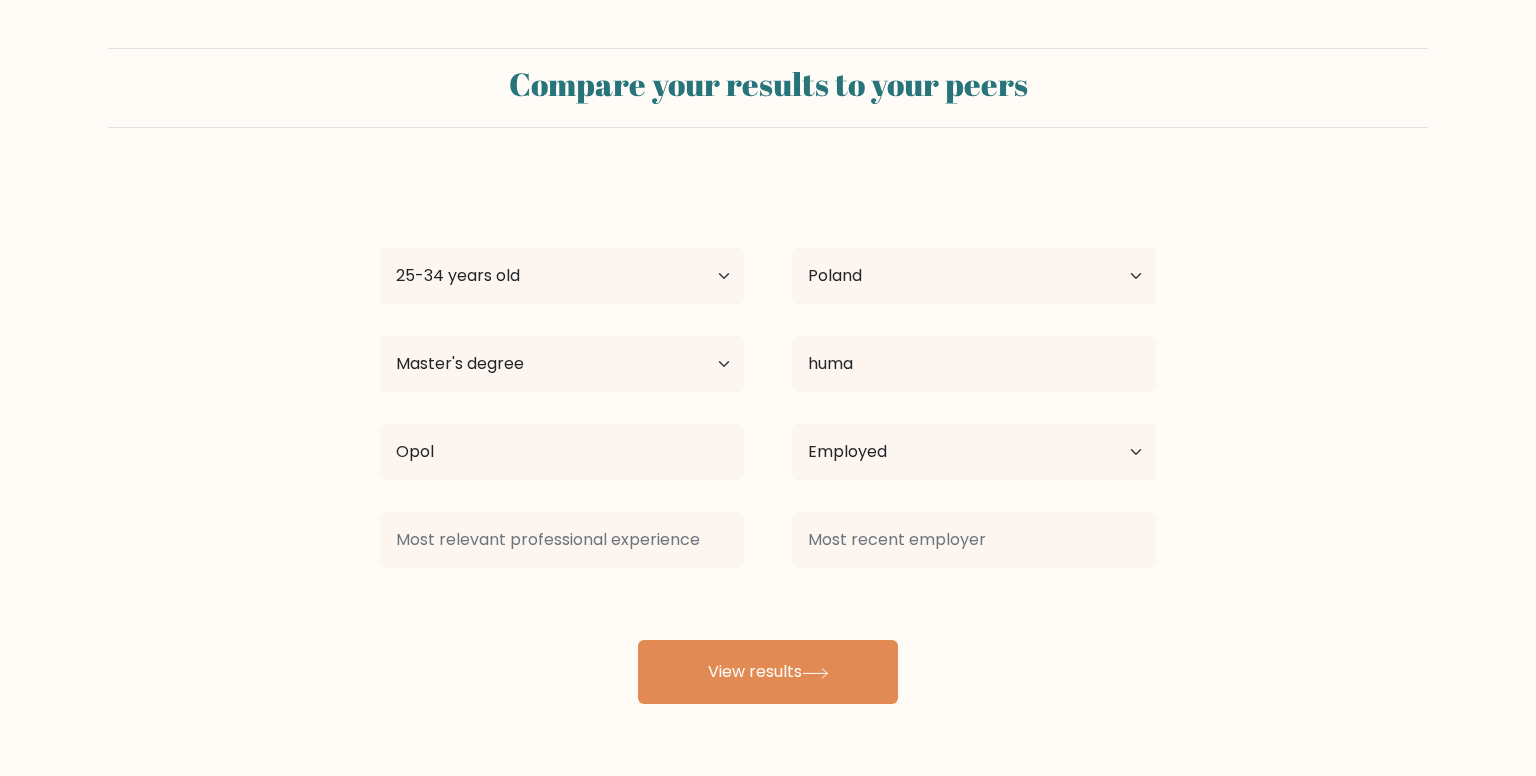 click on "nat
mur
Age
Under 18 years old
18-24 years old
25-34 years old
35-44 years old
45-54 years old
55-64 years old
65 years old and above
Country
Afghanistan
Albania
Algeria
American Samoa
Andorra
Angola
Anguilla
Antarctica
Antigua and Barbuda
Argentina
Armenia
Aruba
Australia
Austria
Azerbaijan
Bahamas
Bahrain
Bangladesh
Barbados
Belarus
Belgium
Belize
Benin
Bermuda
Bhutan
Bolivia
Bonaire, Sint Eustatius and Saba
Bosnia and Herzegovina
Botswana
Bouvet Island
Brazil
Brunei" at bounding box center [768, 440] 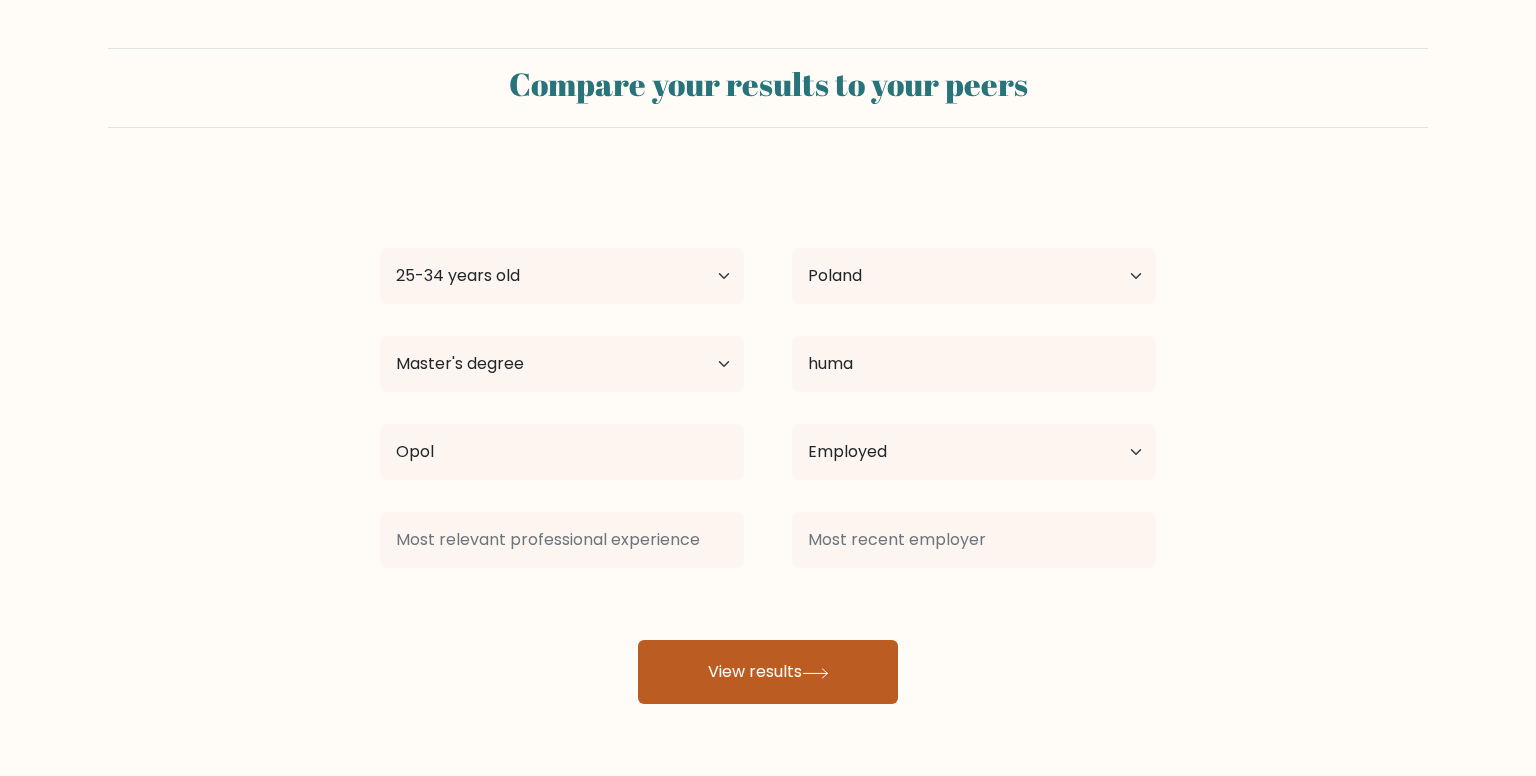 click on "View results" at bounding box center (768, 672) 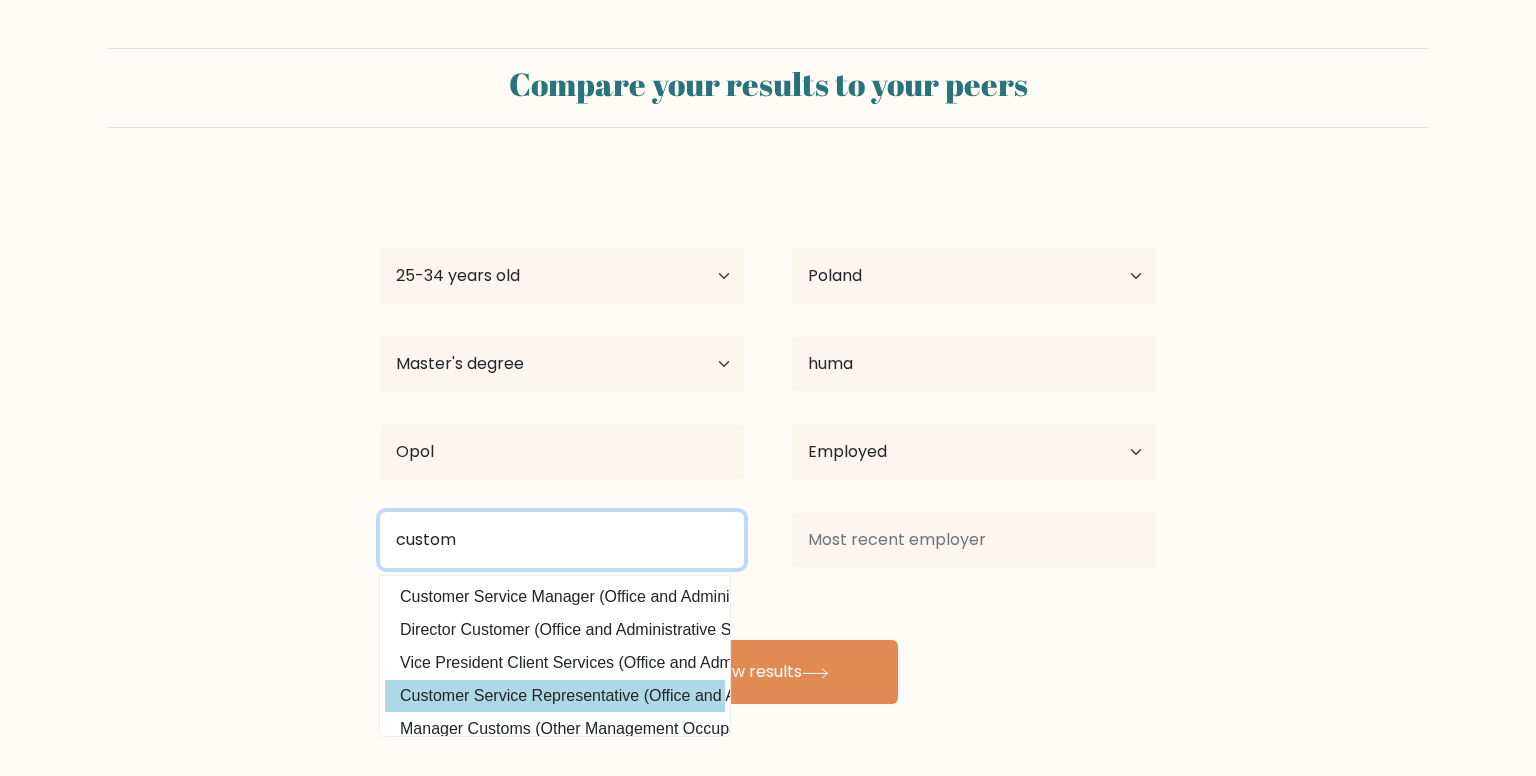 type on "custom" 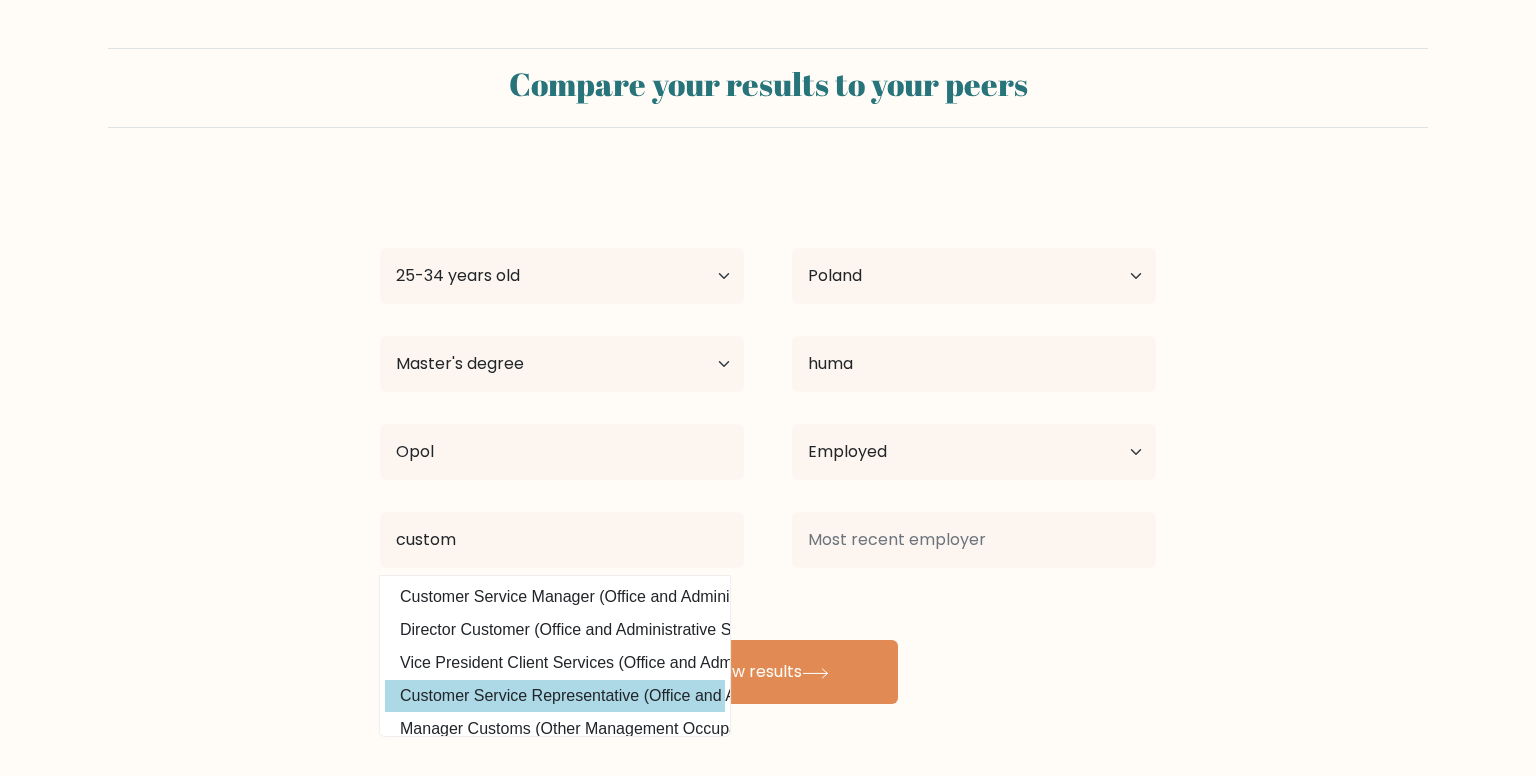 click on "nat
mur
Age
Under 18 years old
18-24 years old
25-34 years old
35-44 years old
45-54 years old
55-64 years old
65 years old and above
Country
Afghanistan
Albania
Algeria
American Samoa
Andorra
Angola
Anguilla
Antarctica
Antigua and Barbuda
Argentina
Armenia
Aruba
Australia
Austria
Azerbaijan
Bahamas
Bahrain
Bangladesh
Barbados
Belarus
Belgium
Belize
Benin
Bermuda
Bhutan
Bolivia
Bonaire, Sint Eustatius and Saba
Bosnia and Herzegovina
Botswana
Bouvet Island
Brazil
Brunei" at bounding box center [768, 440] 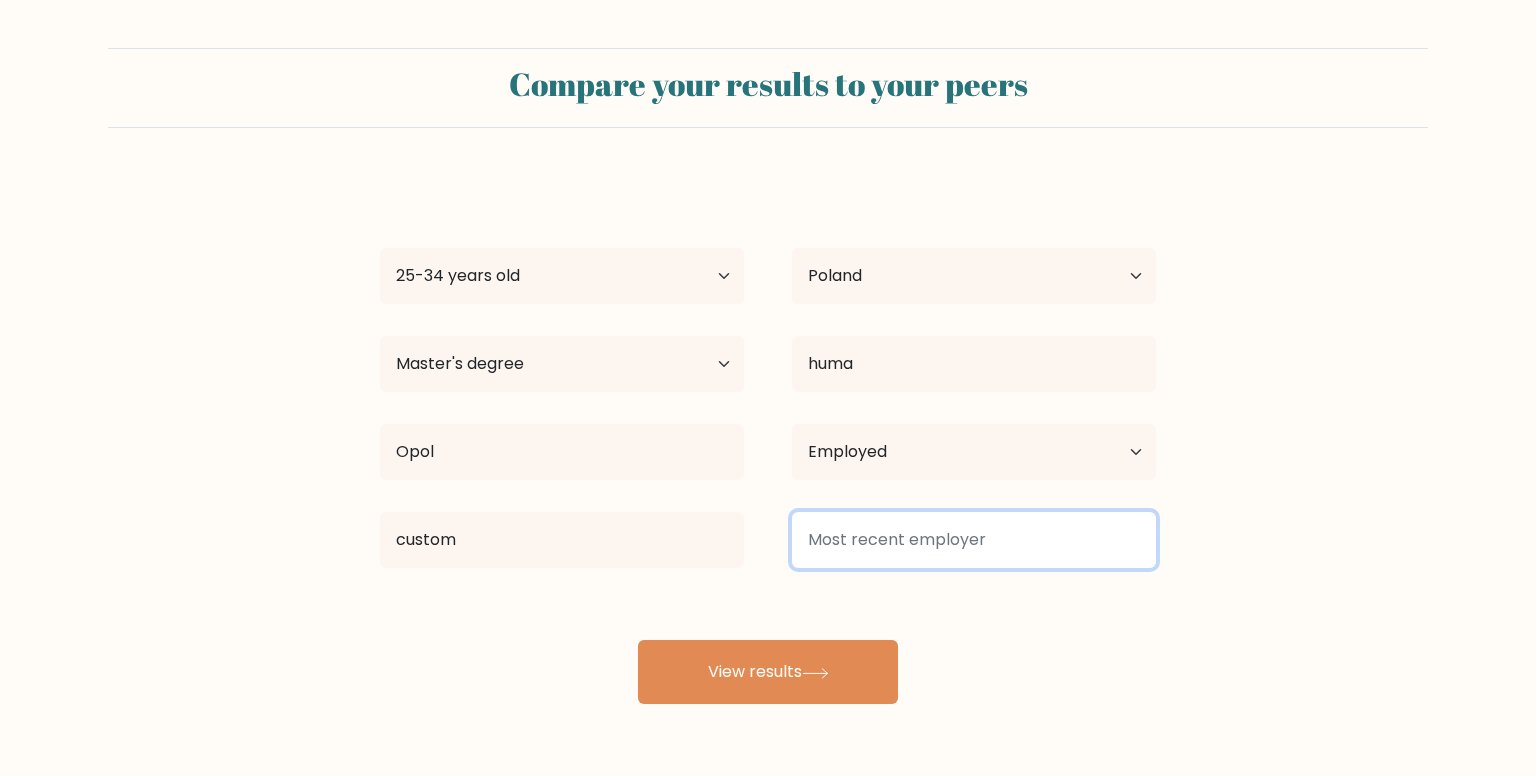 click at bounding box center [974, 540] 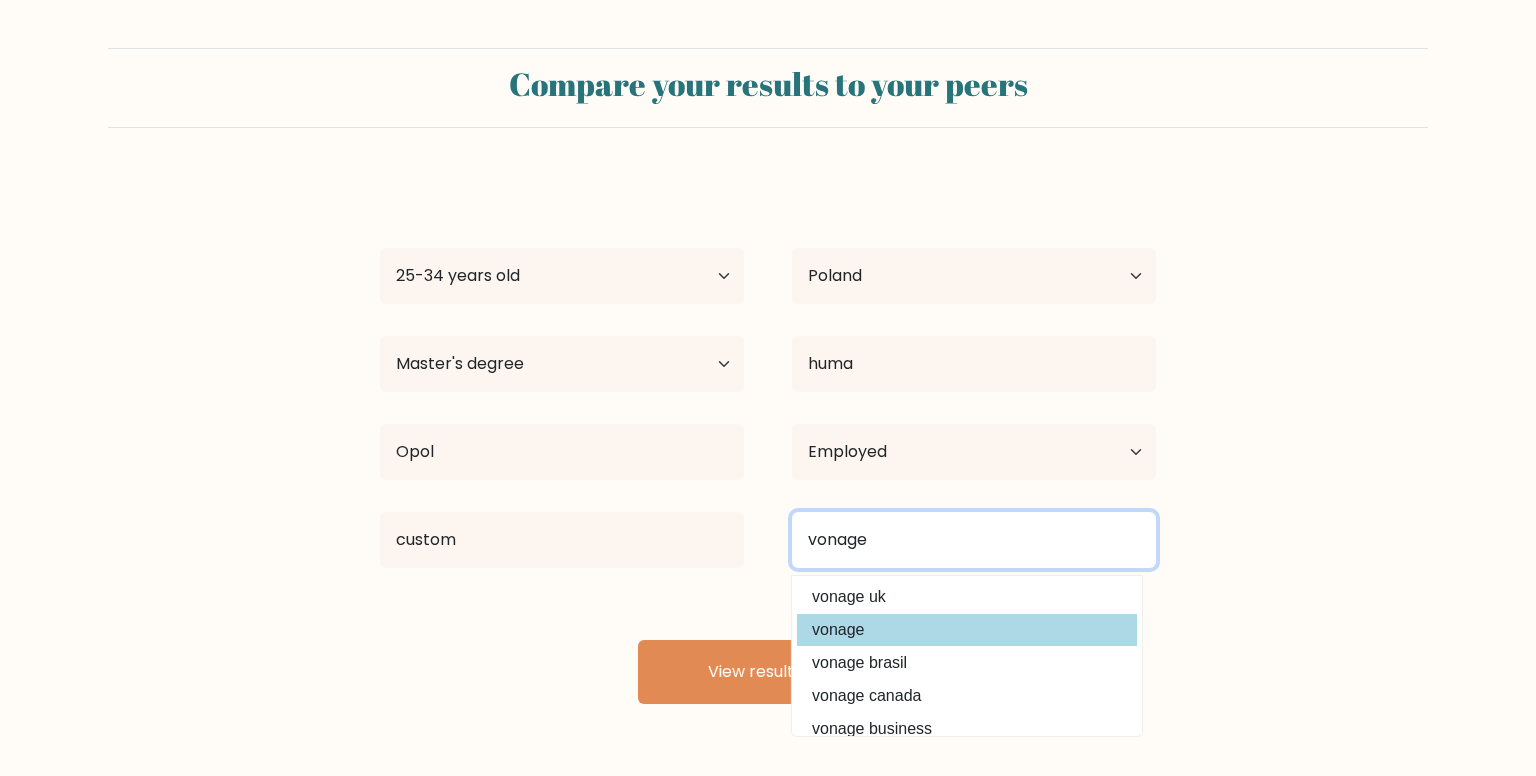 type on "vonage" 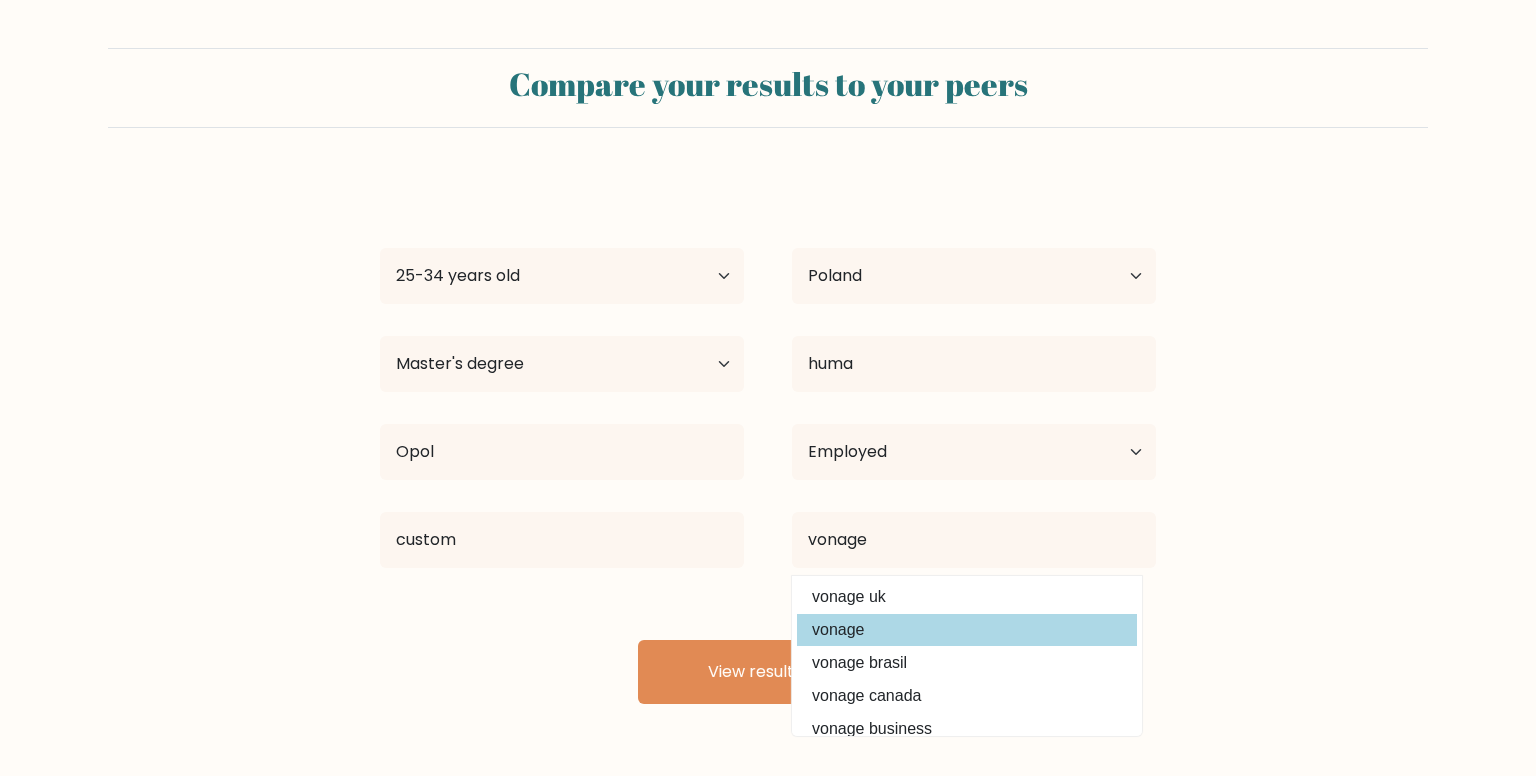 click on "nat
mur
Age
Under 18 years old
18-24 years old
25-34 years old
35-44 years old
45-54 years old
55-64 years old
65 years old and above
Country
Afghanistan
Albania
Algeria
American Samoa
Andorra
Angola
Anguilla
Antarctica
Antigua and Barbuda
Argentina
Armenia
Aruba
Australia
Austria
Azerbaijan
Bahamas
Bahrain
Bangladesh
Barbados
Belarus
Belgium
Belize
Benin
Bermuda
Bhutan
Bolivia
Bonaire, Sint Eustatius and Saba
Bosnia and Herzegovina
Botswana
Bouvet Island
Brazil
Brunei" at bounding box center [768, 440] 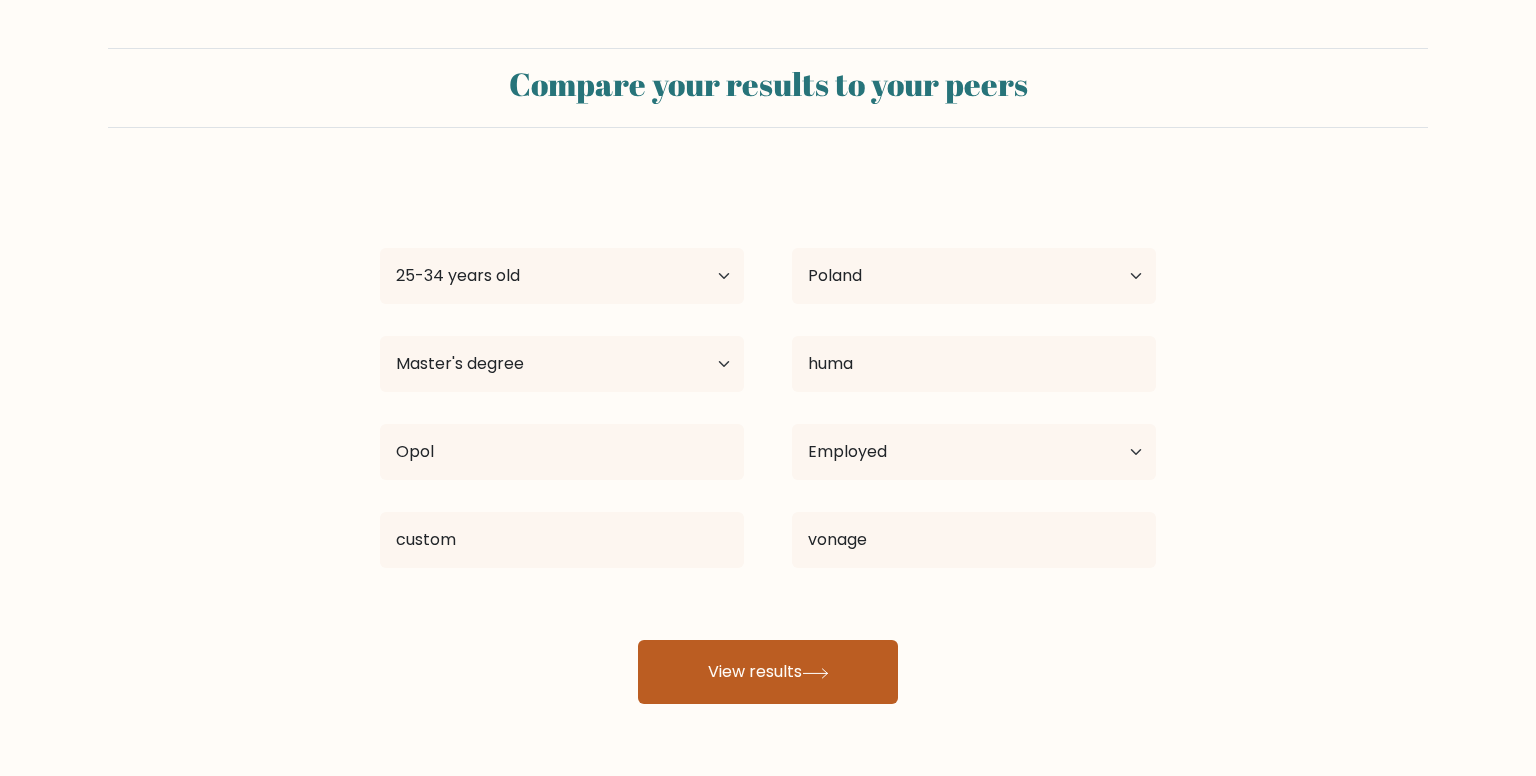 click 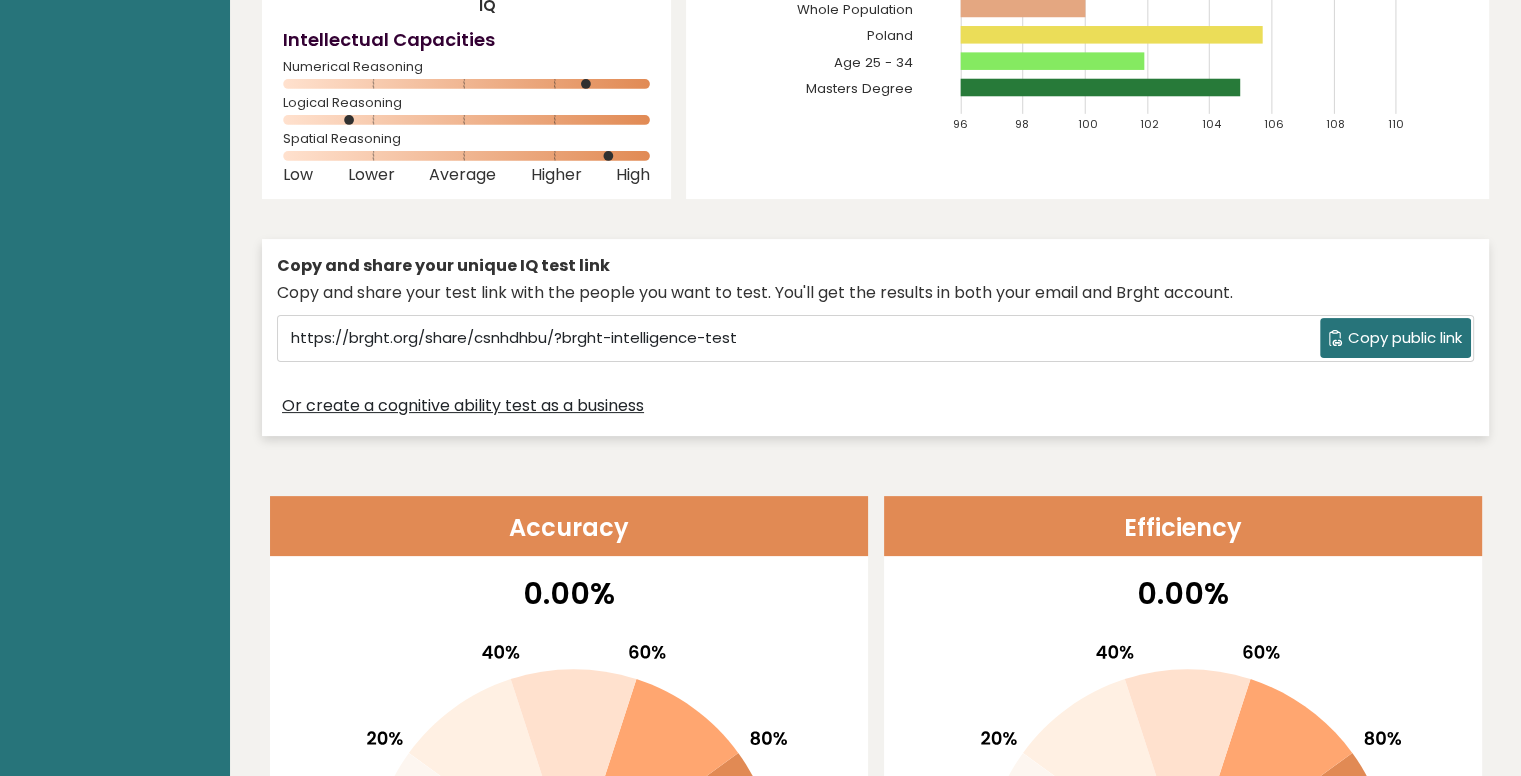 scroll, scrollTop: 0, scrollLeft: 0, axis: both 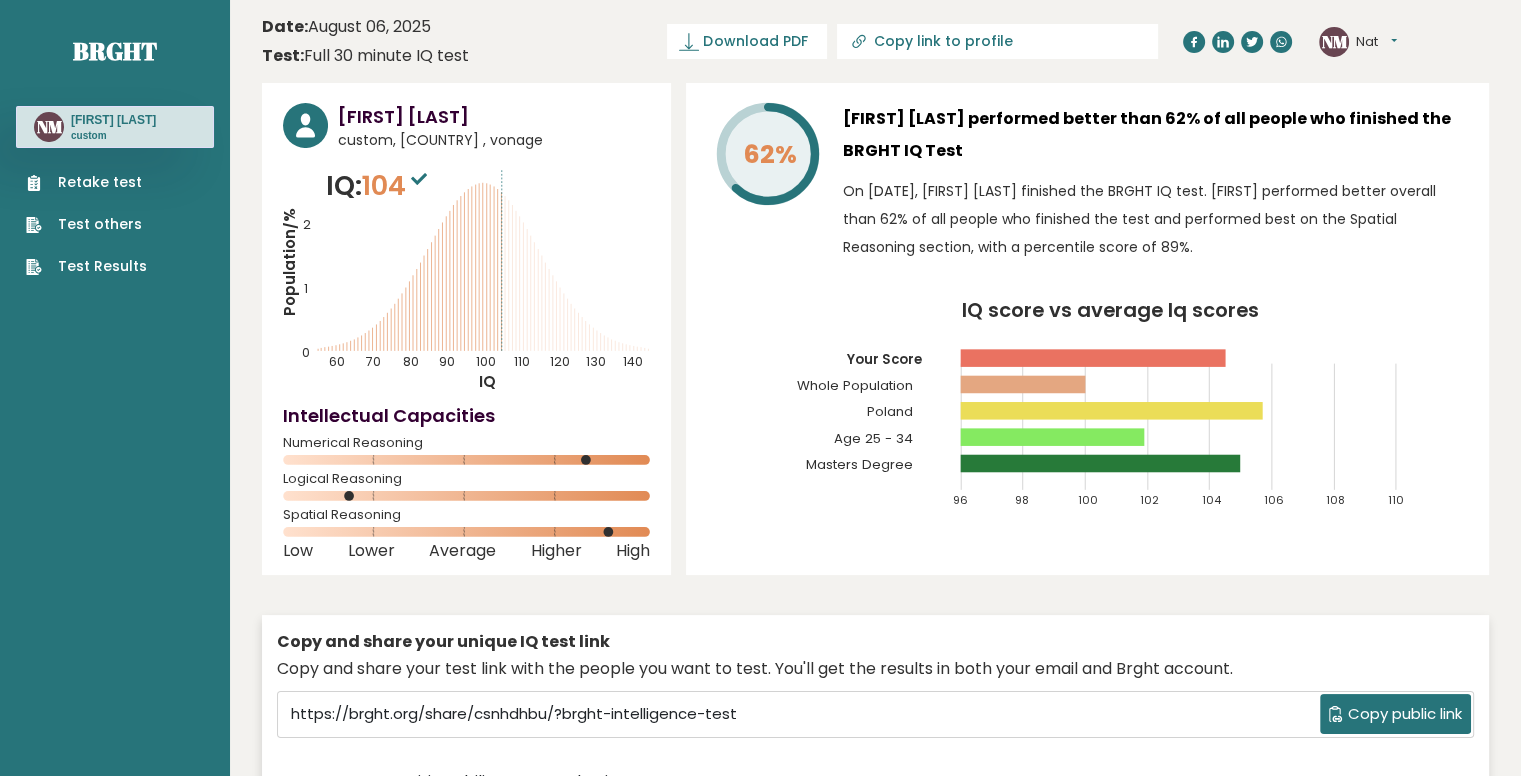 click on "Copy and share your test link with the people you want to test. You'll get the results in both your email and Brght account." at bounding box center [875, 669] 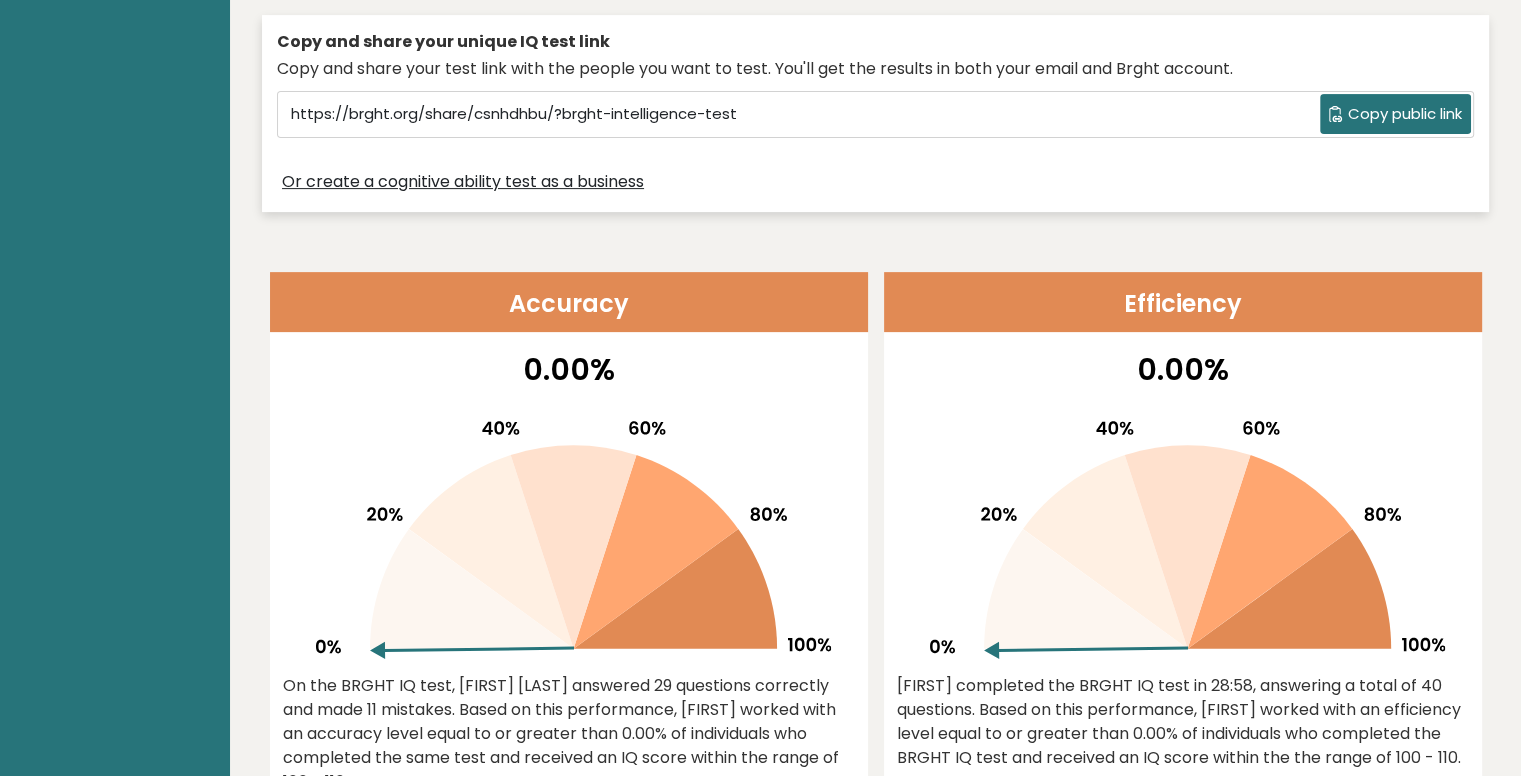 scroll, scrollTop: 604, scrollLeft: 0, axis: vertical 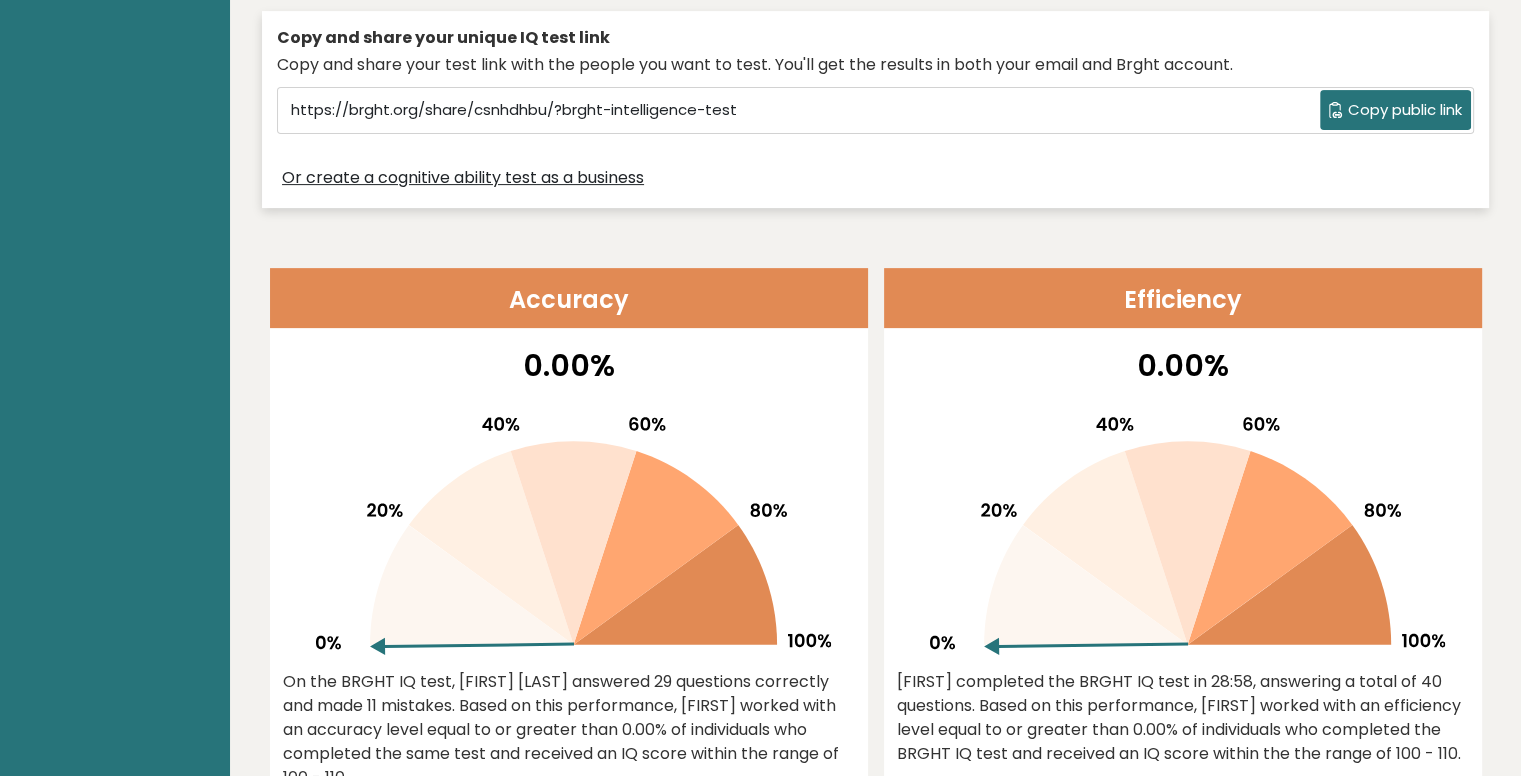 click on "Copy public link" at bounding box center (1405, 110) 